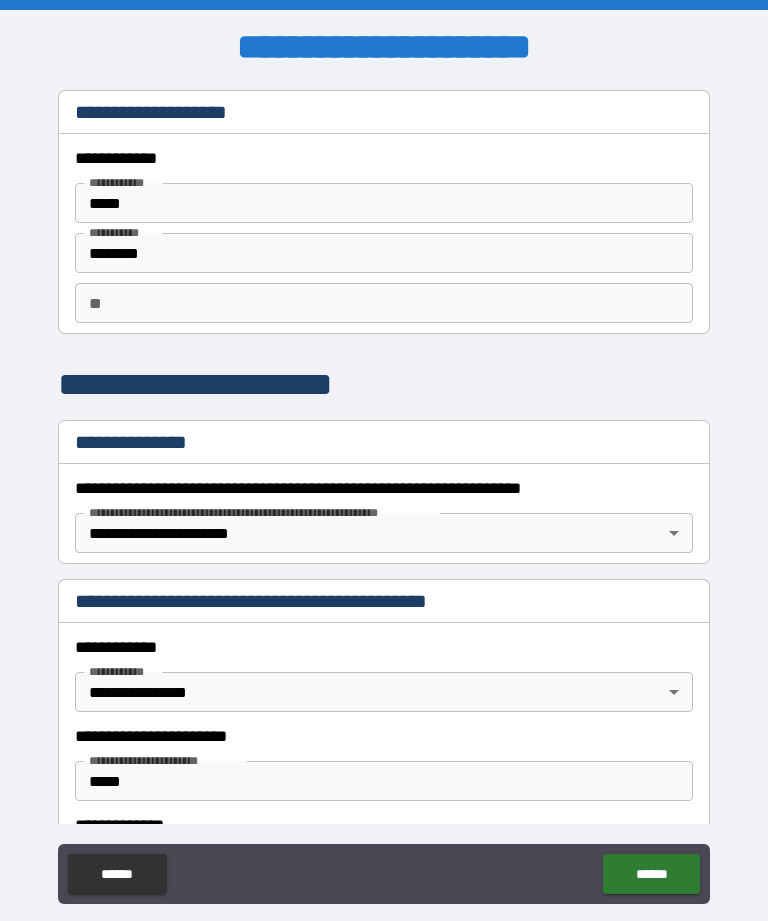 scroll, scrollTop: 64, scrollLeft: 0, axis: vertical 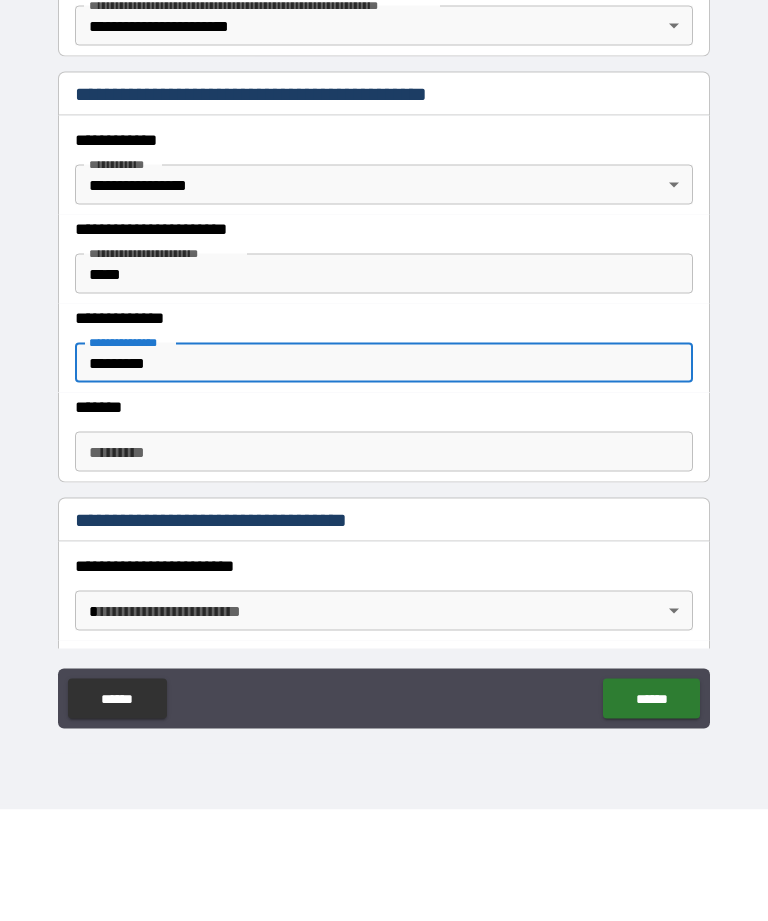 type on "*********" 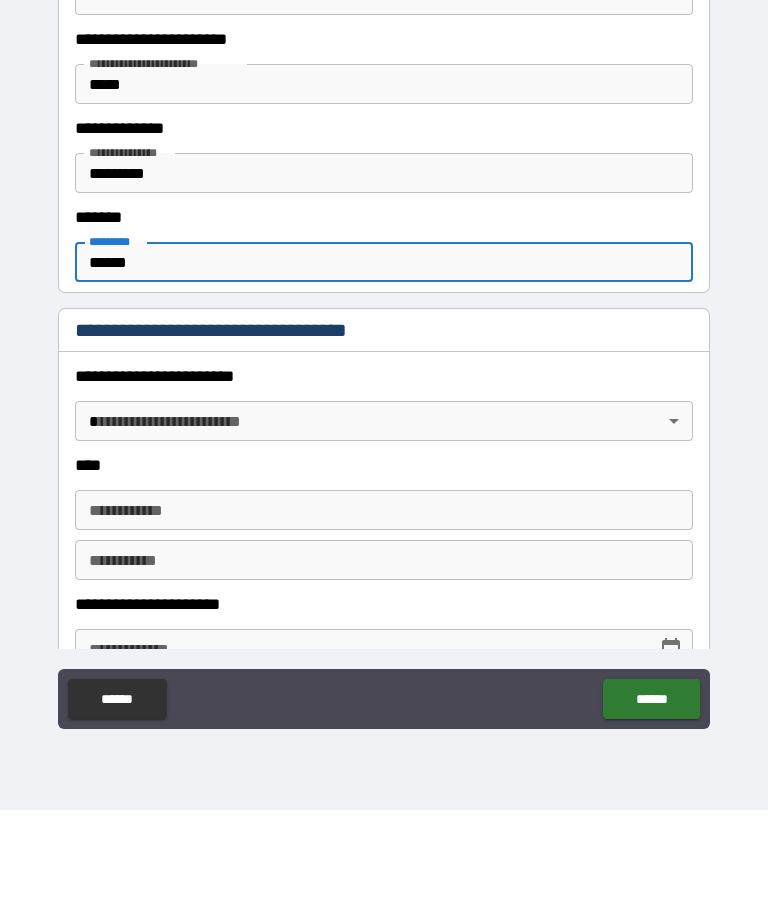 scroll, scrollTop: 524, scrollLeft: 0, axis: vertical 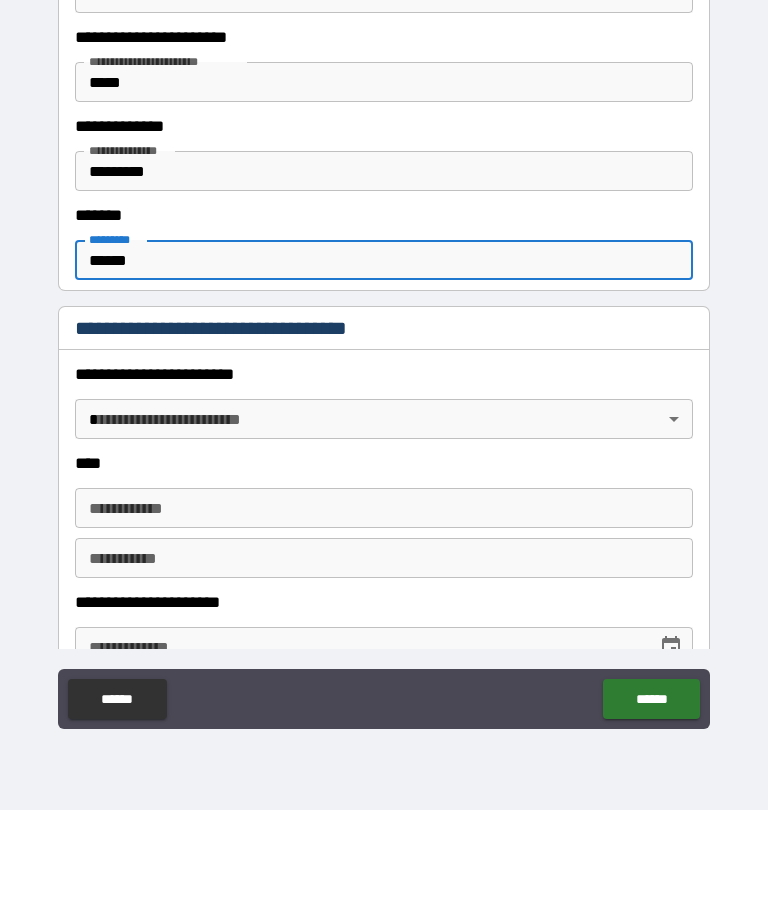 type on "******" 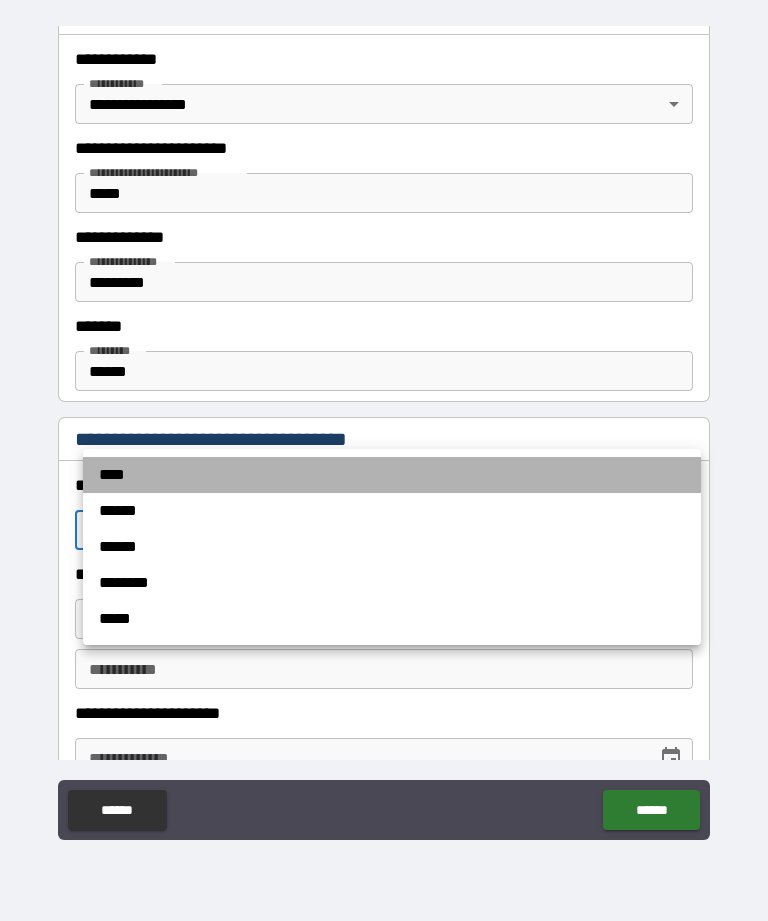 click on "****" at bounding box center [392, 475] 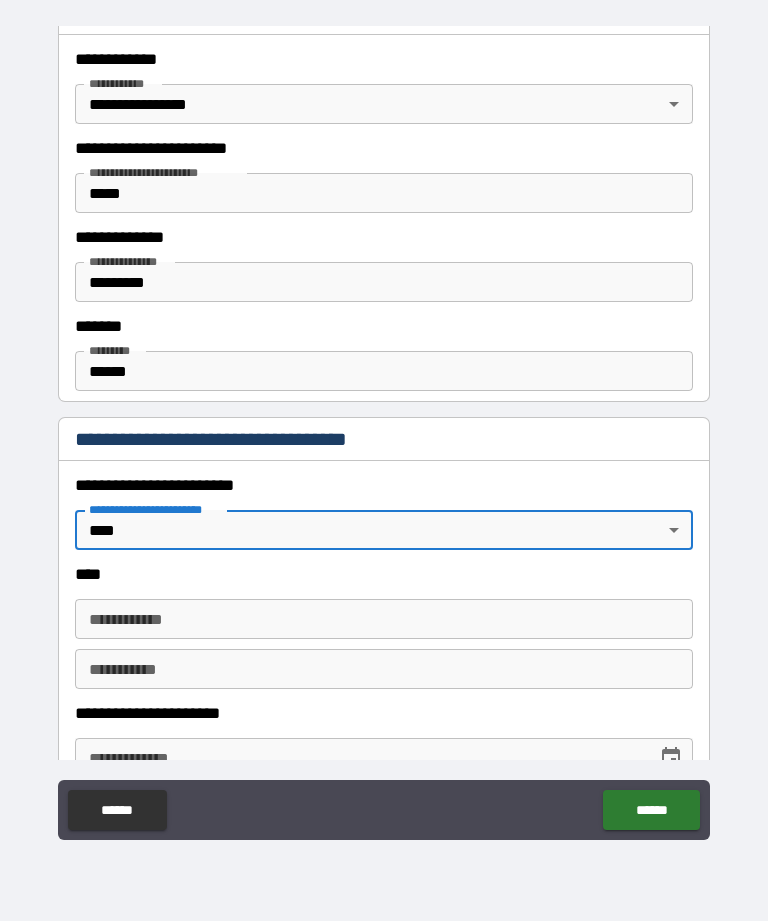 type on "*" 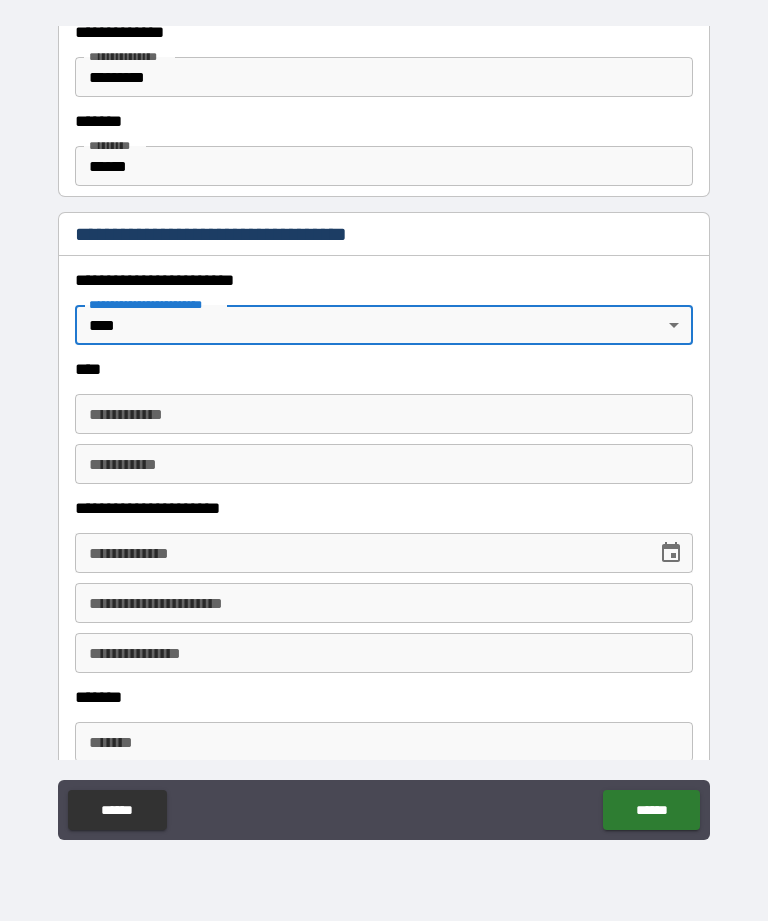 scroll, scrollTop: 730, scrollLeft: 0, axis: vertical 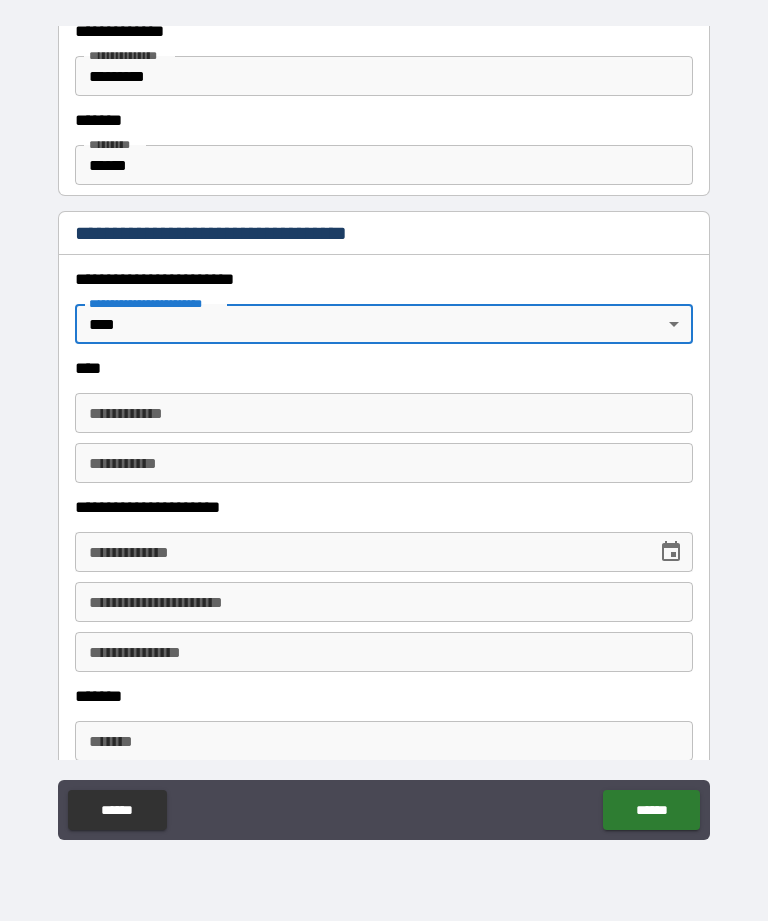 click on "**********" at bounding box center [384, 413] 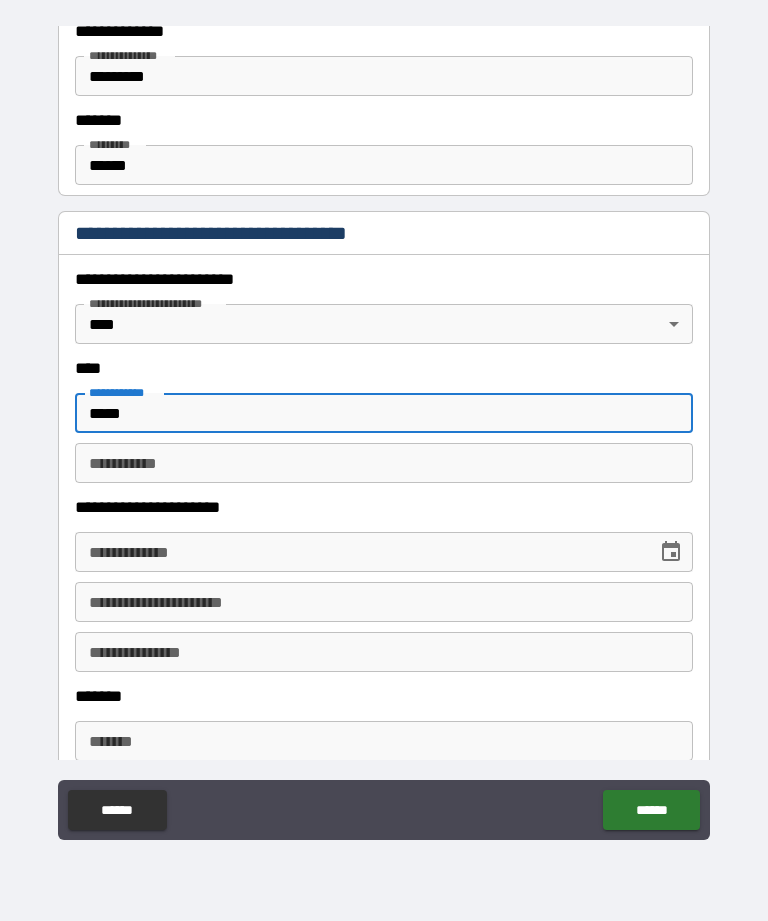 type on "*****" 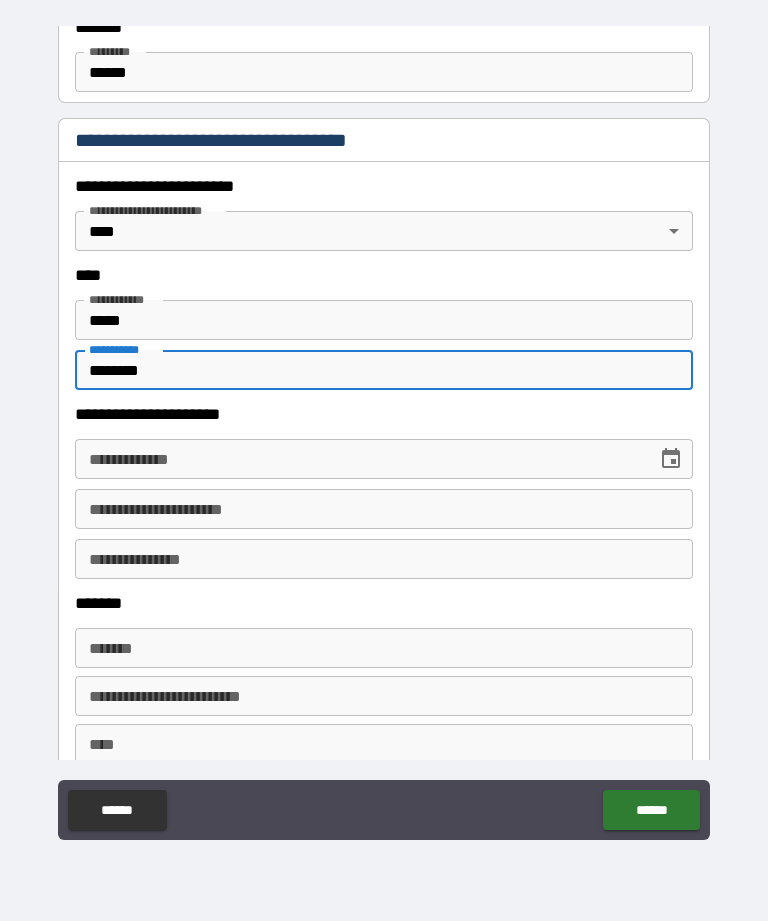 scroll, scrollTop: 820, scrollLeft: 0, axis: vertical 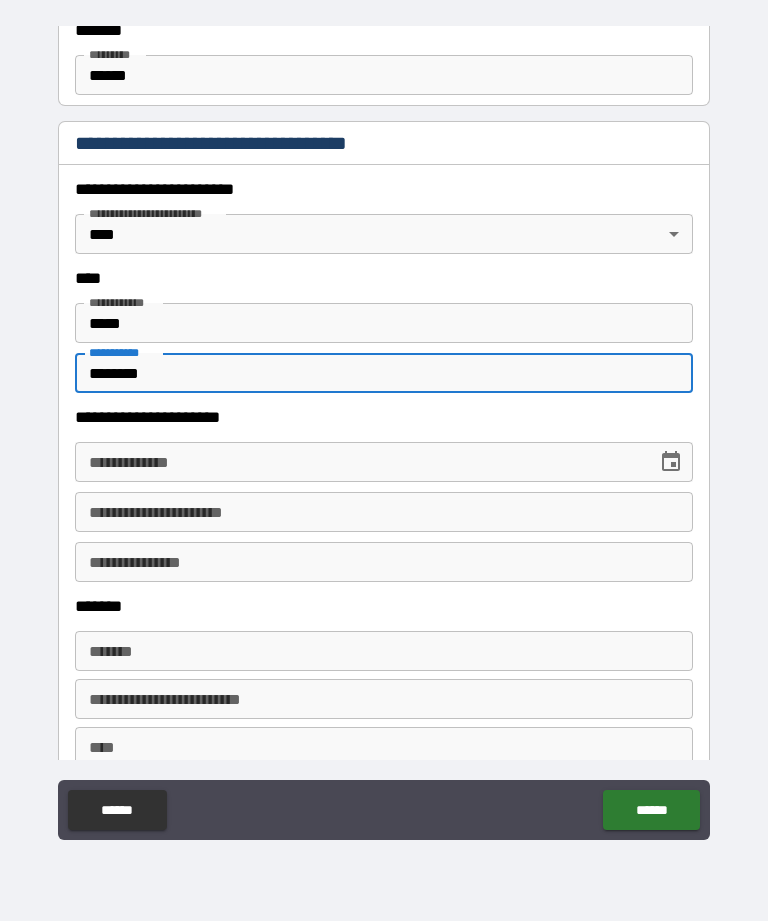 type on "********" 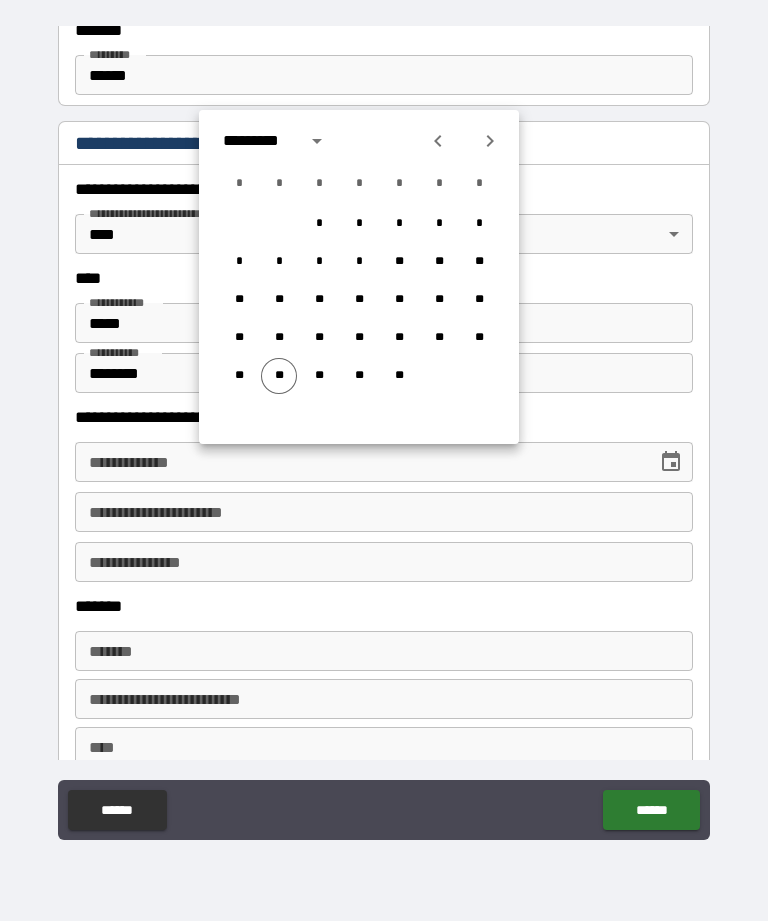 click at bounding box center (490, 141) 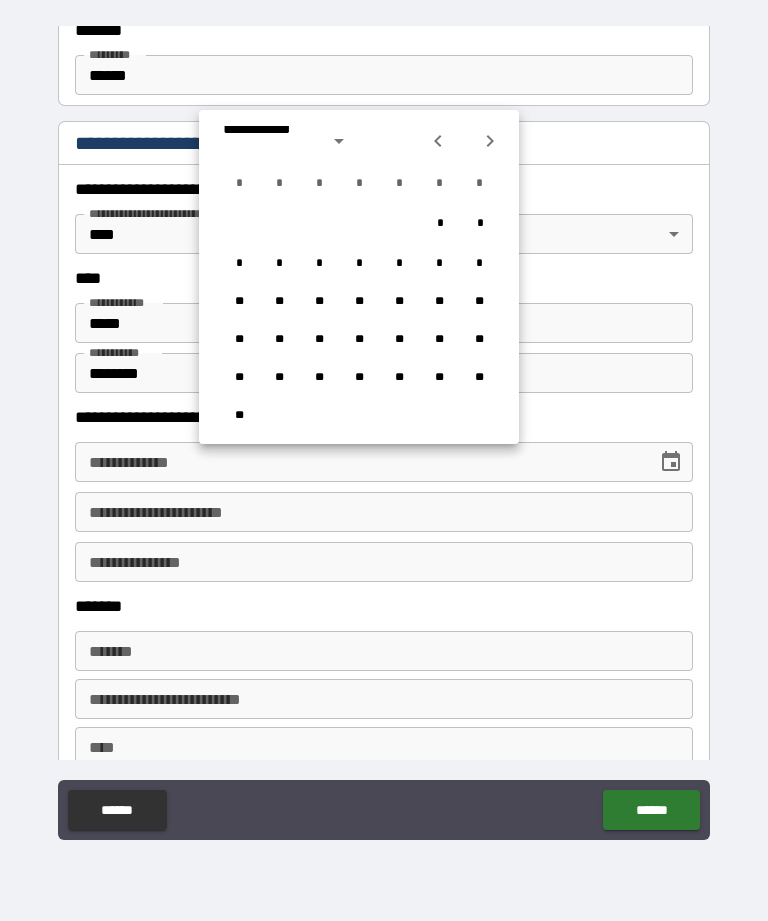 click at bounding box center (490, 141) 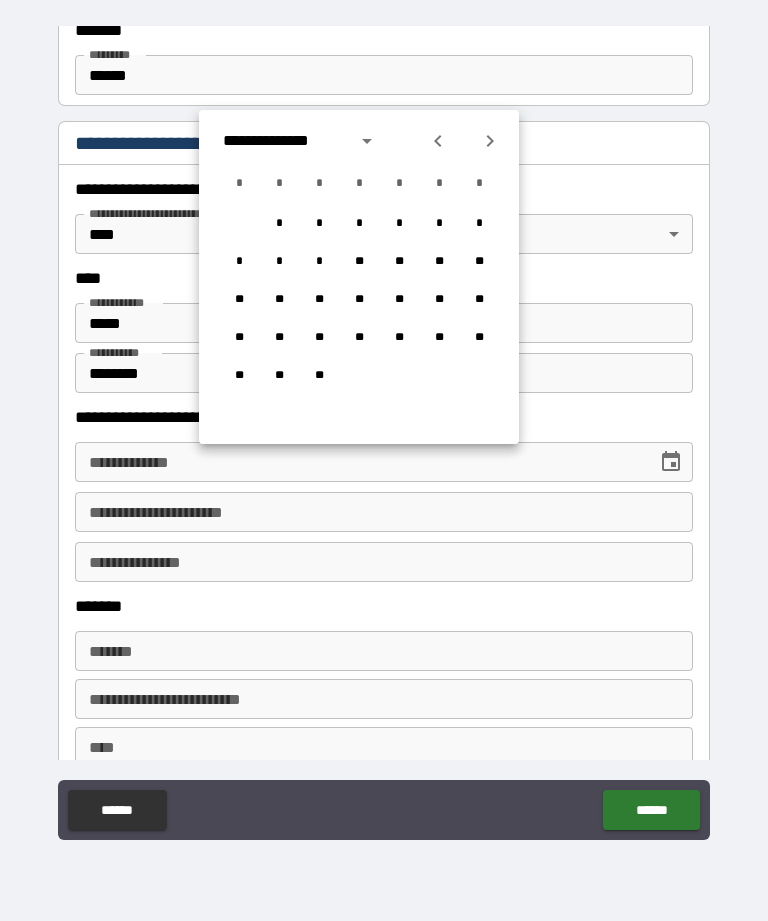 click 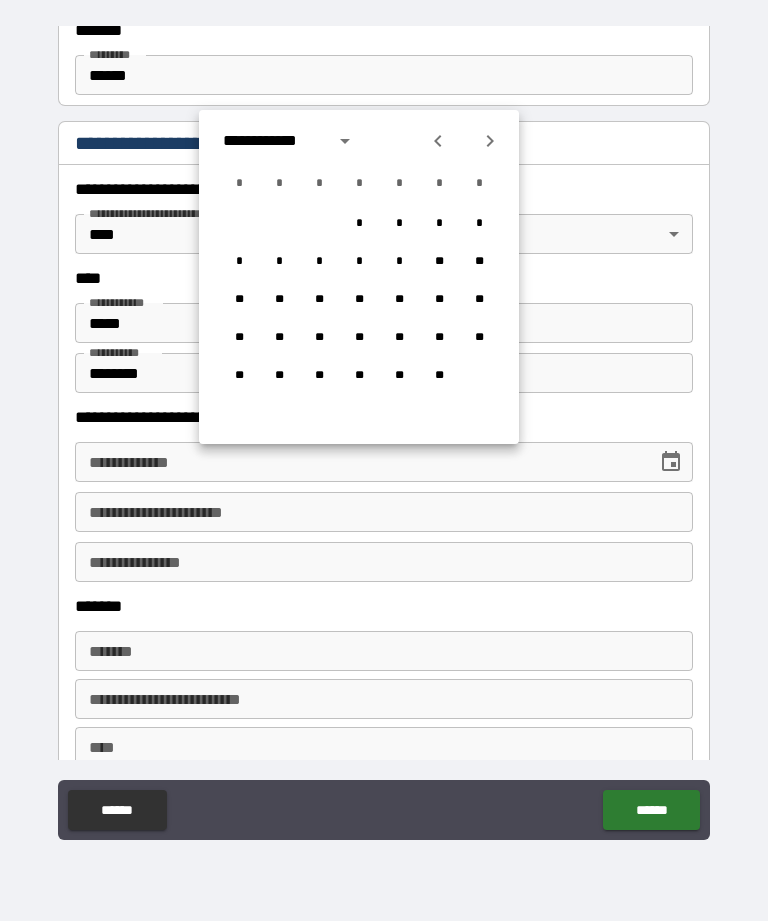 click 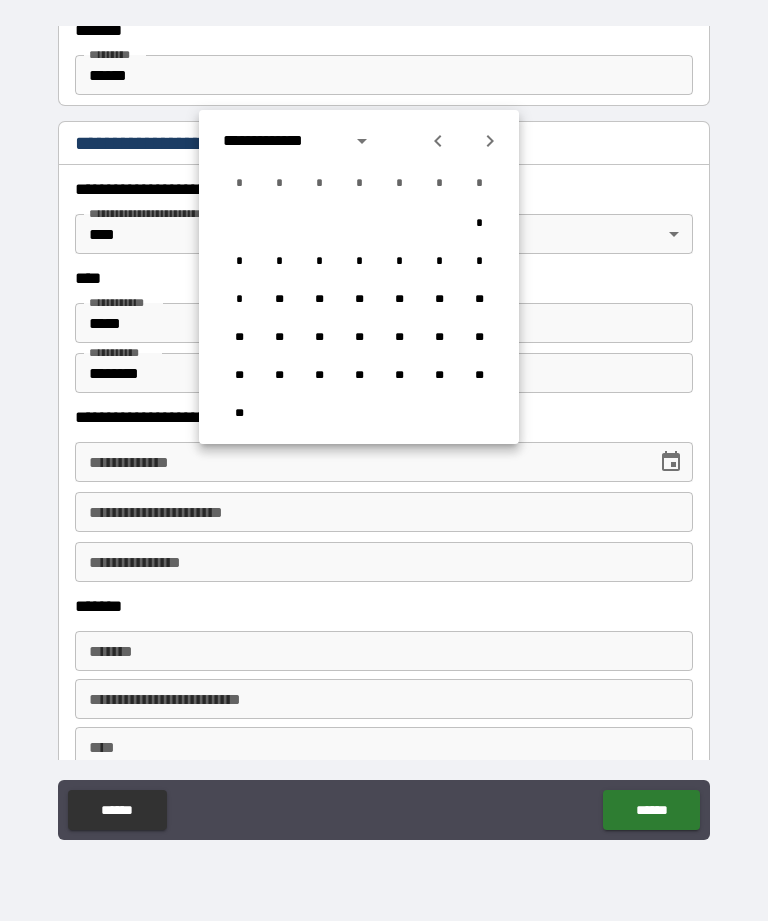 click 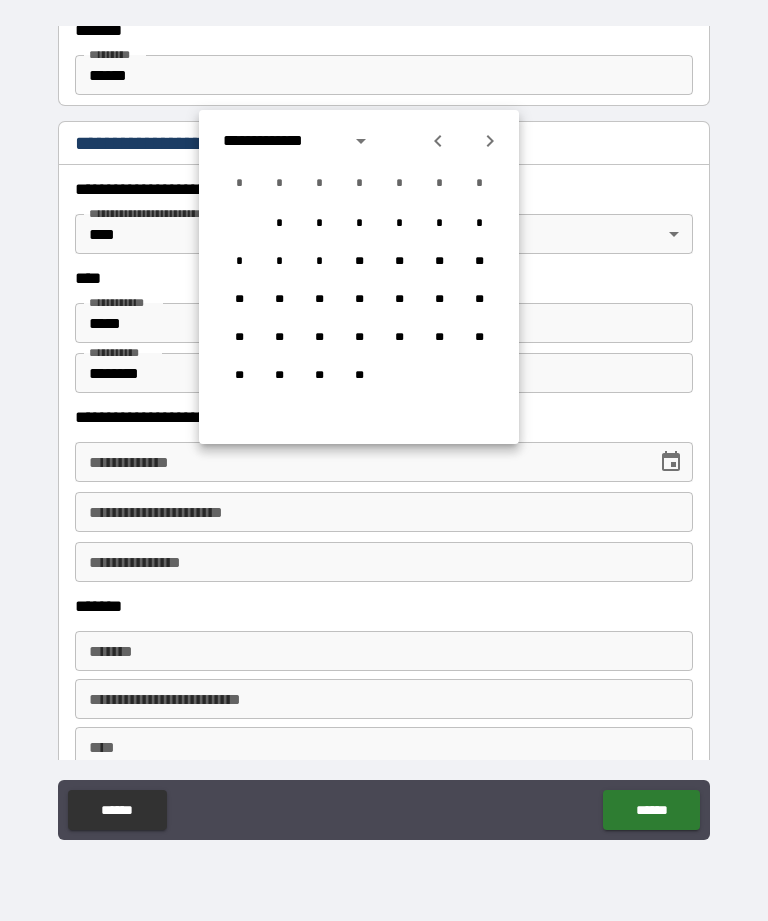 click at bounding box center [490, 141] 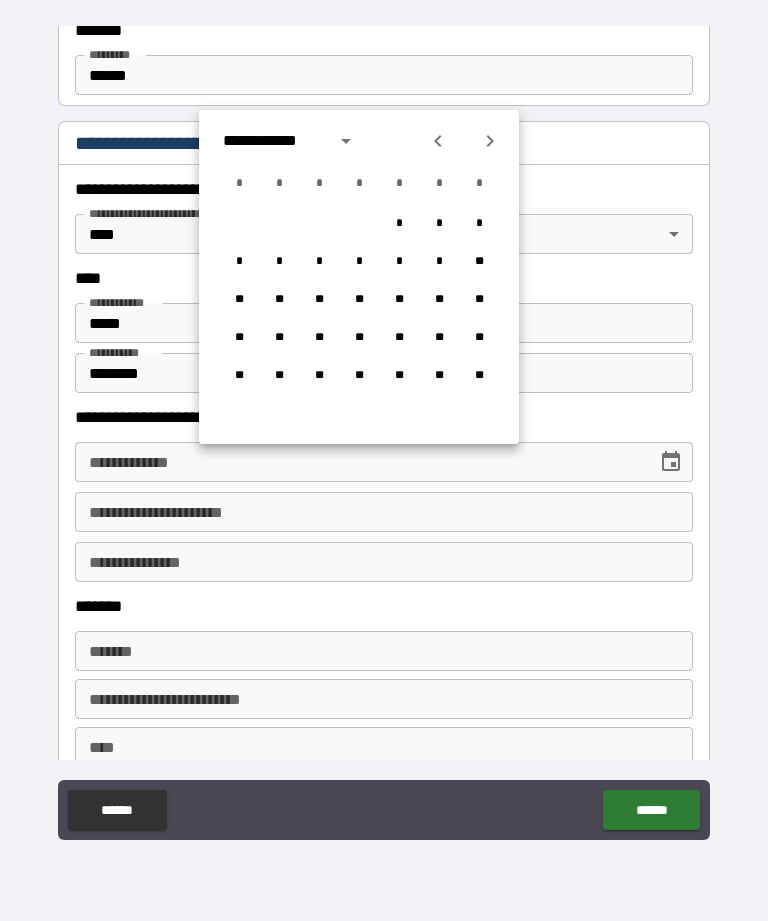 click at bounding box center (490, 141) 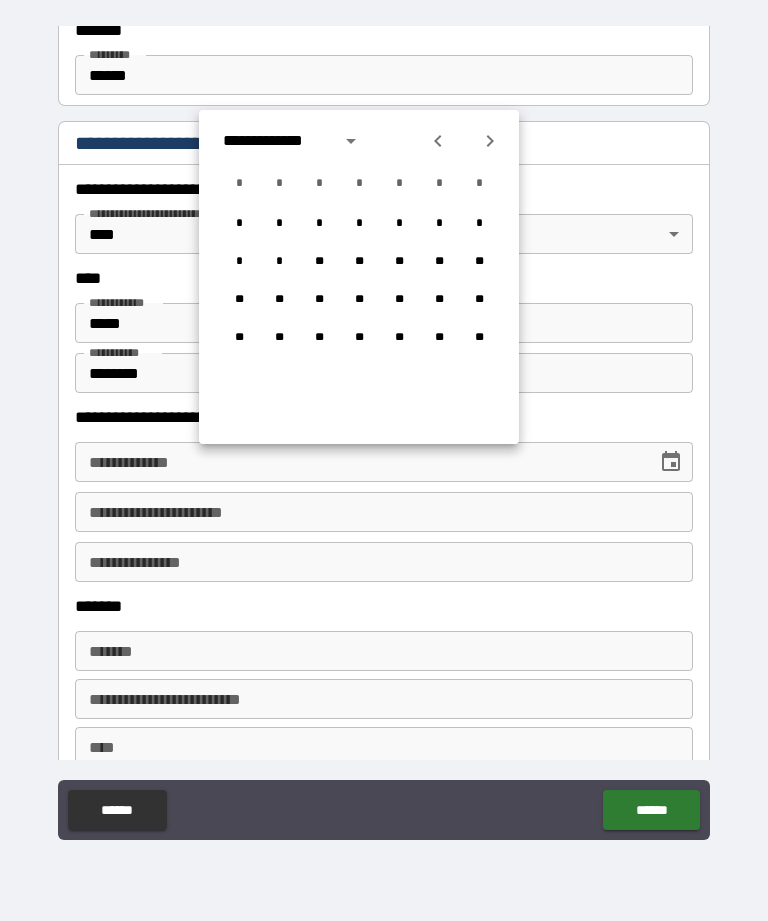 click at bounding box center [438, 141] 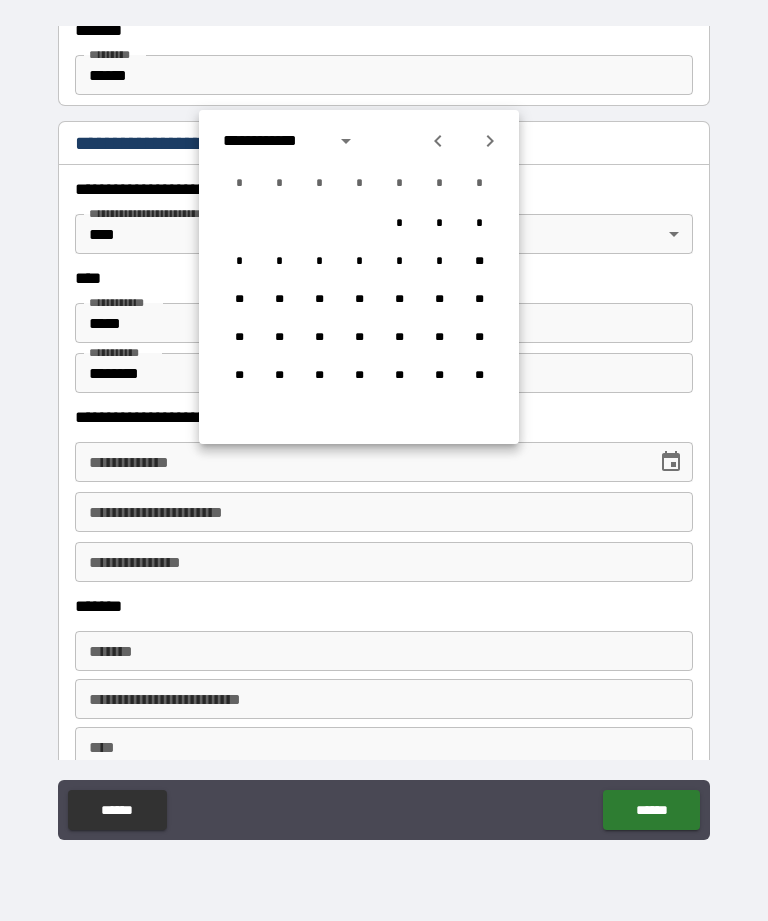 click at bounding box center (438, 141) 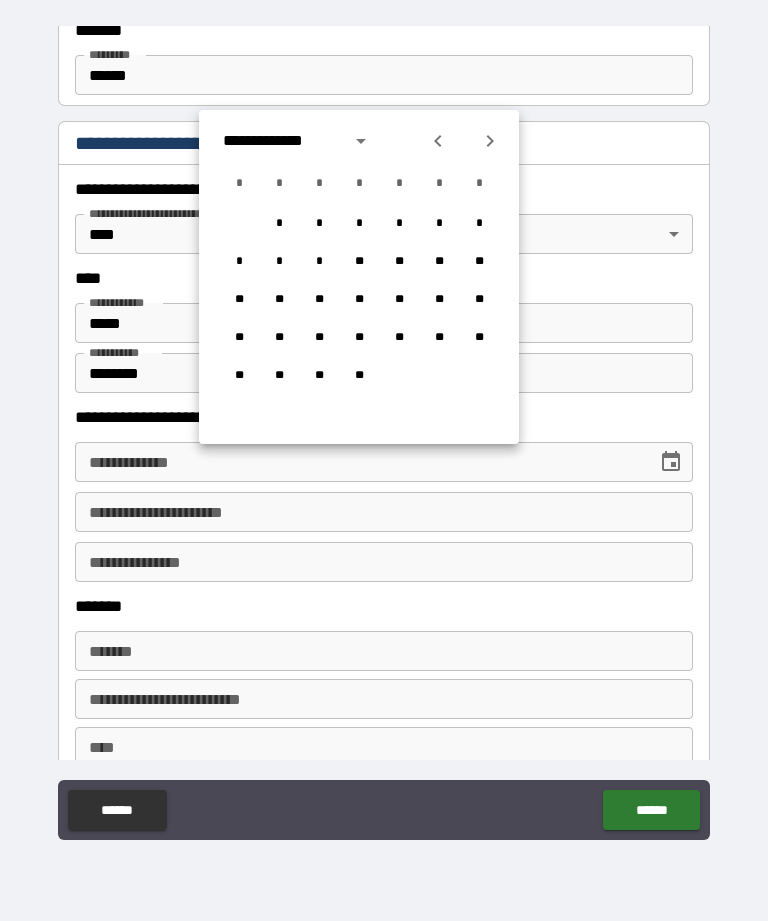 click 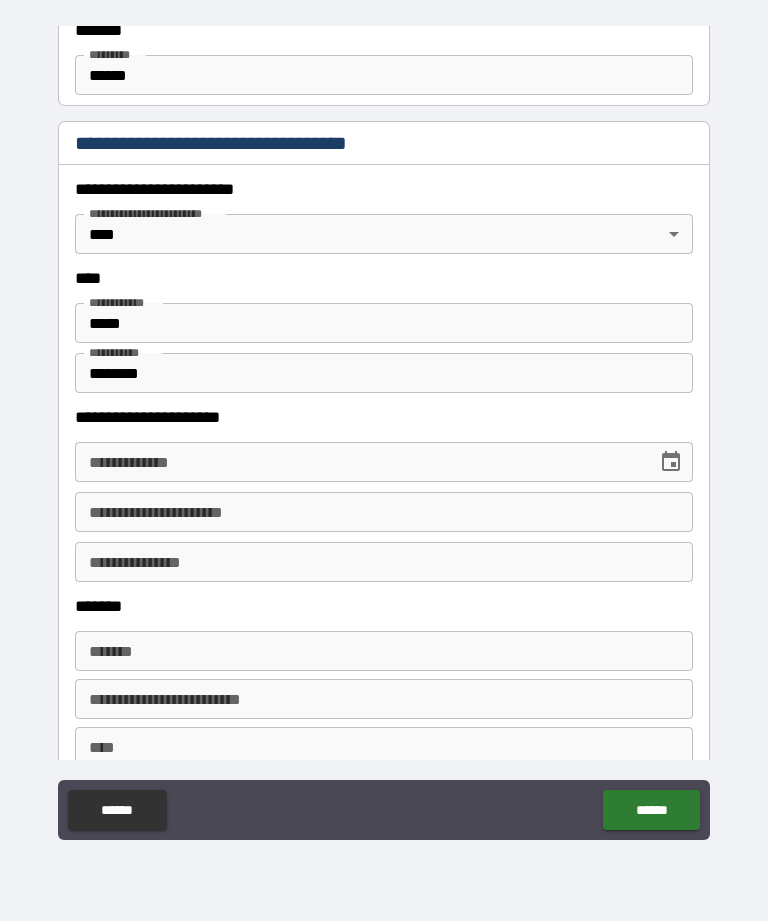 click on "**********" at bounding box center (384, 145) 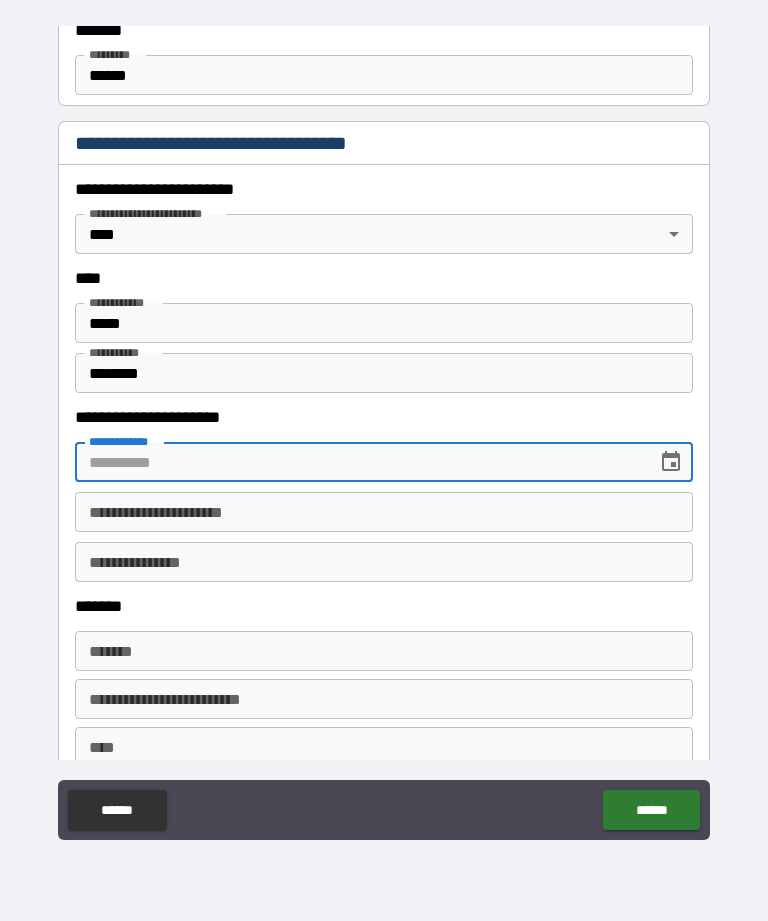 click 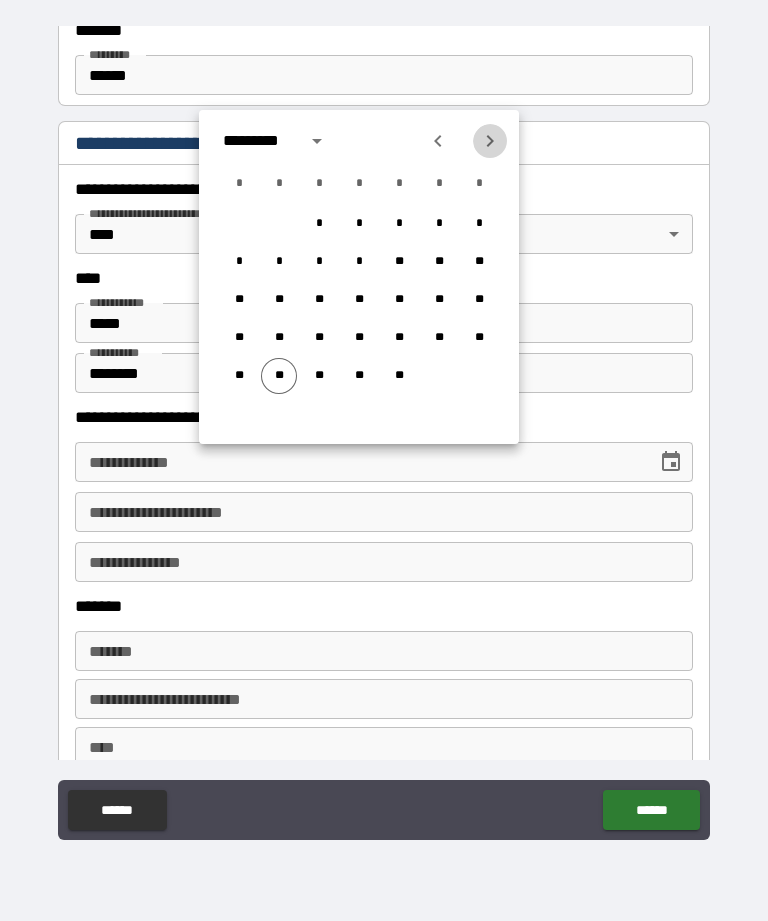 click at bounding box center (490, 141) 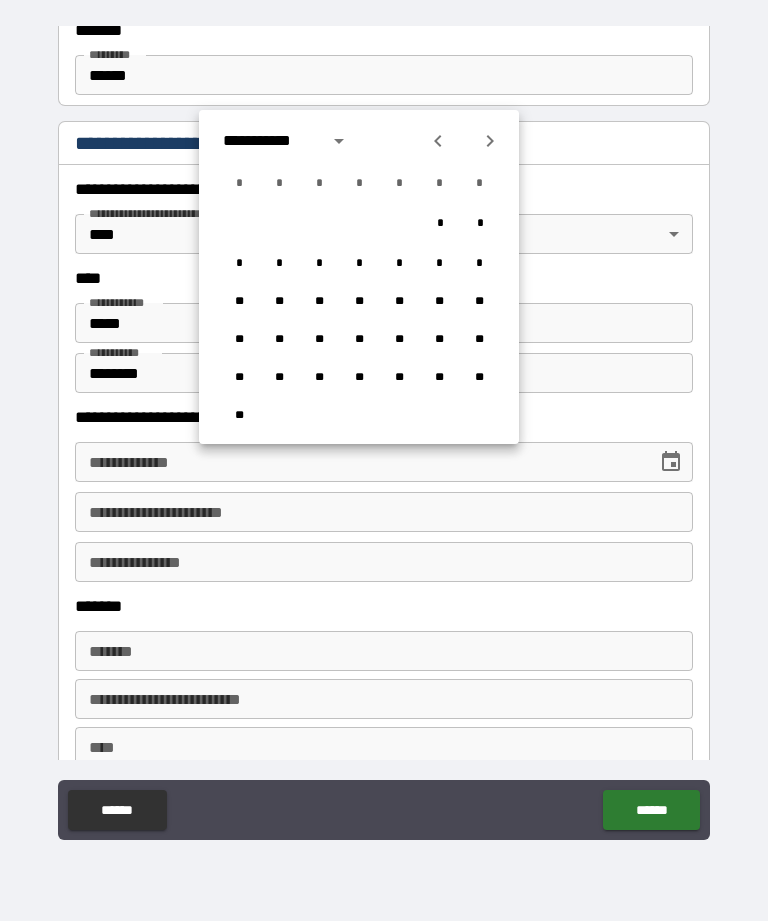 click at bounding box center [490, 141] 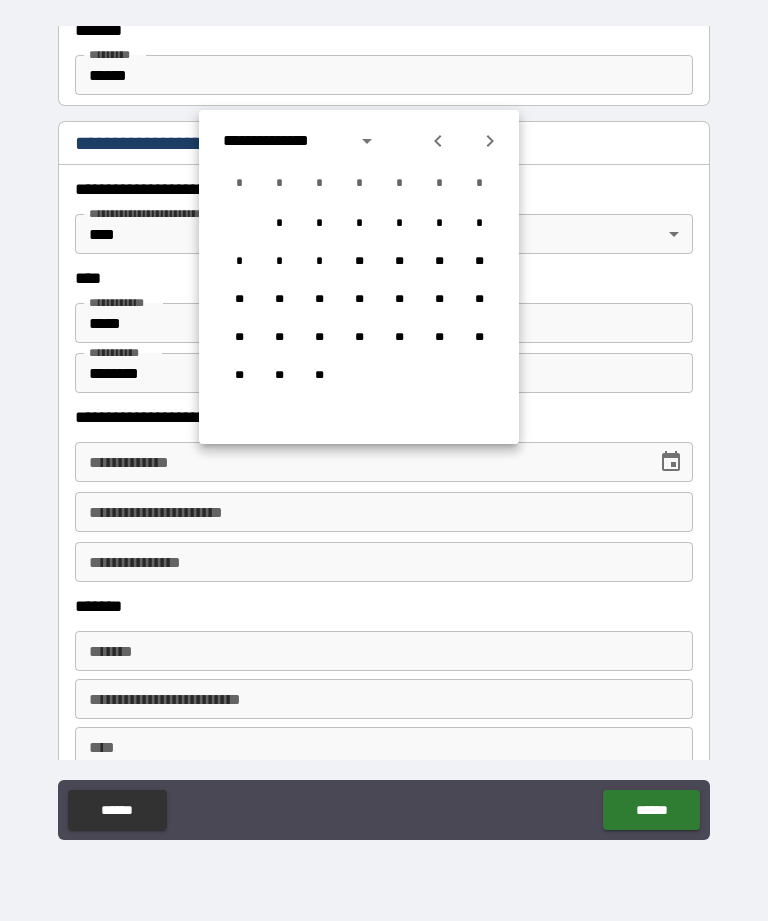 click at bounding box center (490, 141) 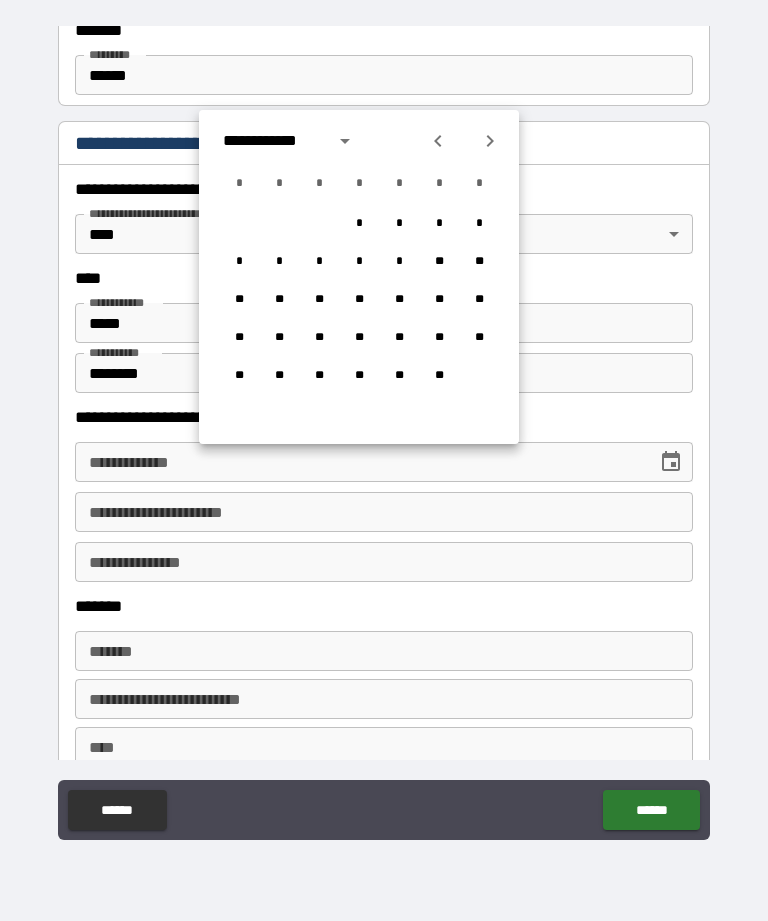 click at bounding box center [490, 141] 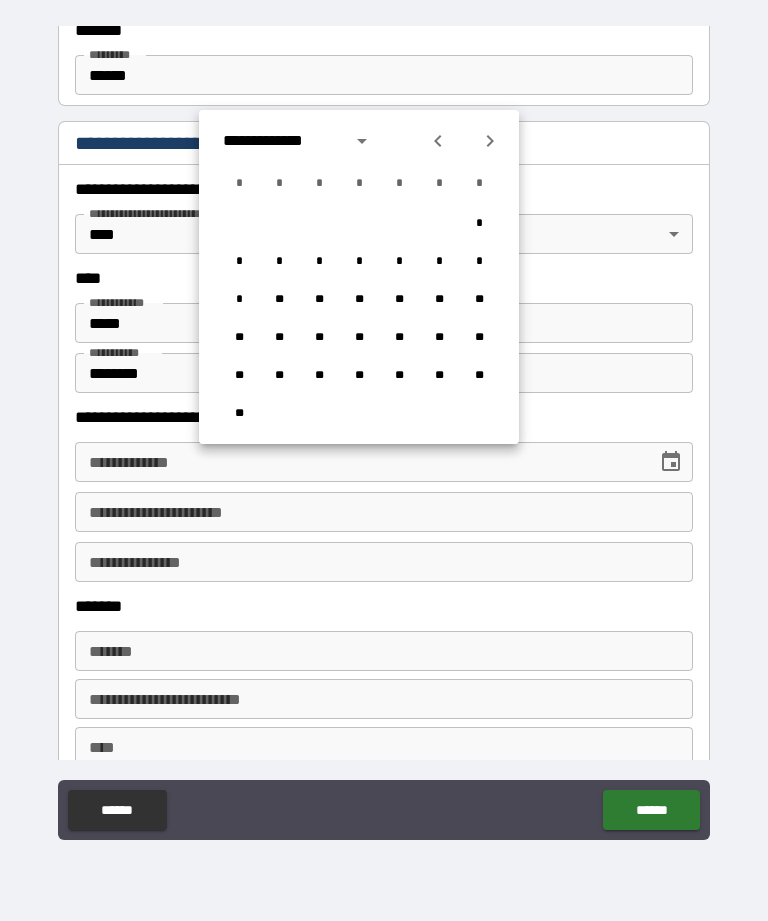 click at bounding box center (490, 141) 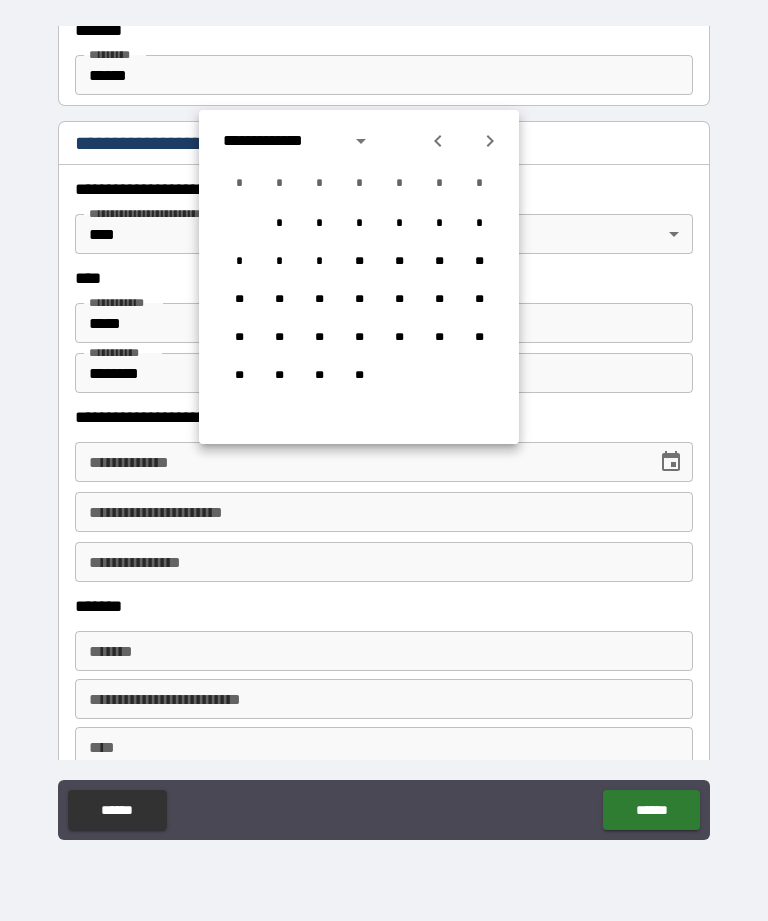 click on "**********" at bounding box center [300, 141] 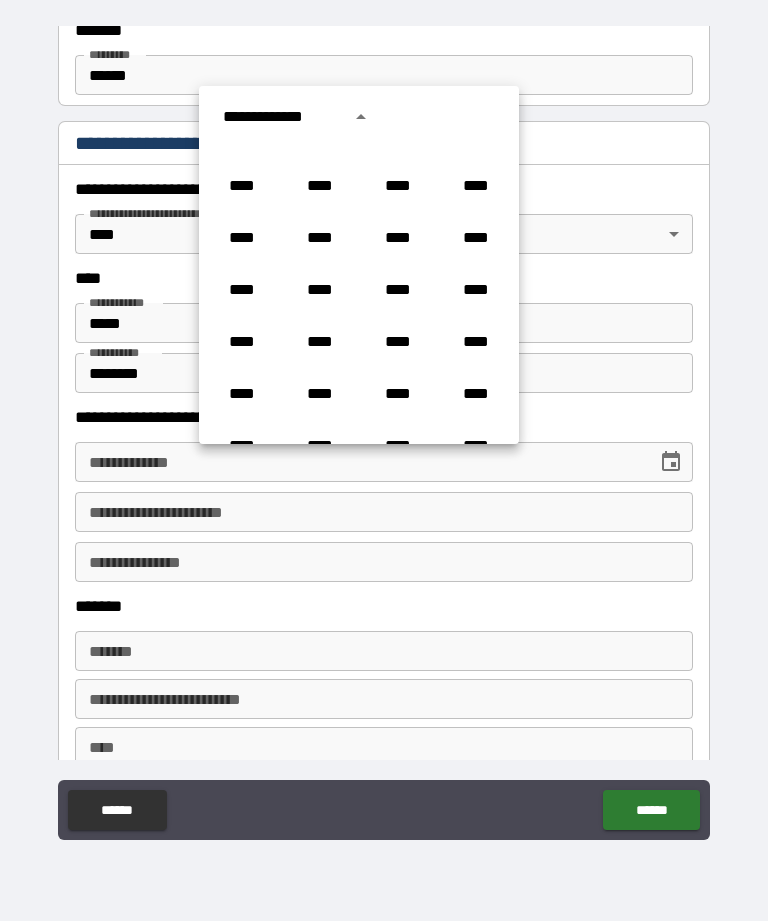 scroll, scrollTop: 707, scrollLeft: 0, axis: vertical 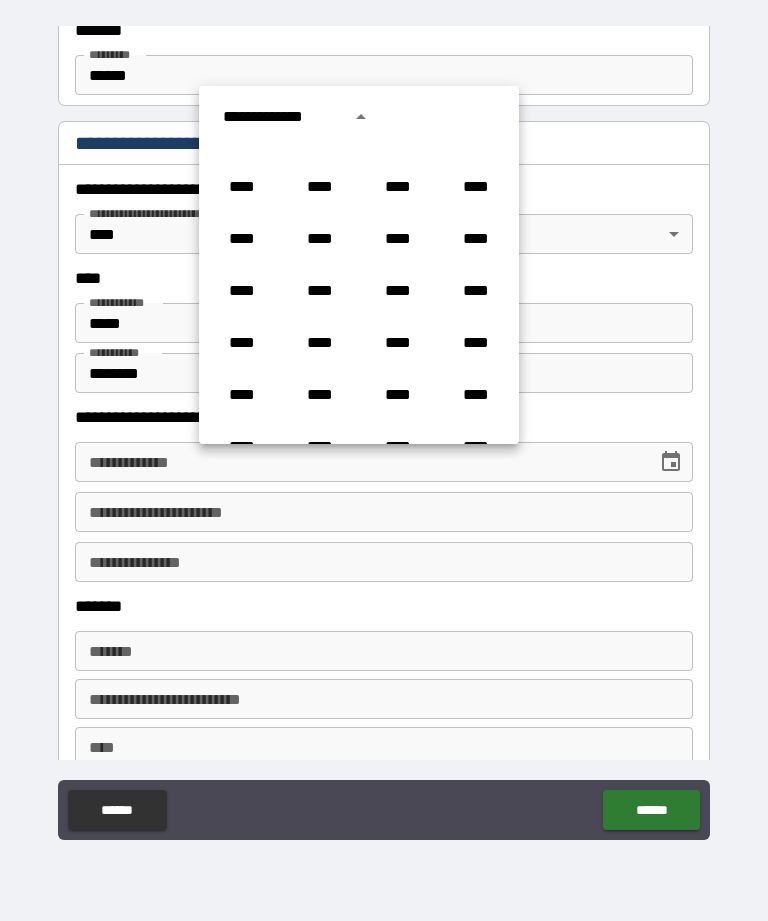click on "****" at bounding box center (476, 239) 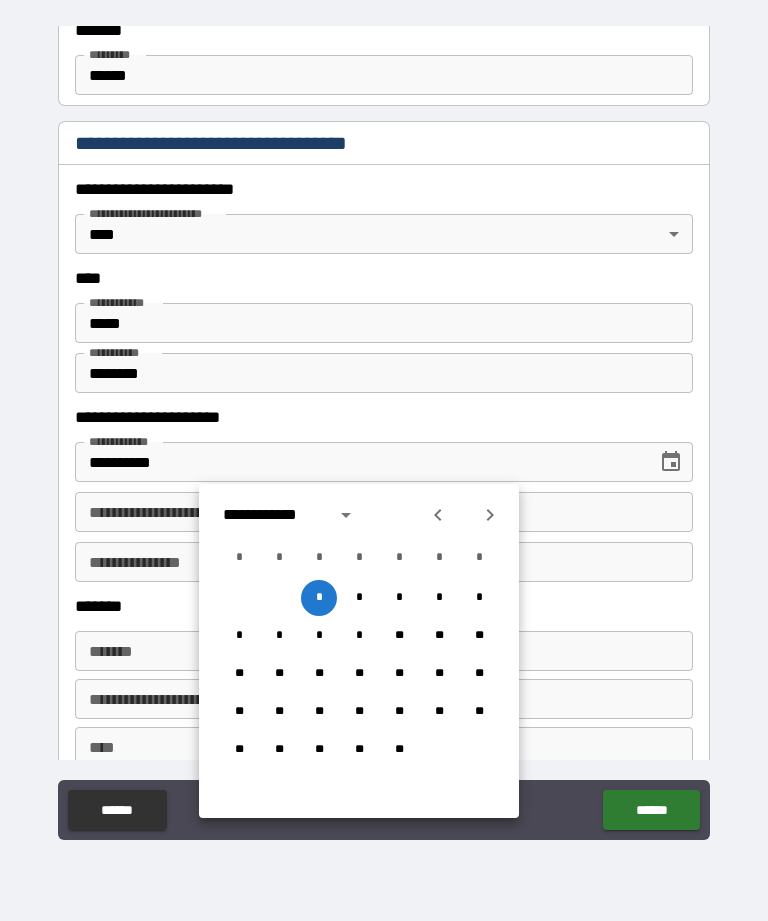 click on "**********" at bounding box center [293, 515] 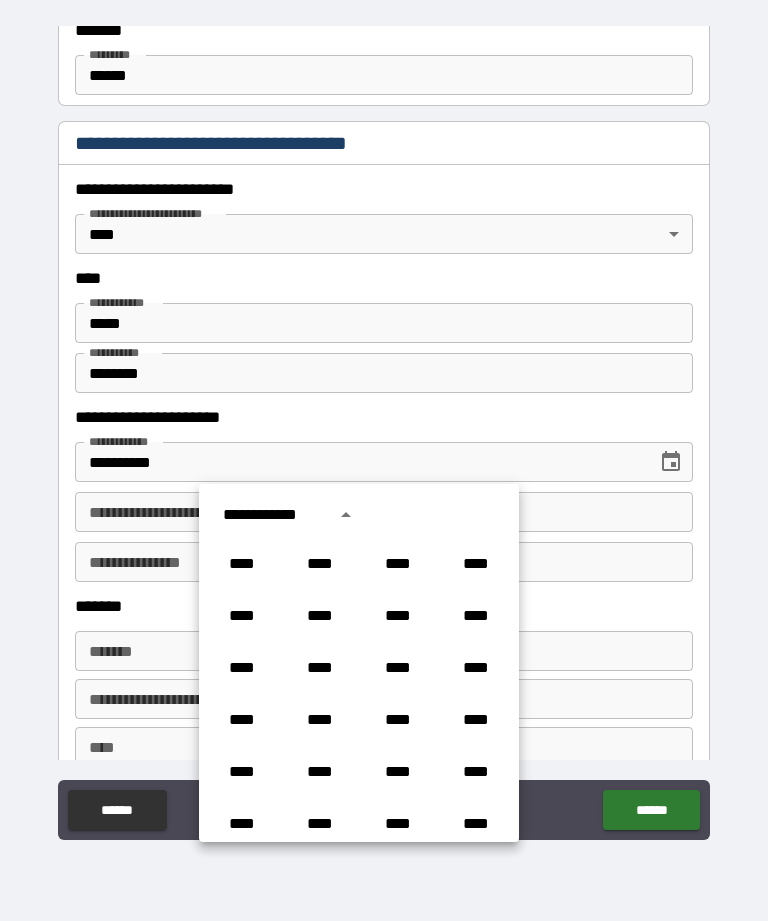 scroll, scrollTop: 654, scrollLeft: 0, axis: vertical 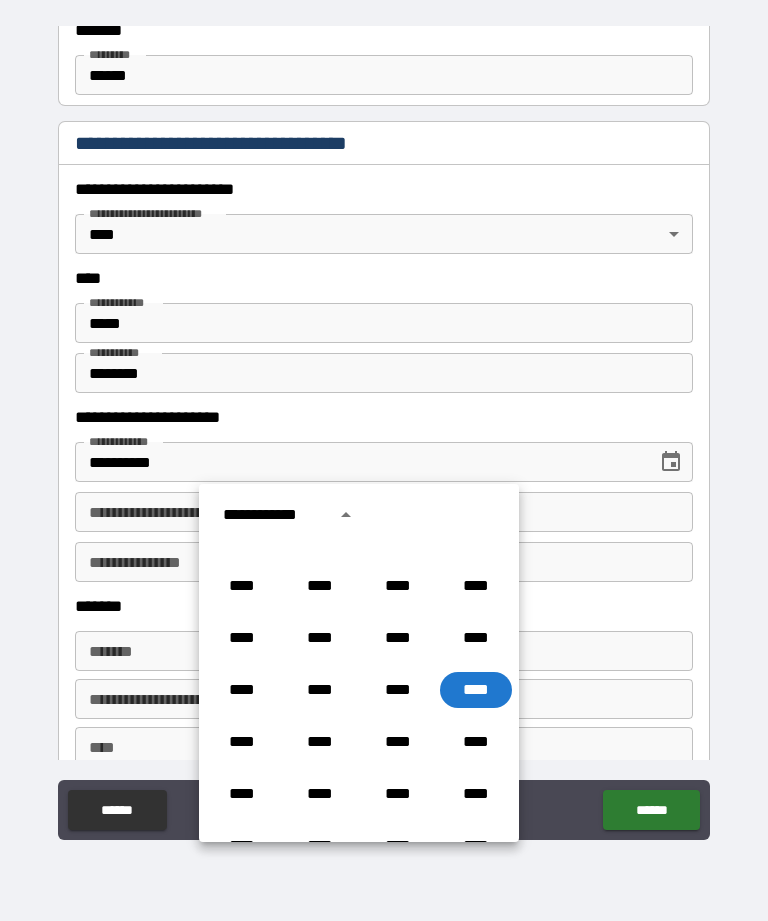 click on "**********" at bounding box center [273, 515] 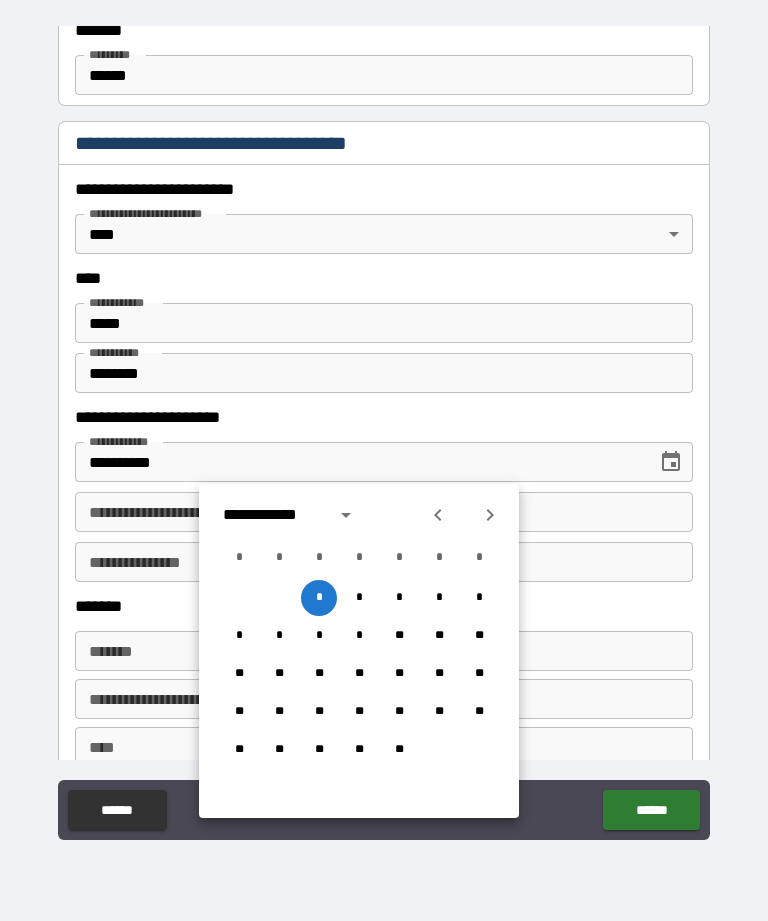 click at bounding box center (671, 462) 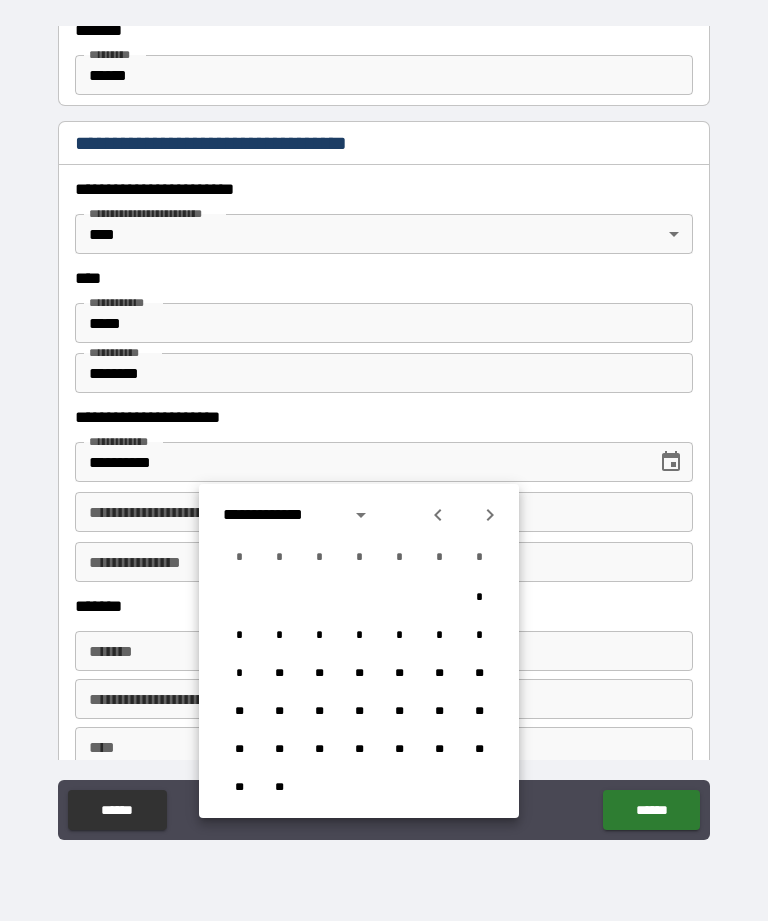 click on "**********" at bounding box center [280, 515] 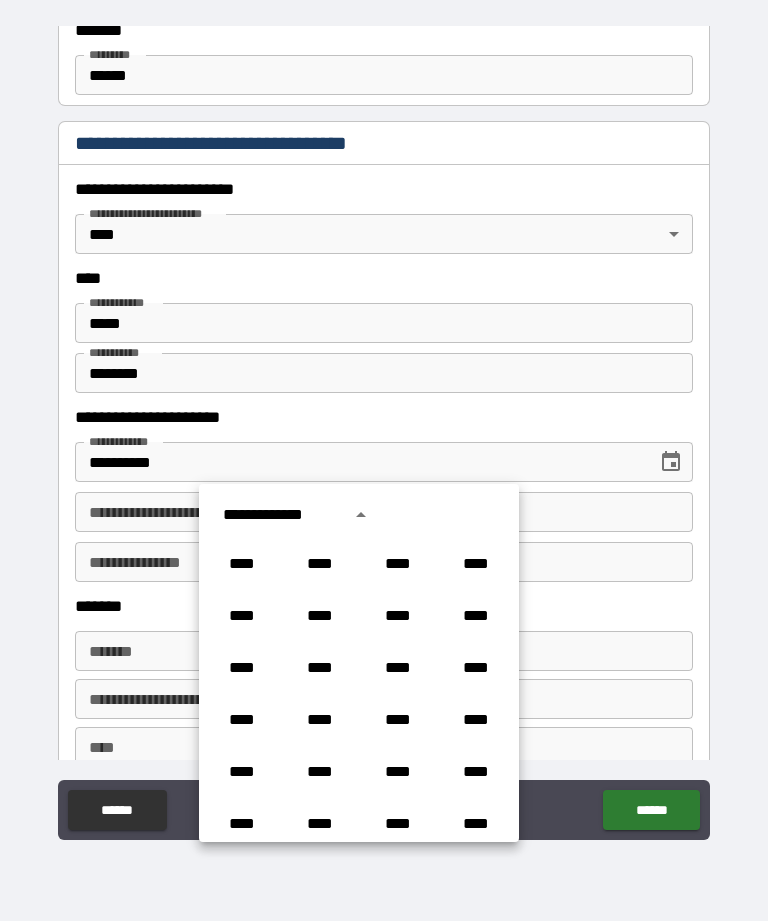 scroll, scrollTop: 654, scrollLeft: 0, axis: vertical 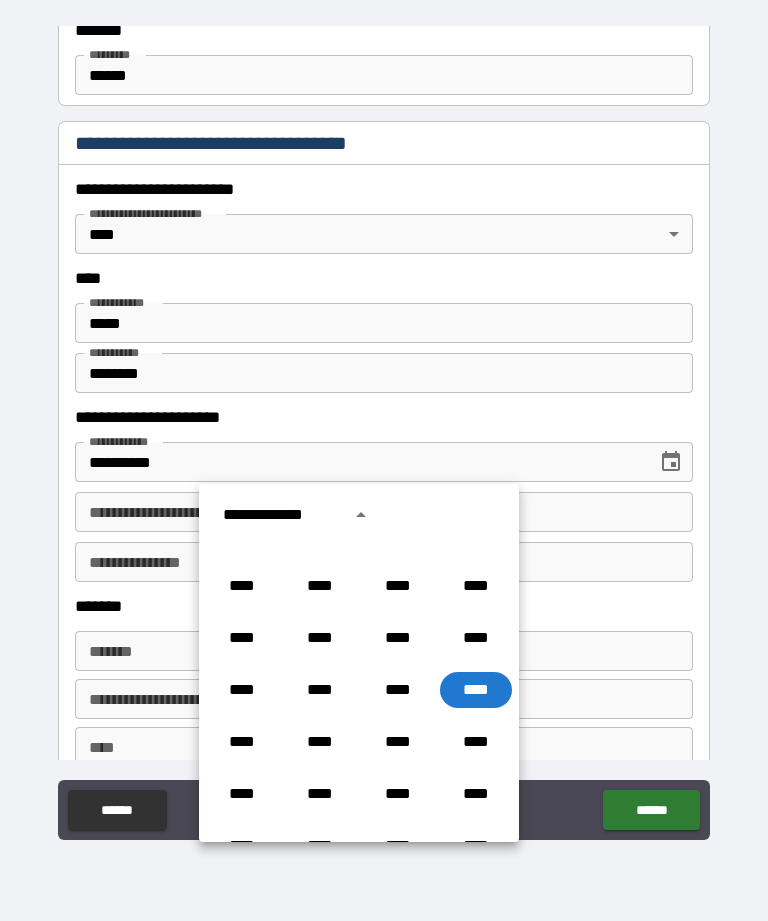 click on "****" at bounding box center [476, 690] 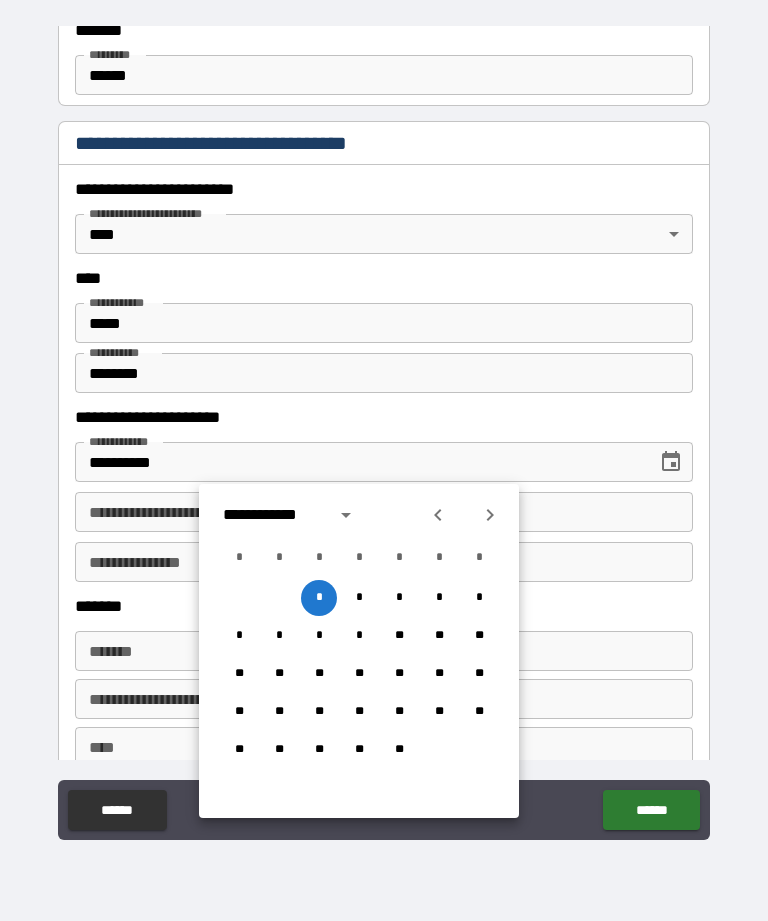 click on "**********" at bounding box center [359, 651] 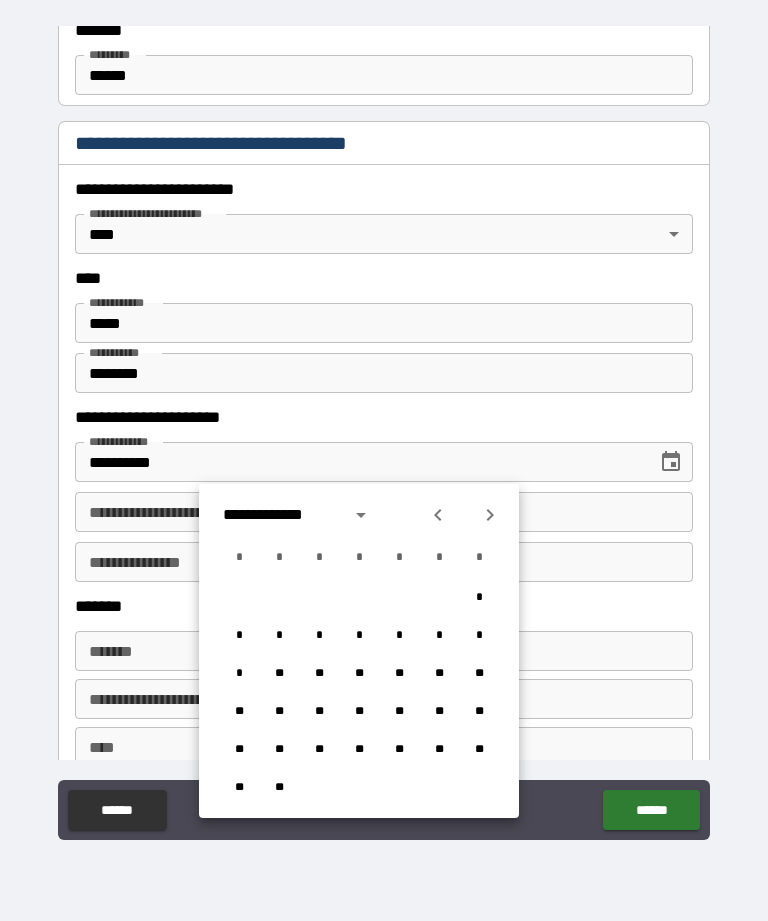 click 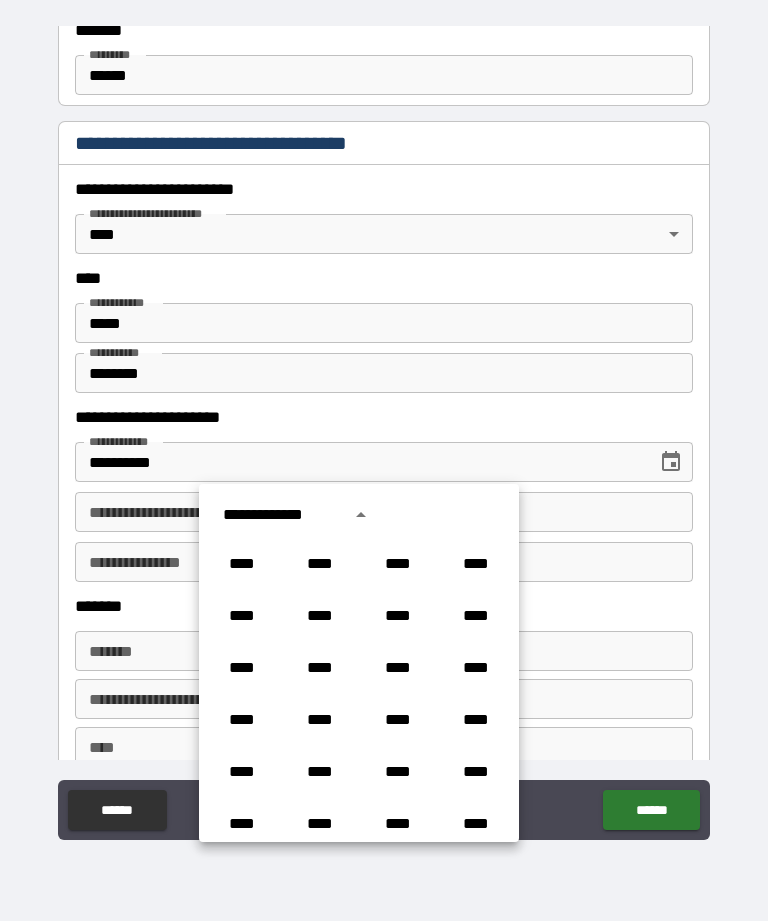 scroll, scrollTop: 654, scrollLeft: 0, axis: vertical 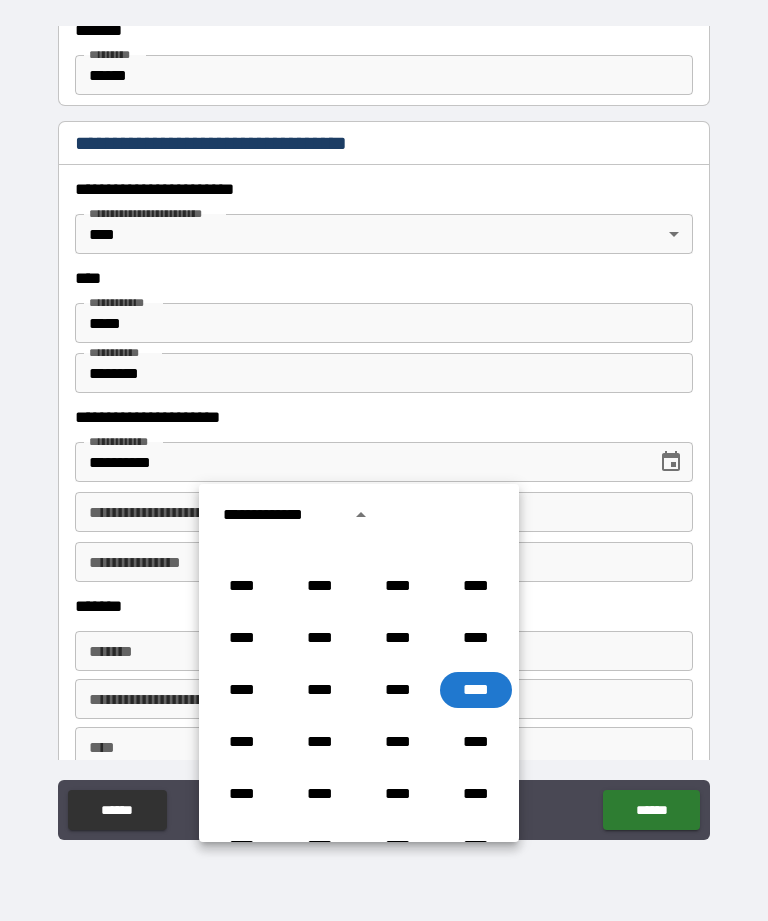 click on "****" at bounding box center [476, 690] 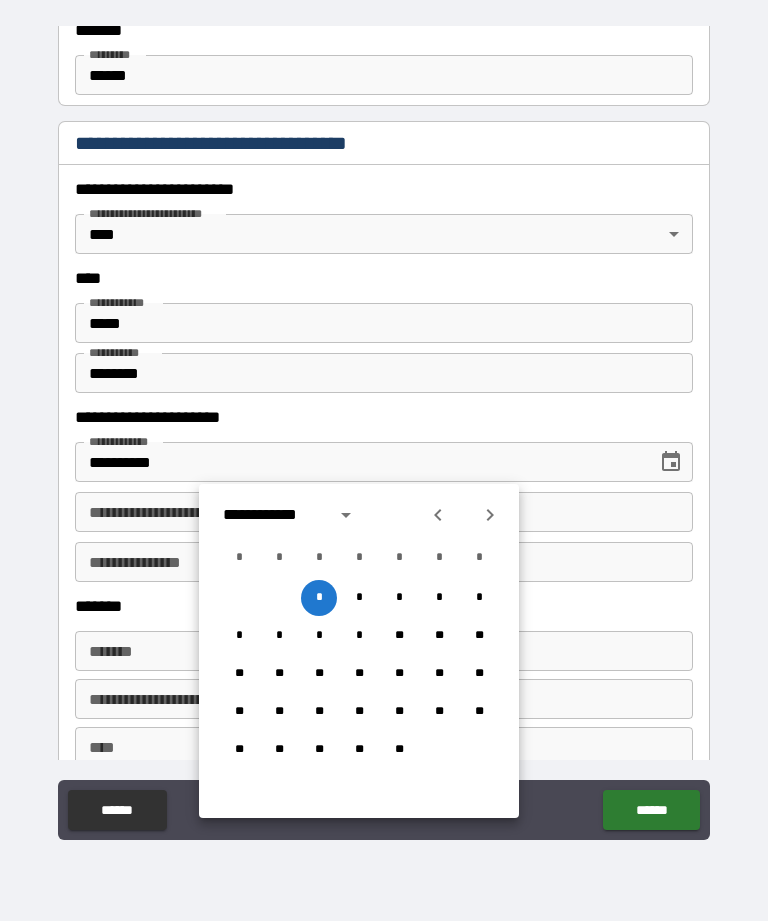 click on "**********" at bounding box center (273, 515) 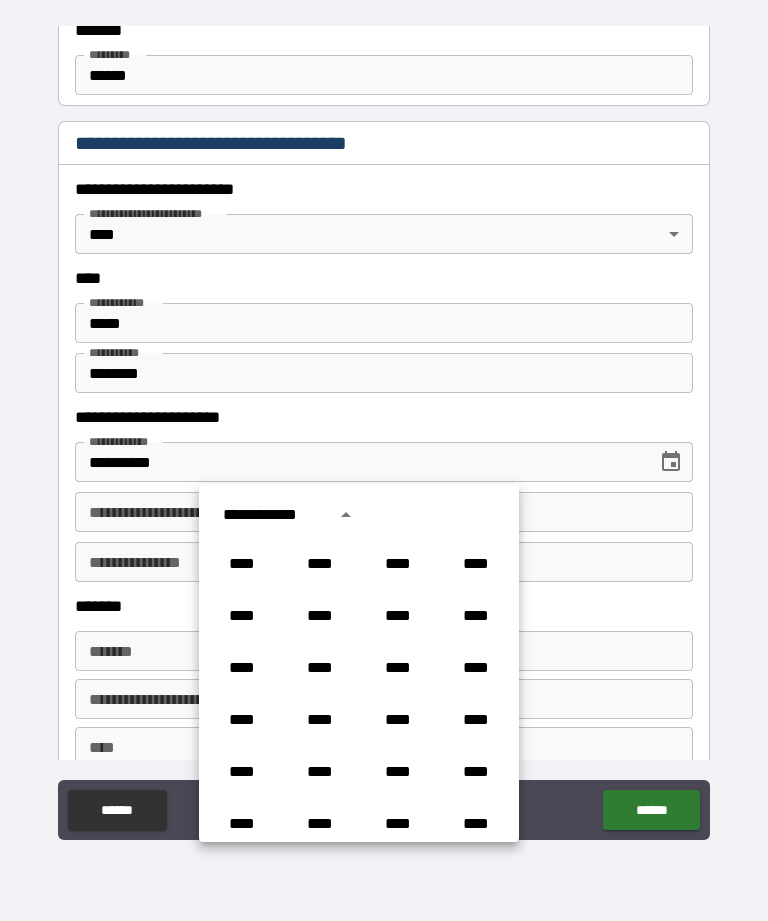 scroll, scrollTop: 654, scrollLeft: 0, axis: vertical 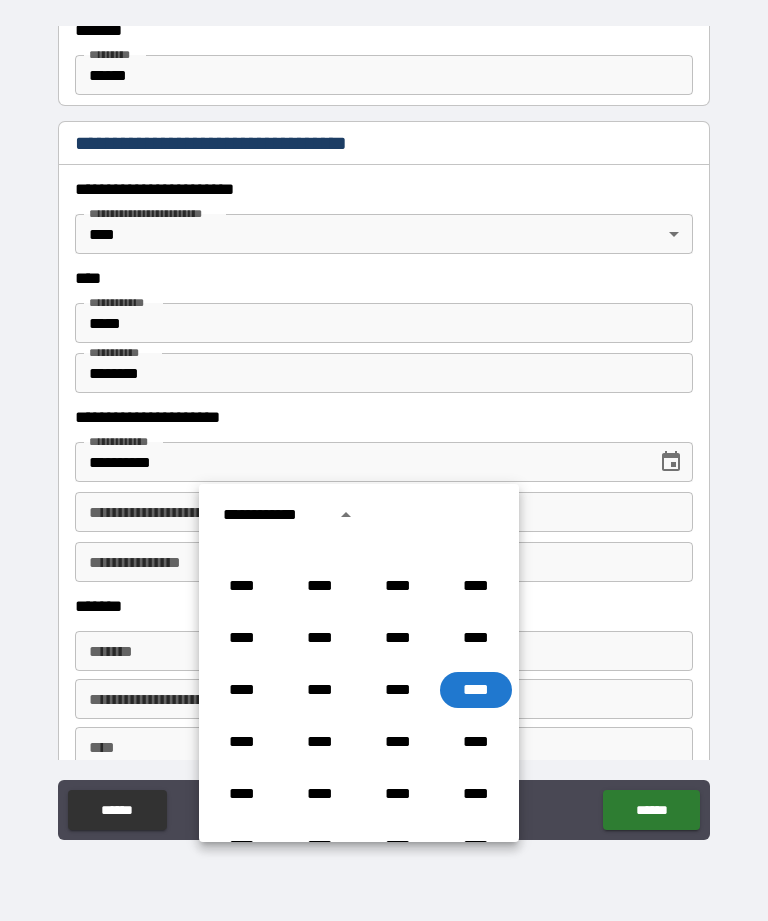click on "****" at bounding box center (476, 690) 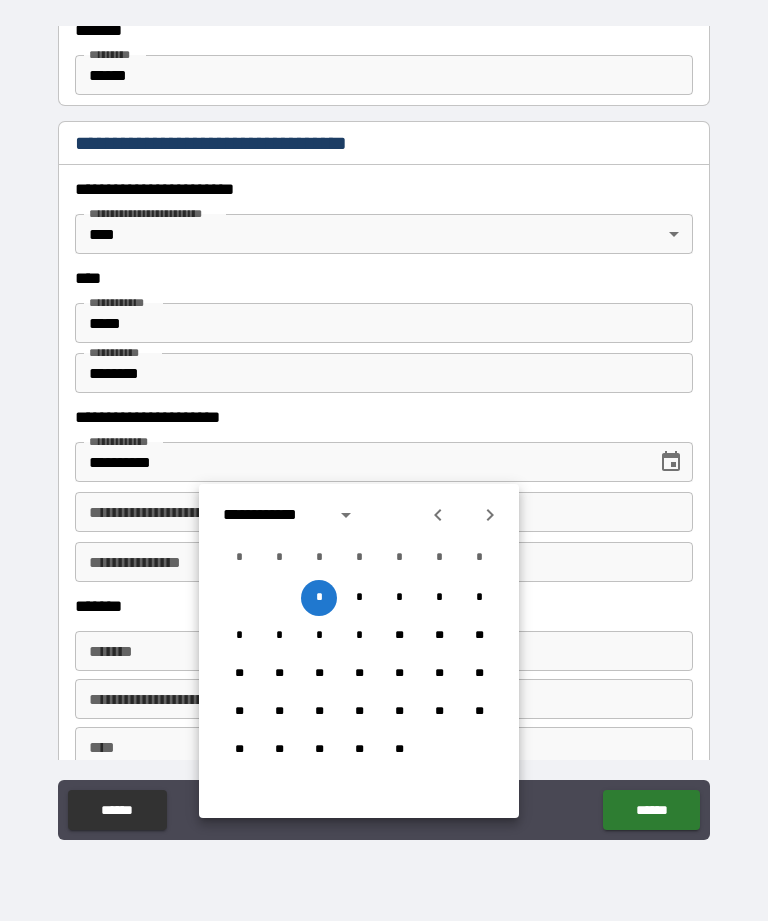 click 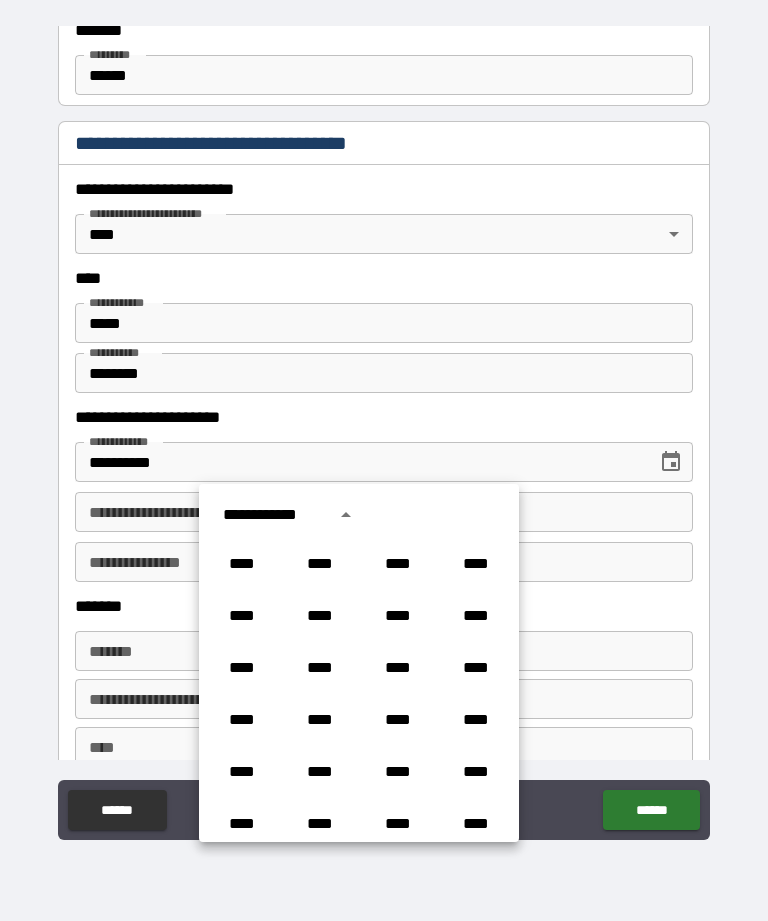 scroll, scrollTop: 654, scrollLeft: 0, axis: vertical 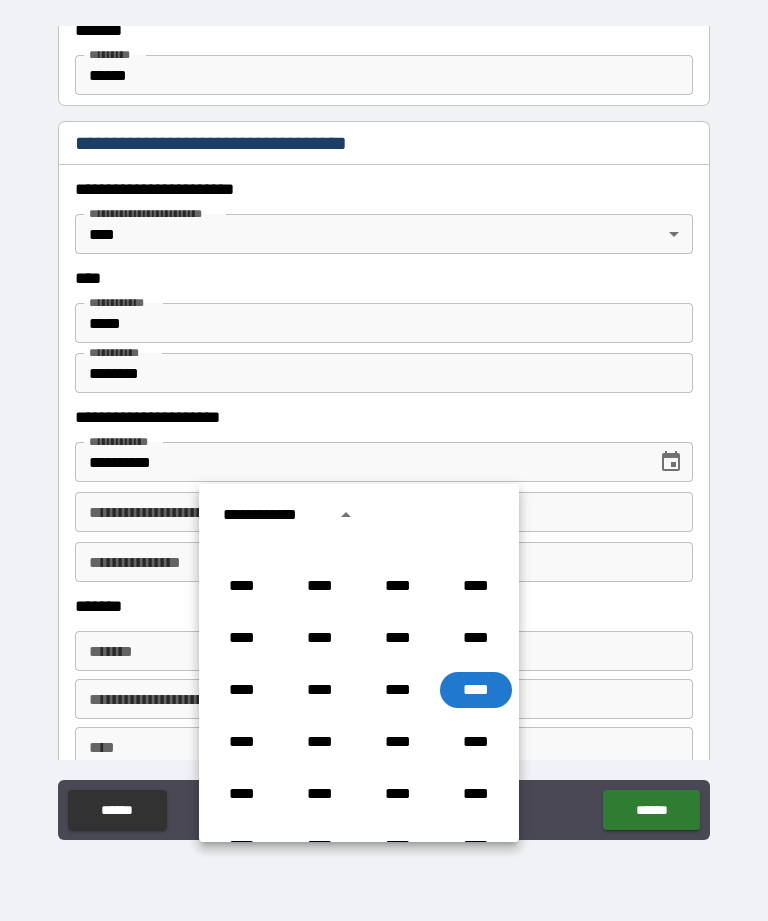 click 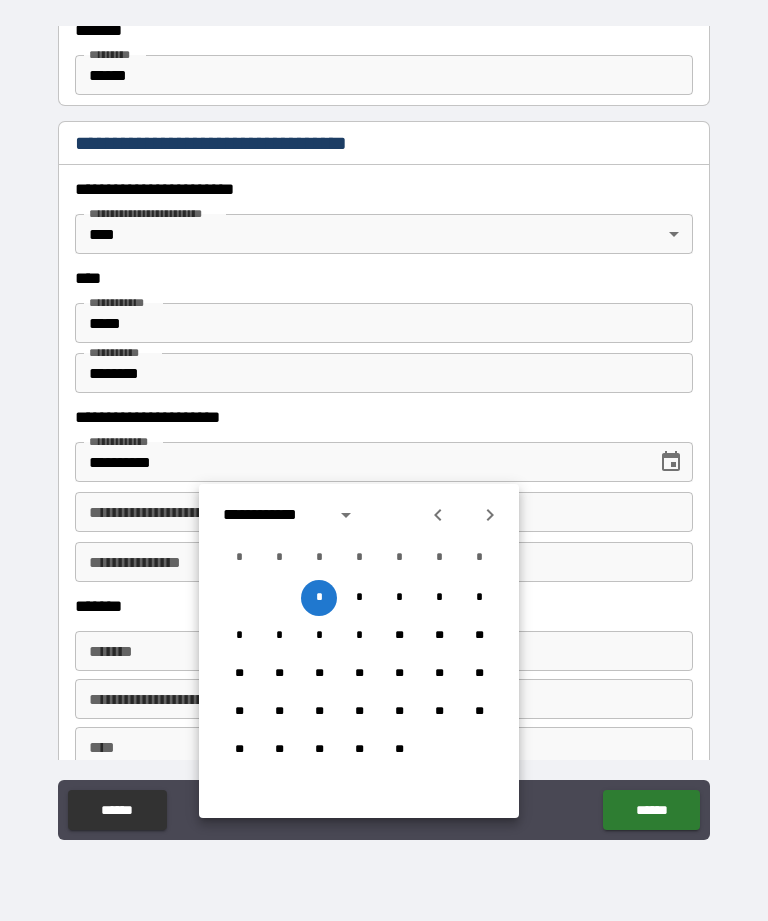 click 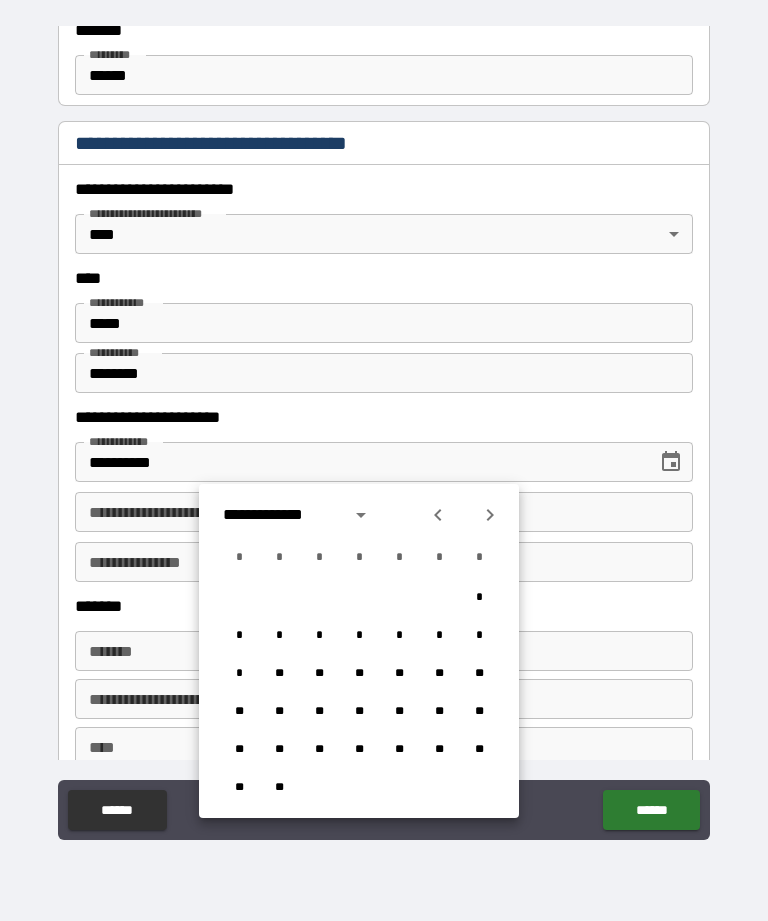 click on "**********" at bounding box center (300, 515) 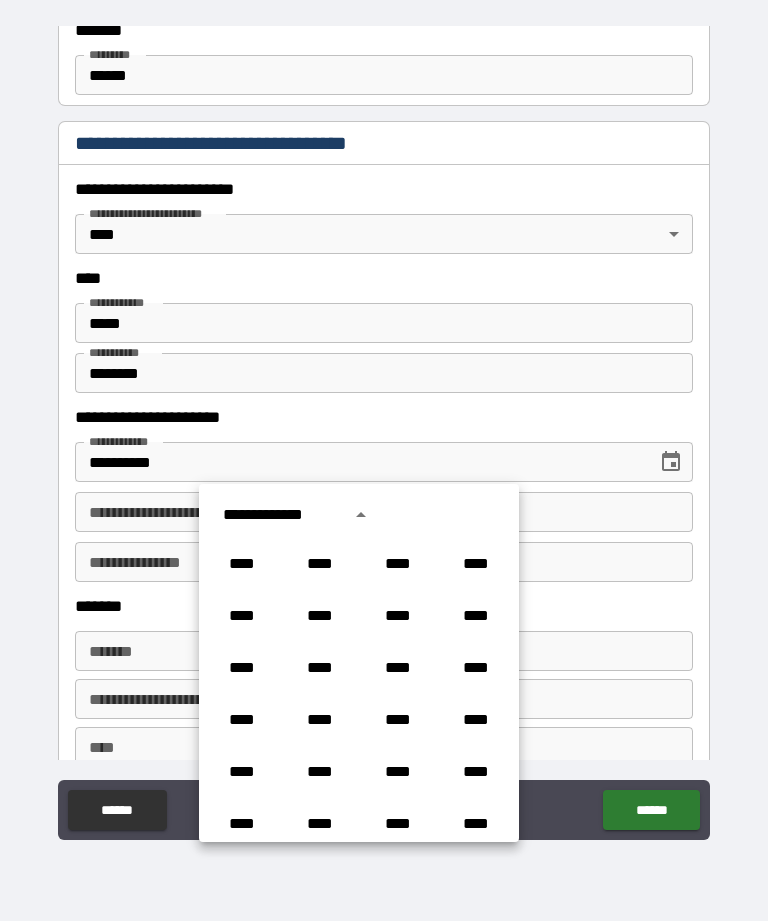 scroll, scrollTop: 654, scrollLeft: 0, axis: vertical 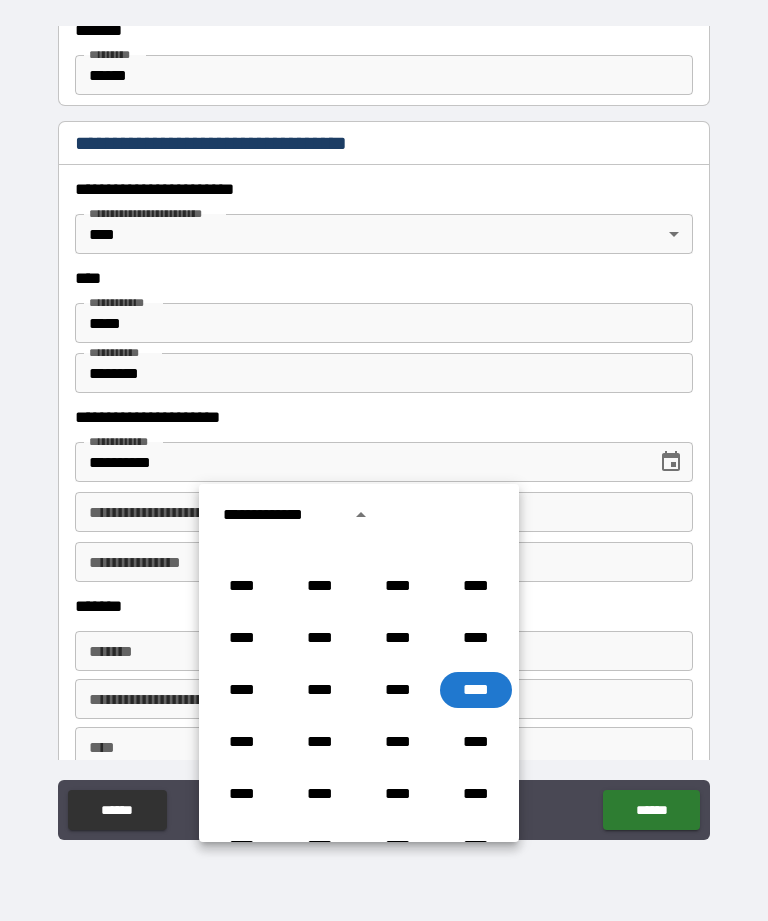 click on "**********" at bounding box center [300, 515] 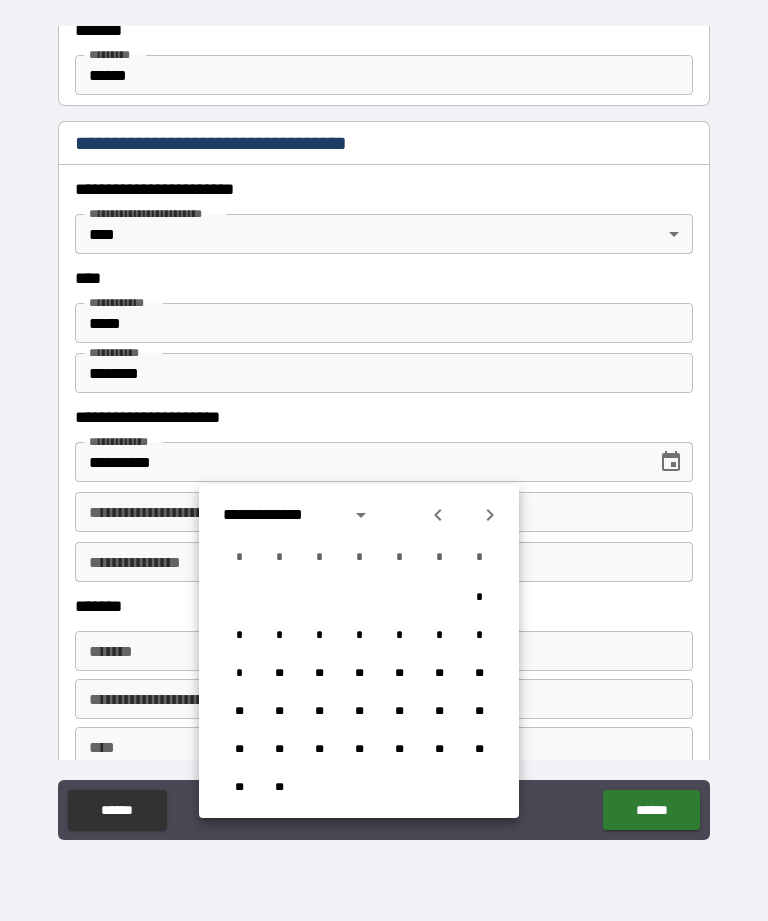 click on "**********" at bounding box center (280, 515) 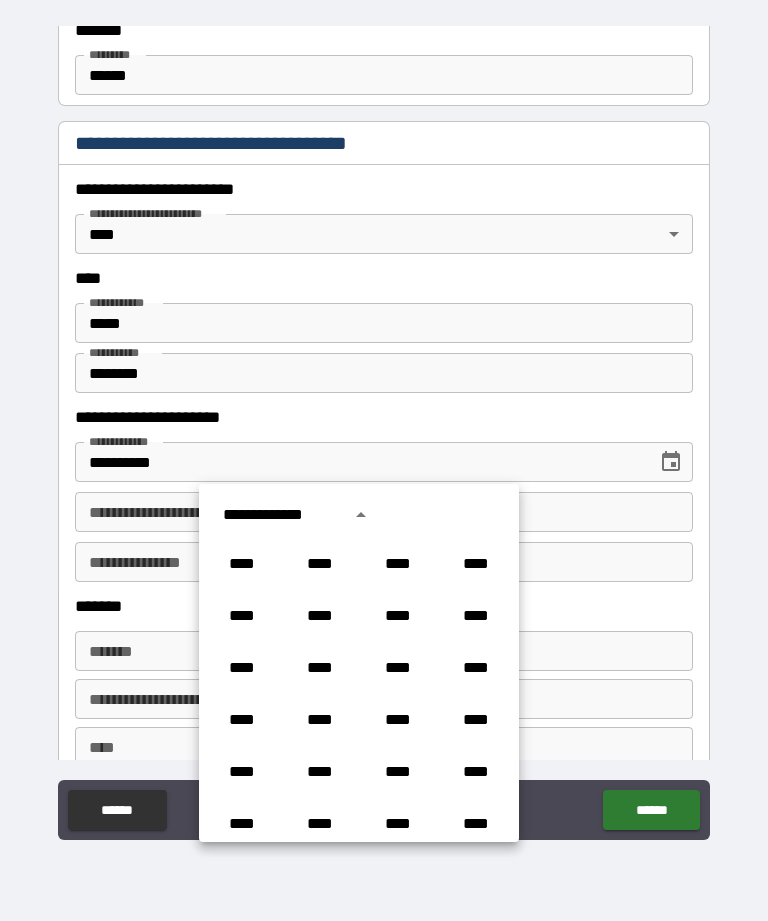 scroll, scrollTop: 654, scrollLeft: 0, axis: vertical 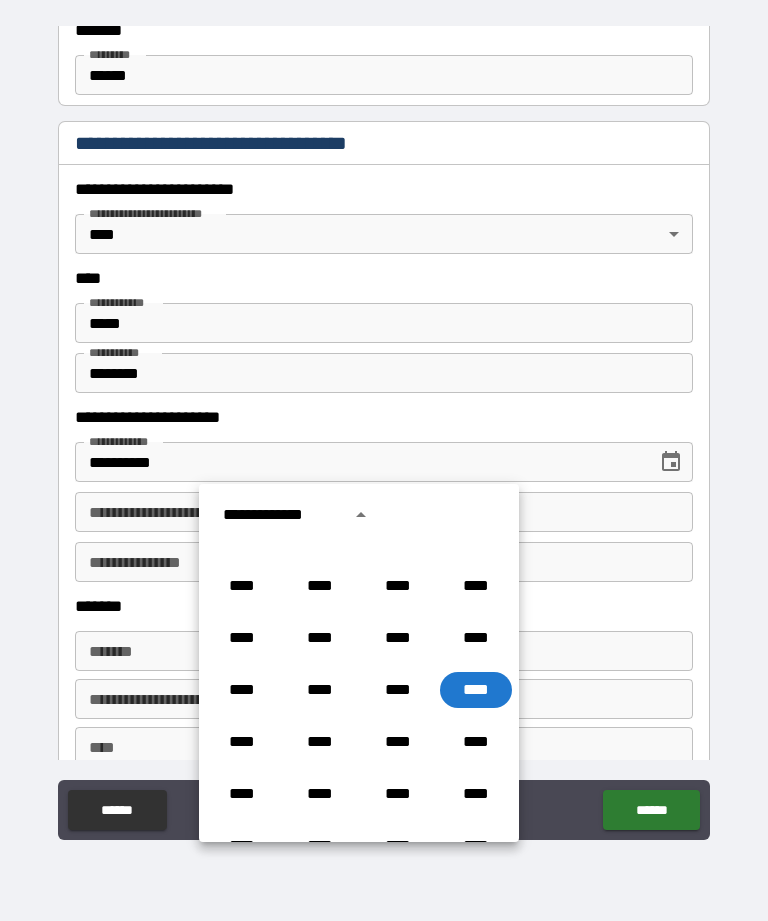 click on "****" at bounding box center (476, 690) 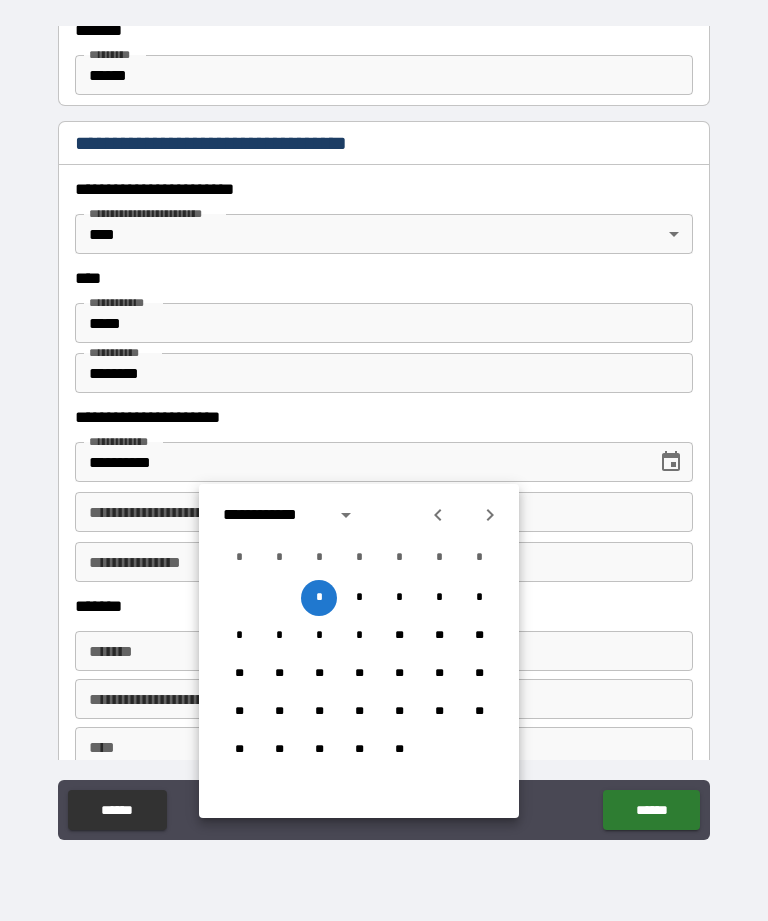 click 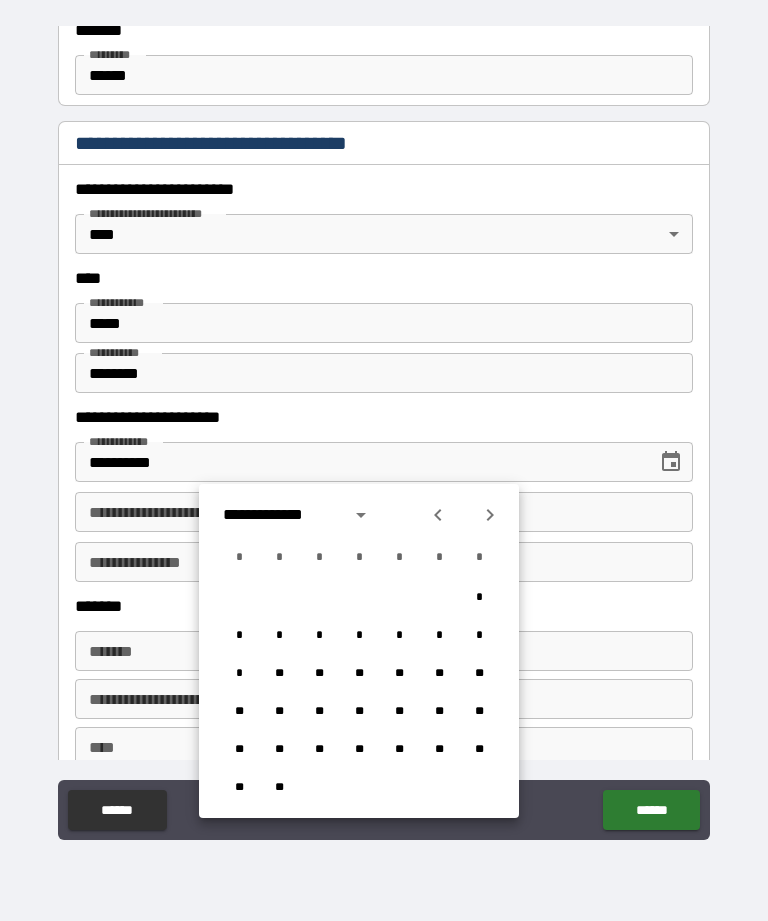 click 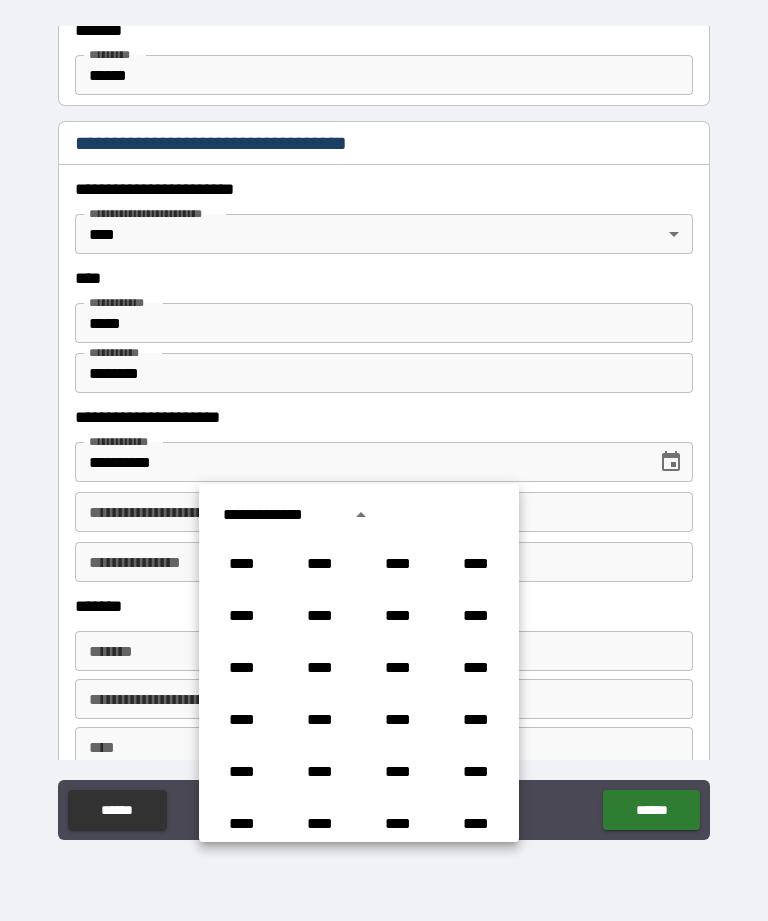 scroll, scrollTop: 654, scrollLeft: 0, axis: vertical 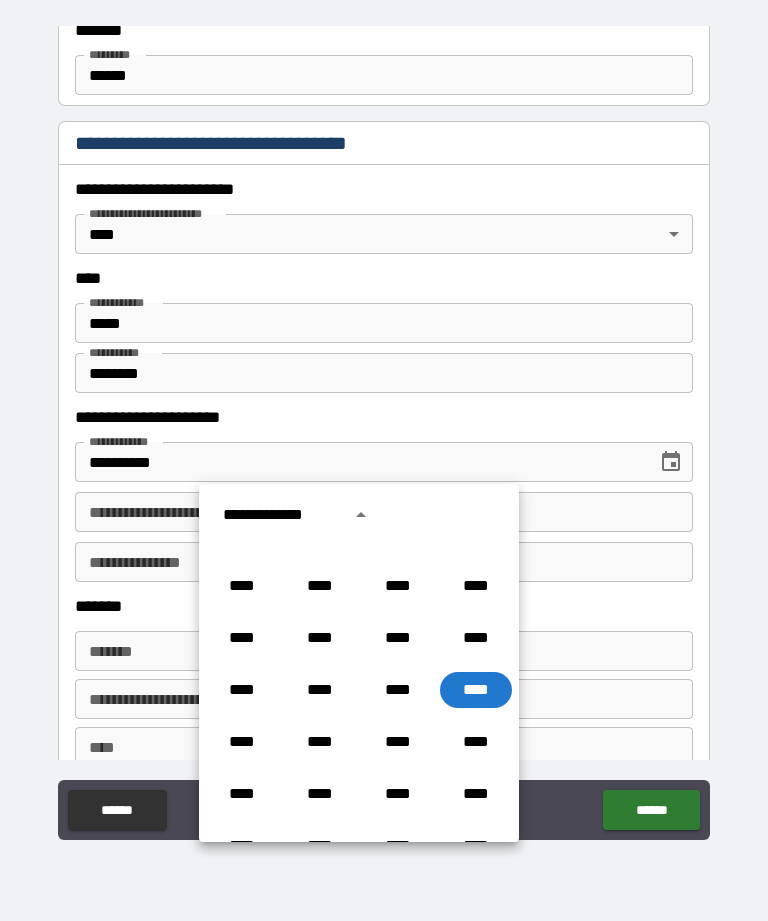 click on "****" at bounding box center (476, 690) 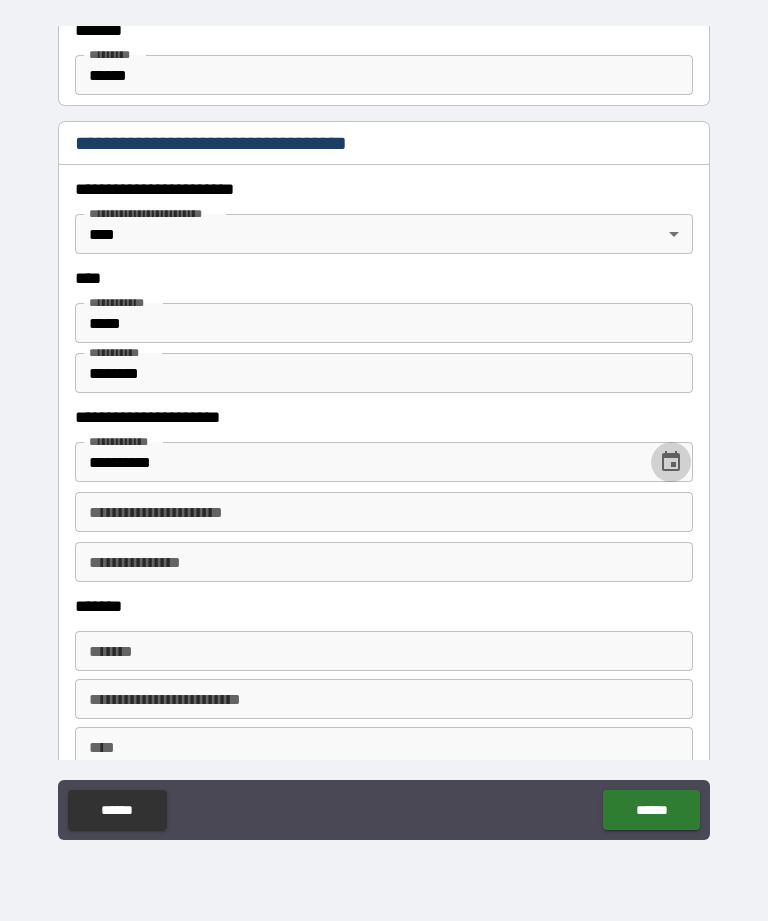click 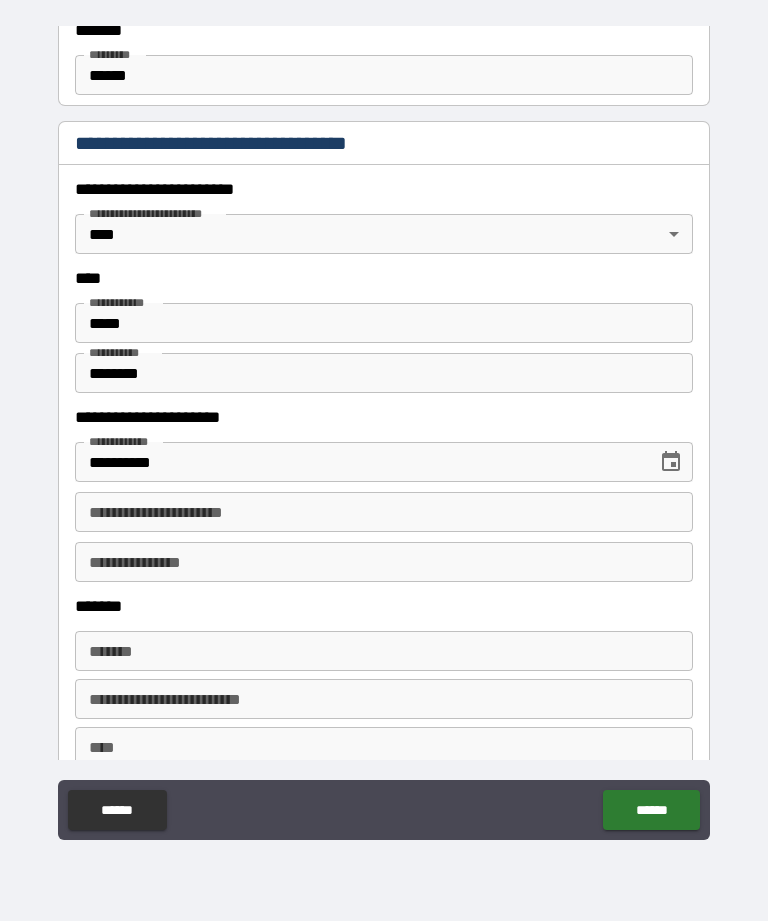 scroll, scrollTop: 815, scrollLeft: 0, axis: vertical 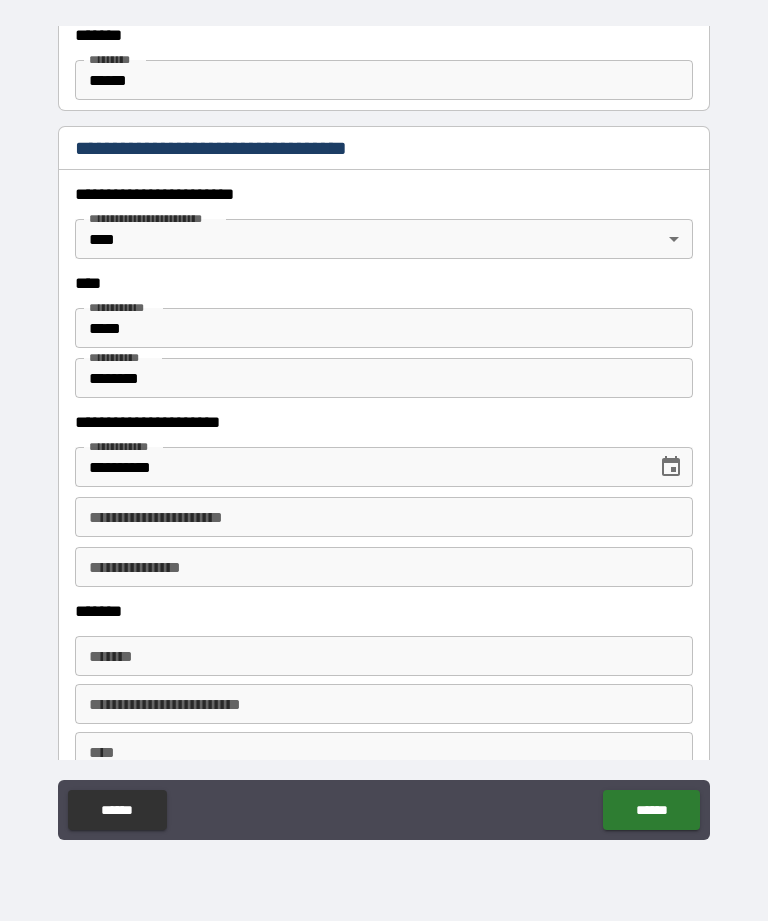 click on "**********" at bounding box center (359, 467) 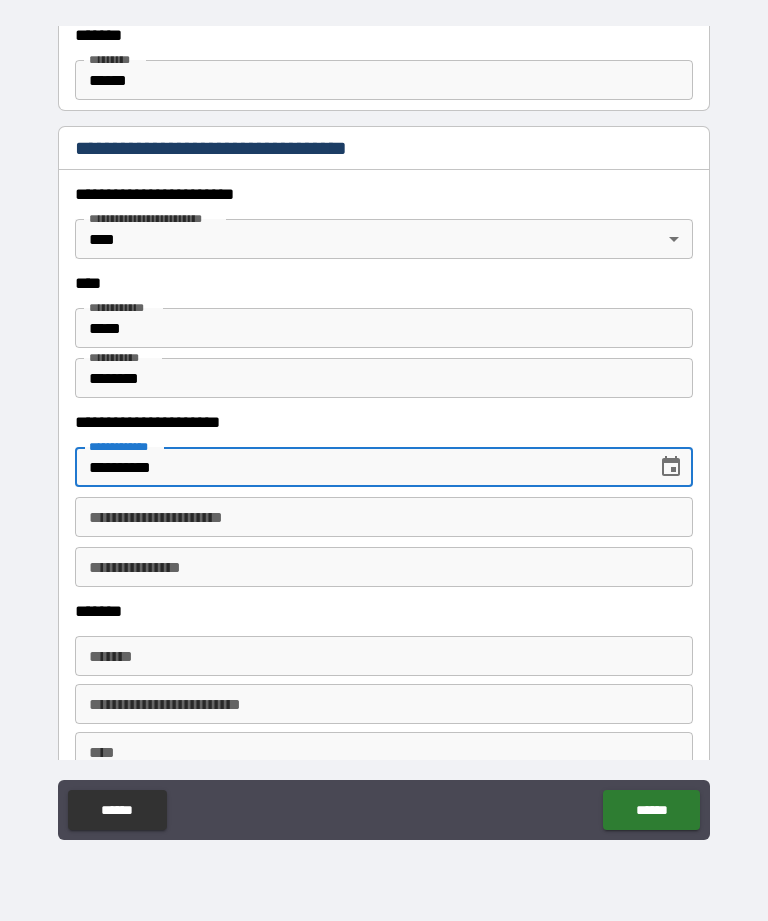 click on "**********" at bounding box center (359, 467) 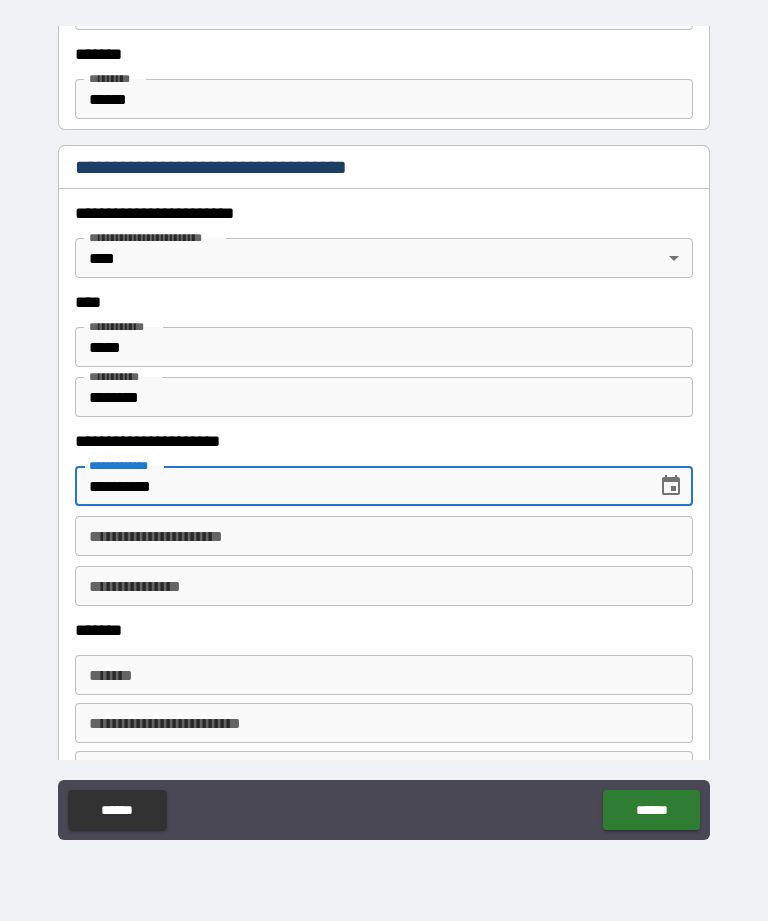 click on "**********" at bounding box center (359, 486) 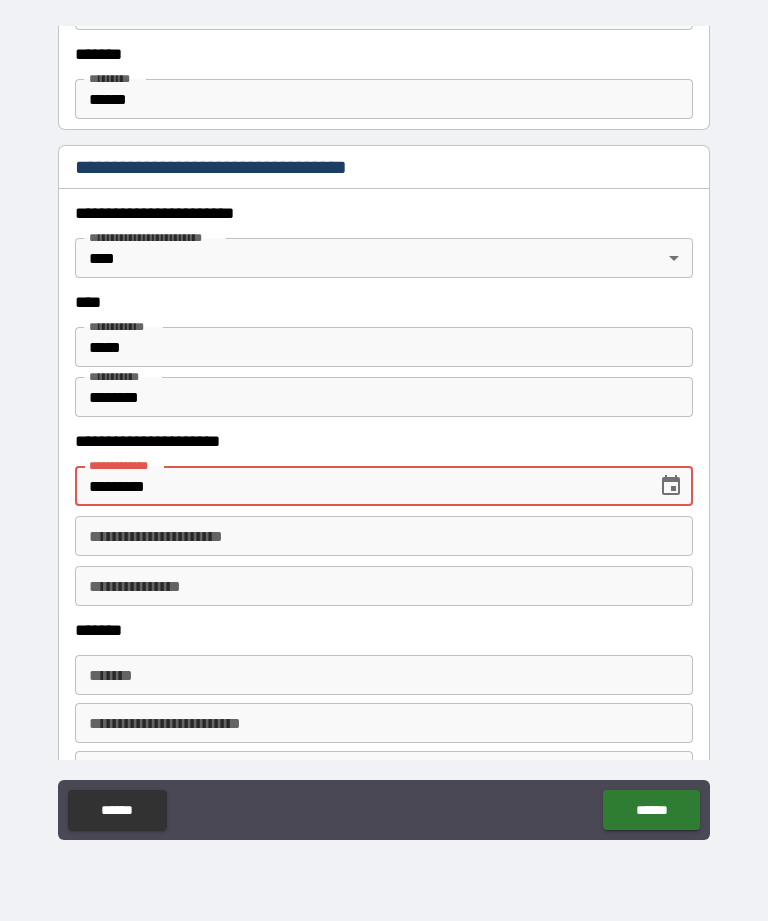 type on "**********" 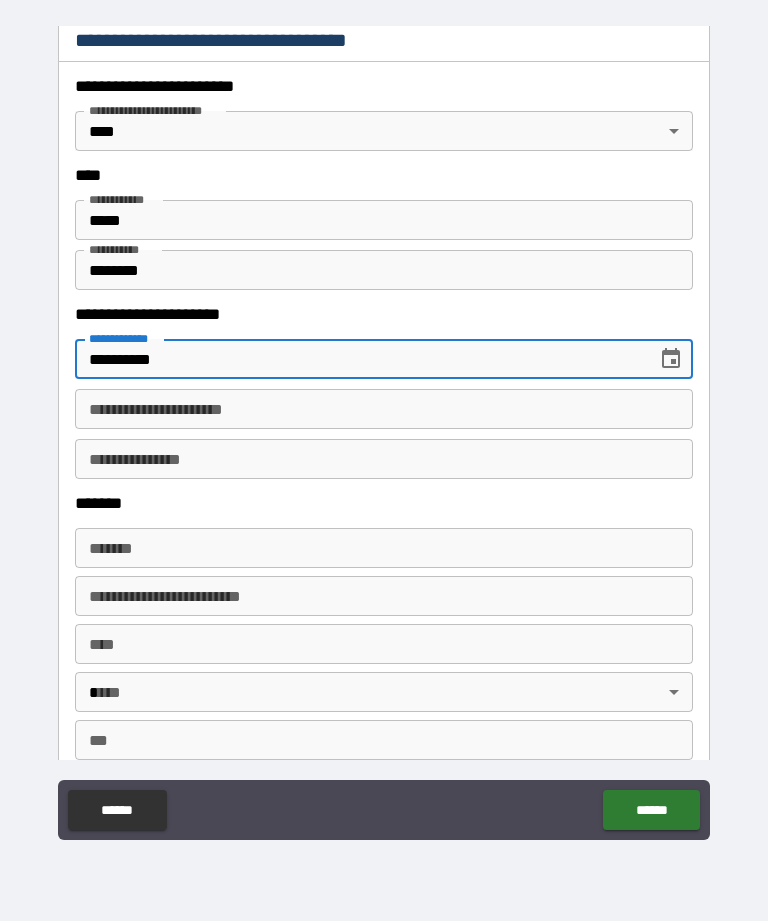 scroll, scrollTop: 930, scrollLeft: 0, axis: vertical 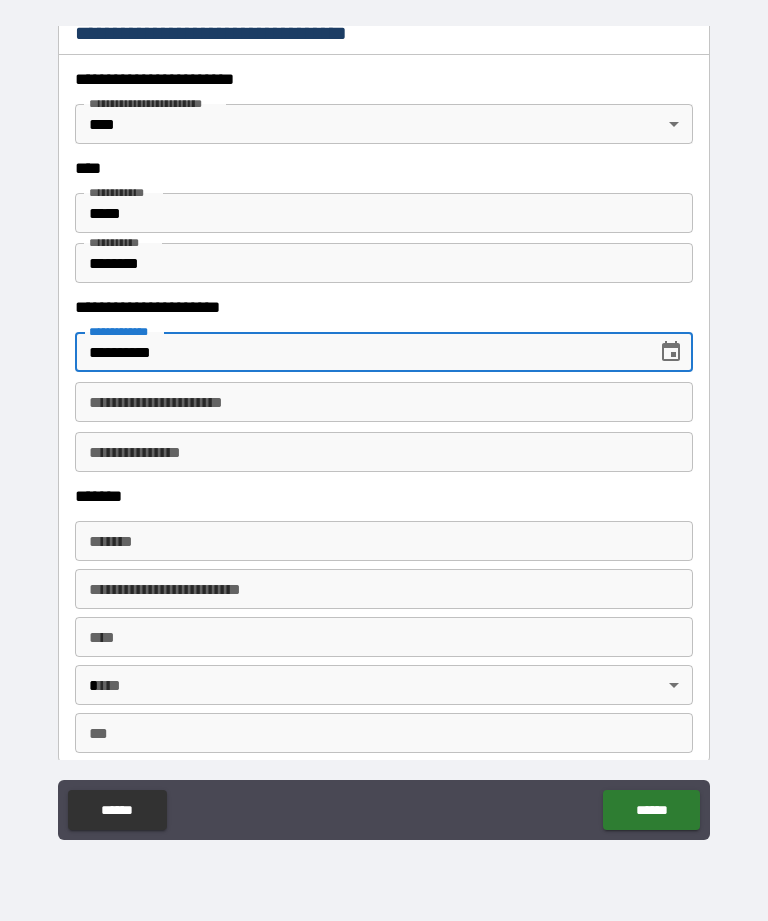 click on "**********" at bounding box center (384, 402) 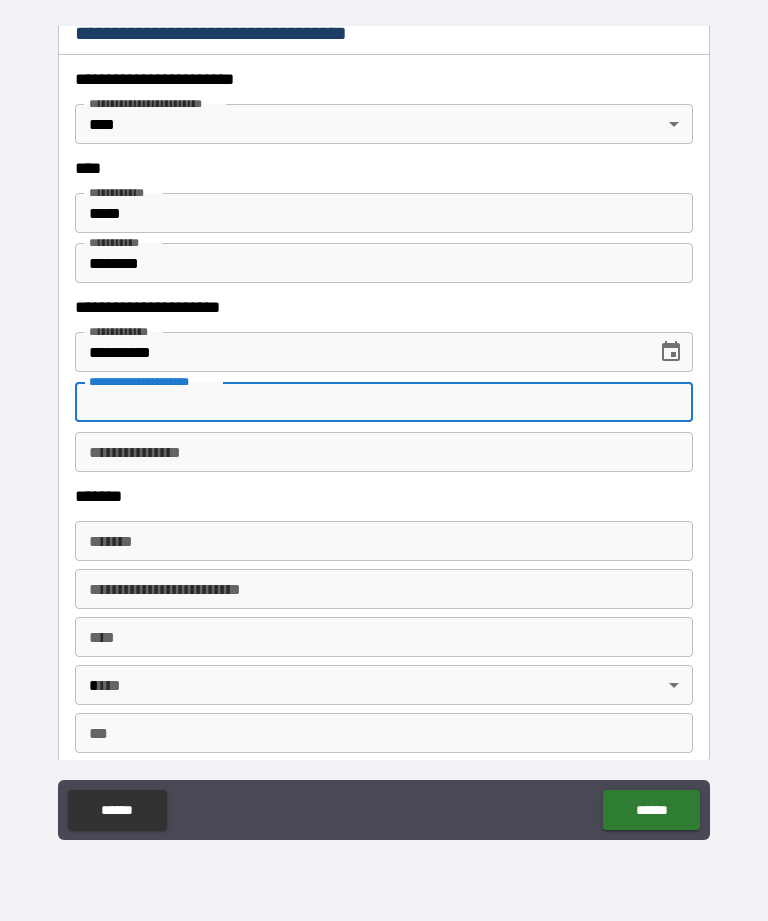 click on "**********" at bounding box center (384, 431) 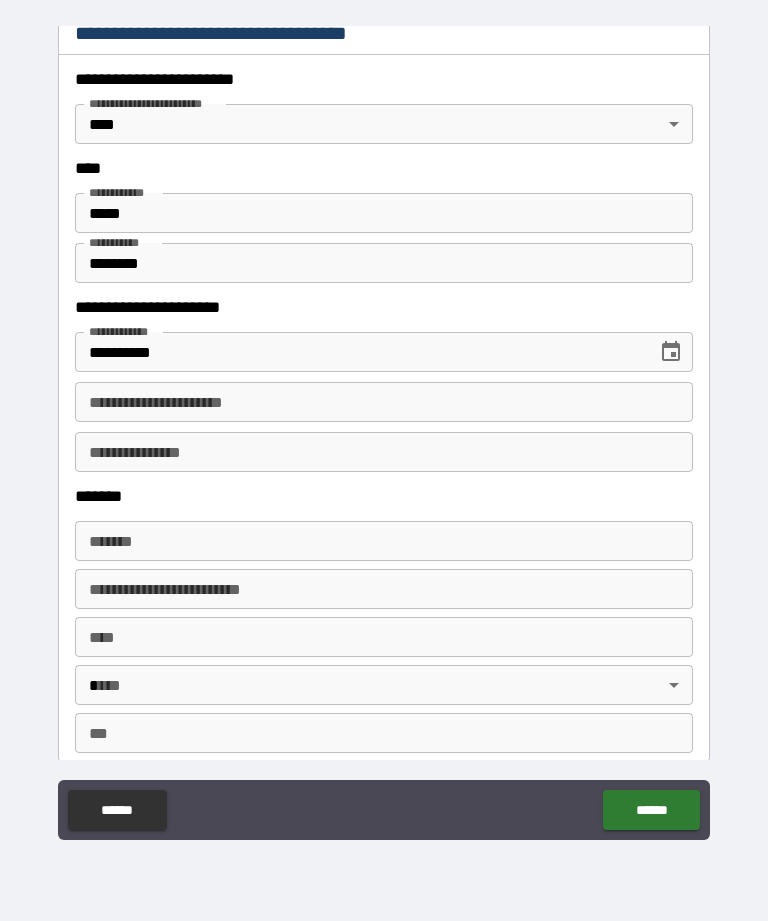 click on "**********" at bounding box center [384, 402] 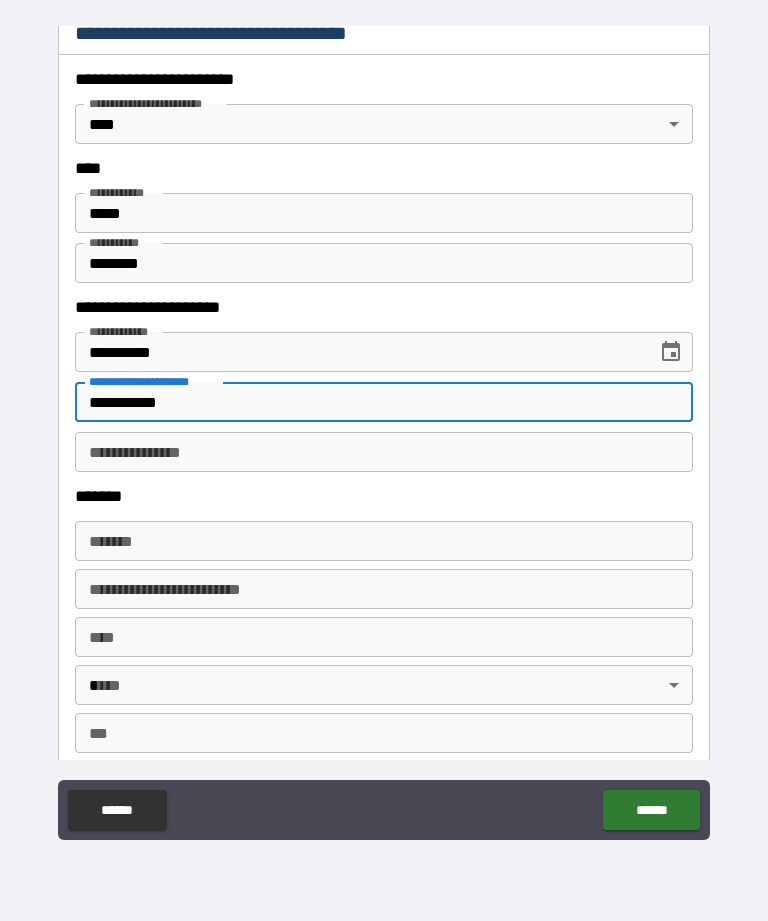 type on "**********" 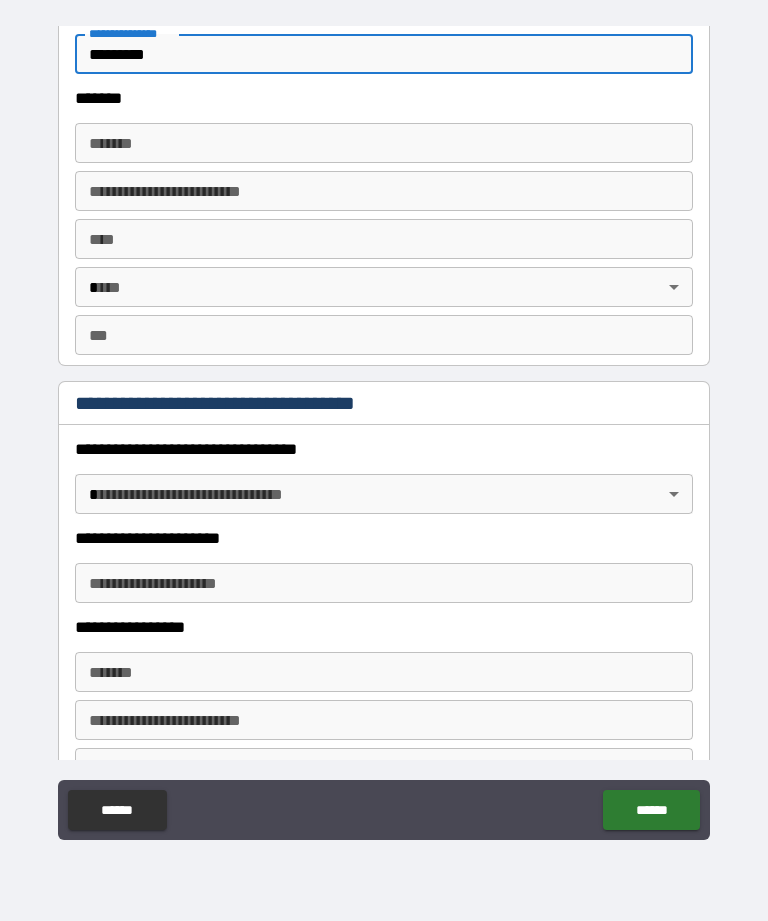 scroll, scrollTop: 1316, scrollLeft: 0, axis: vertical 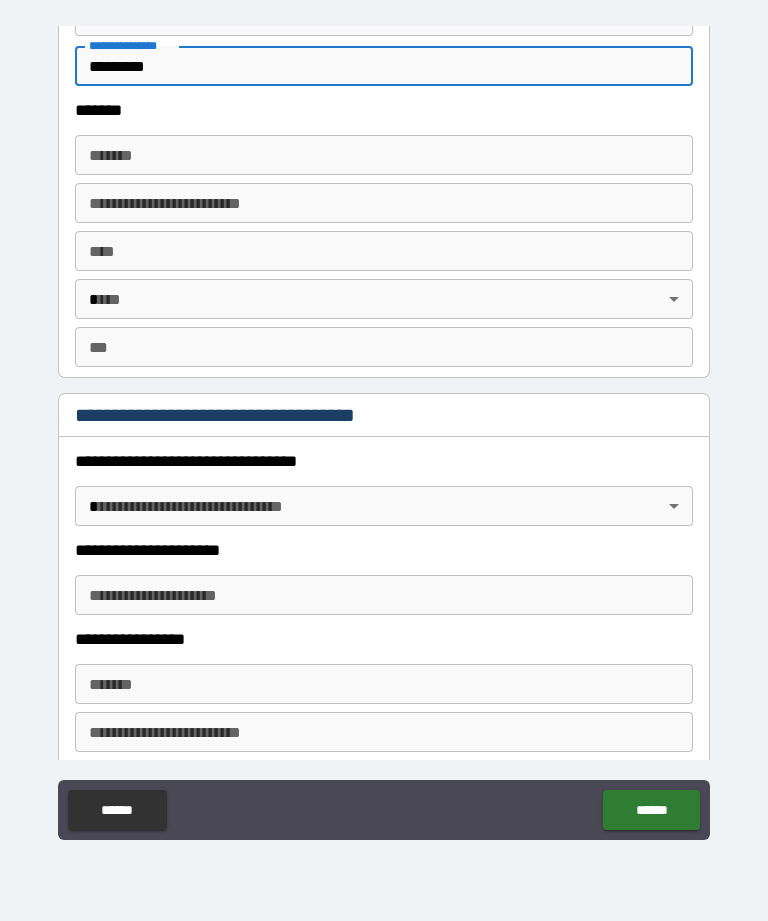 type on "*********" 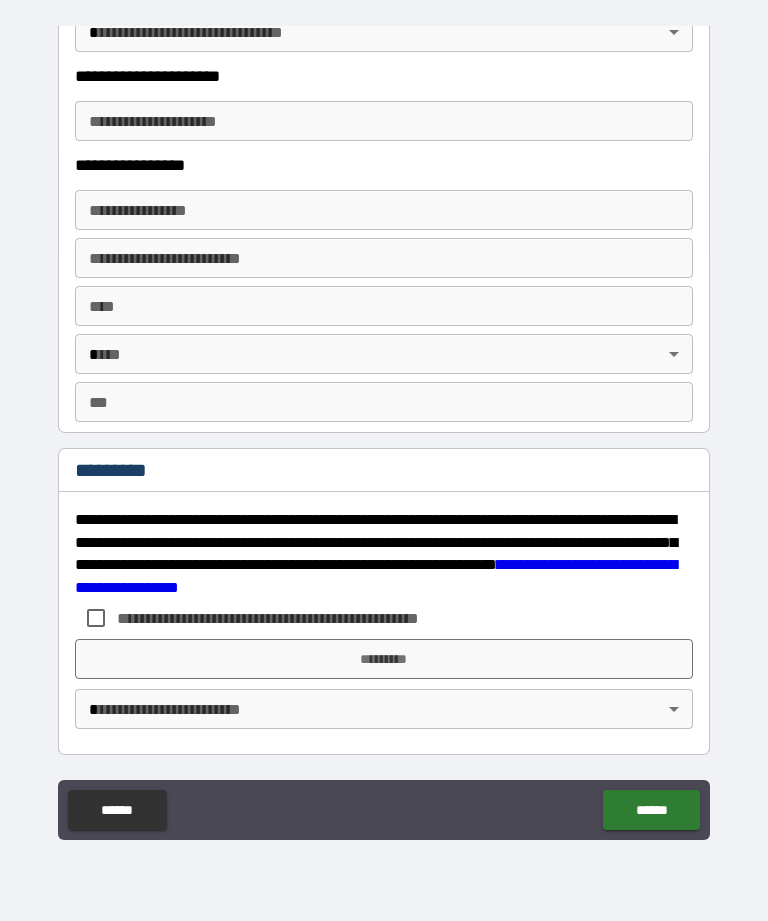 scroll, scrollTop: 3602, scrollLeft: 0, axis: vertical 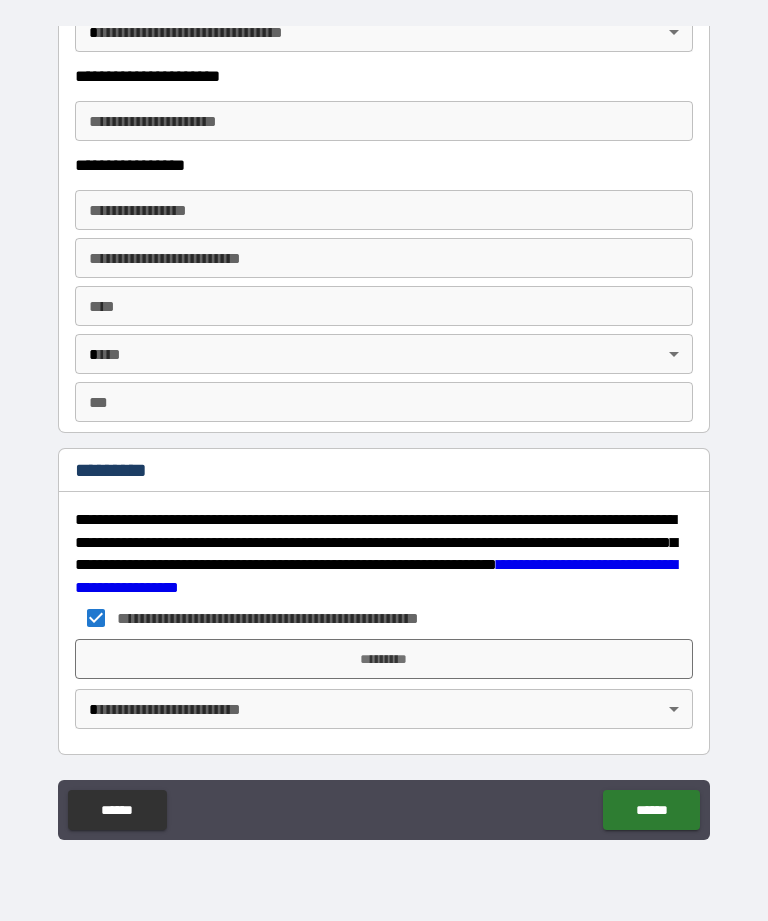 click on "**********" at bounding box center [384, 428] 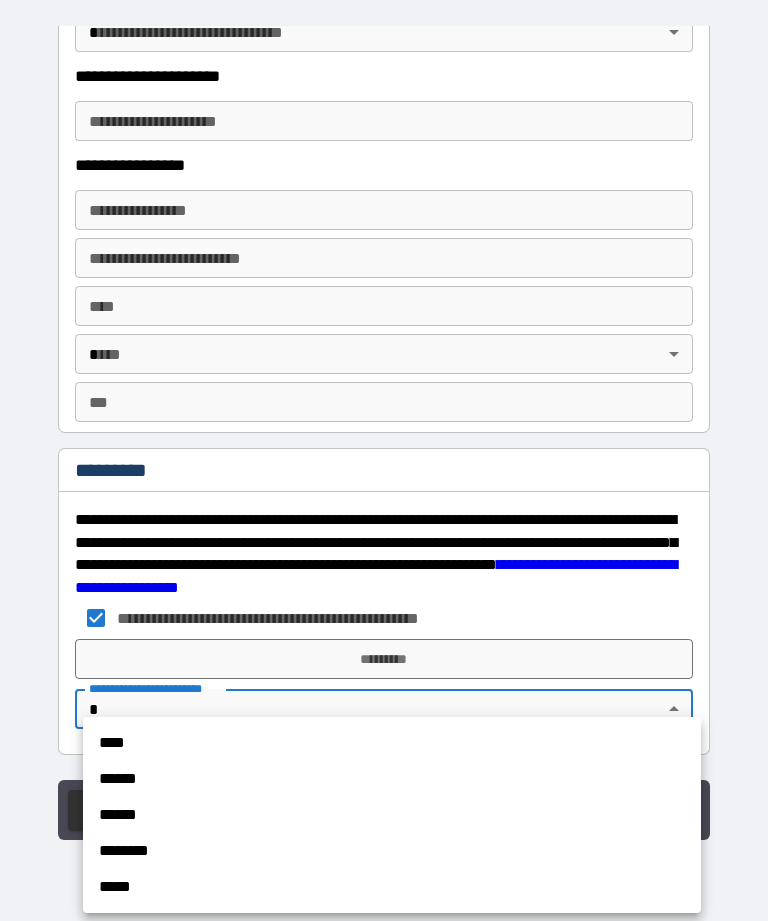 click on "****" at bounding box center [392, 743] 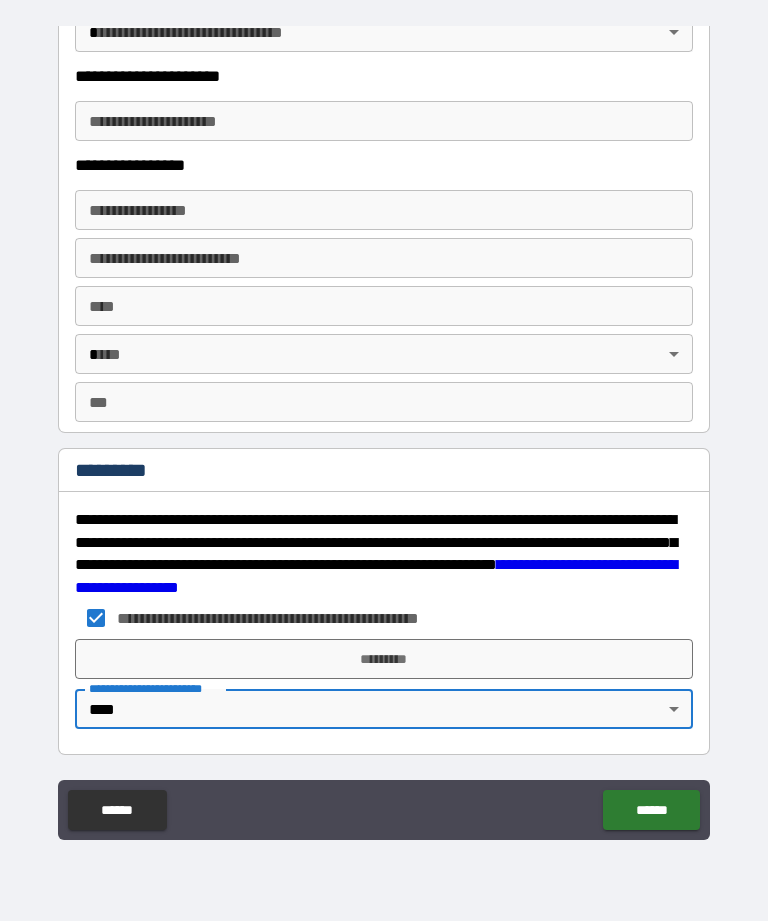 click on "*********" at bounding box center [384, 659] 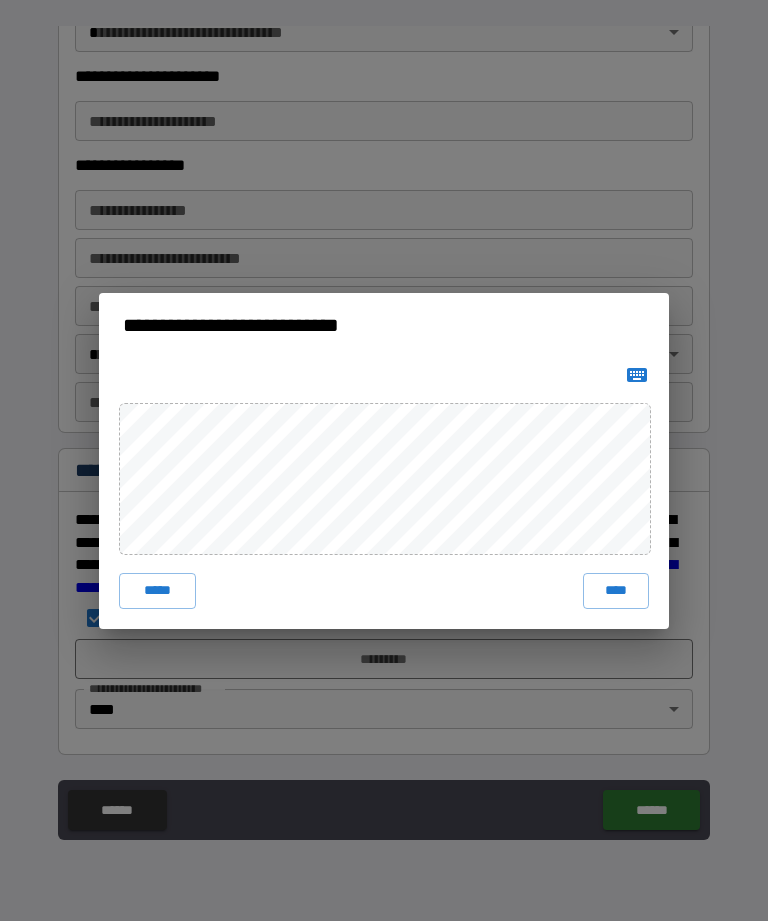 click on "****" at bounding box center [616, 591] 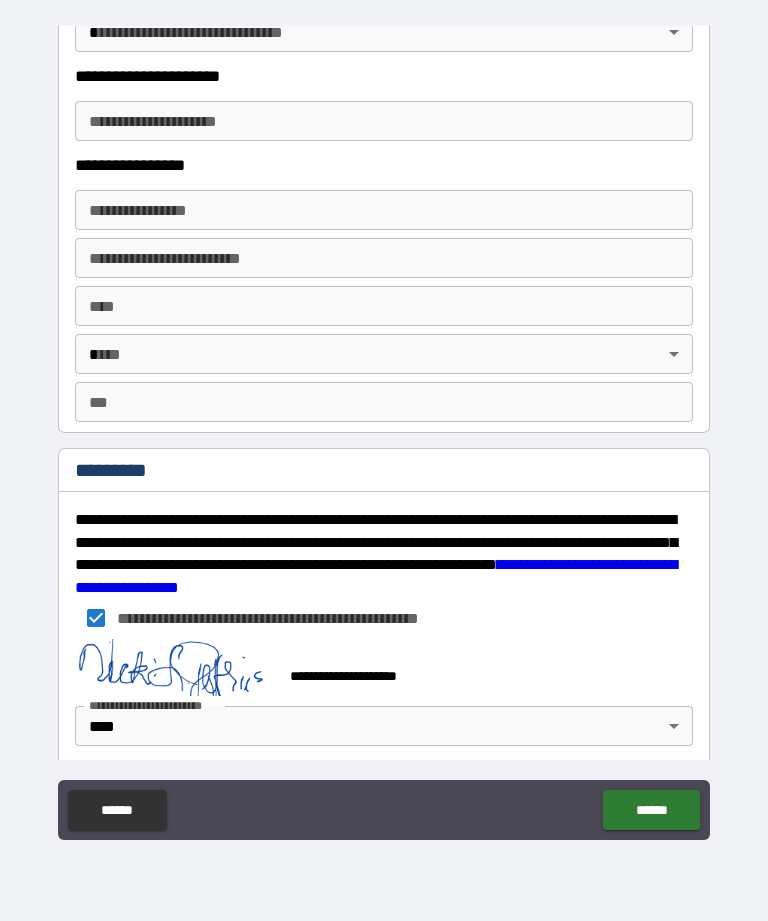 click on "******" at bounding box center [651, 810] 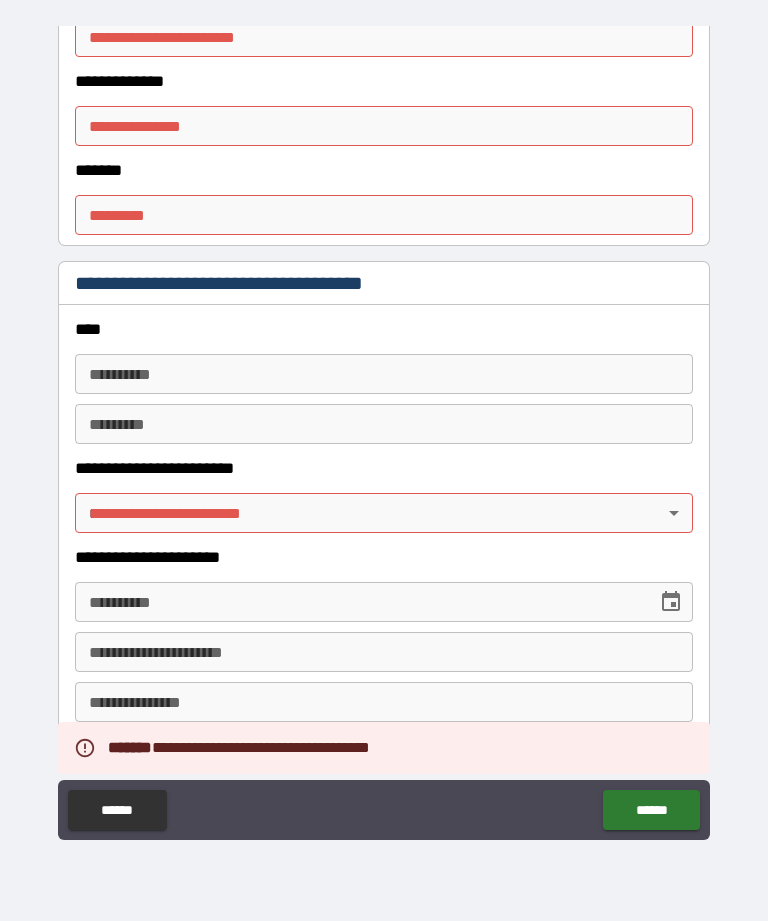 scroll, scrollTop: 2486, scrollLeft: 0, axis: vertical 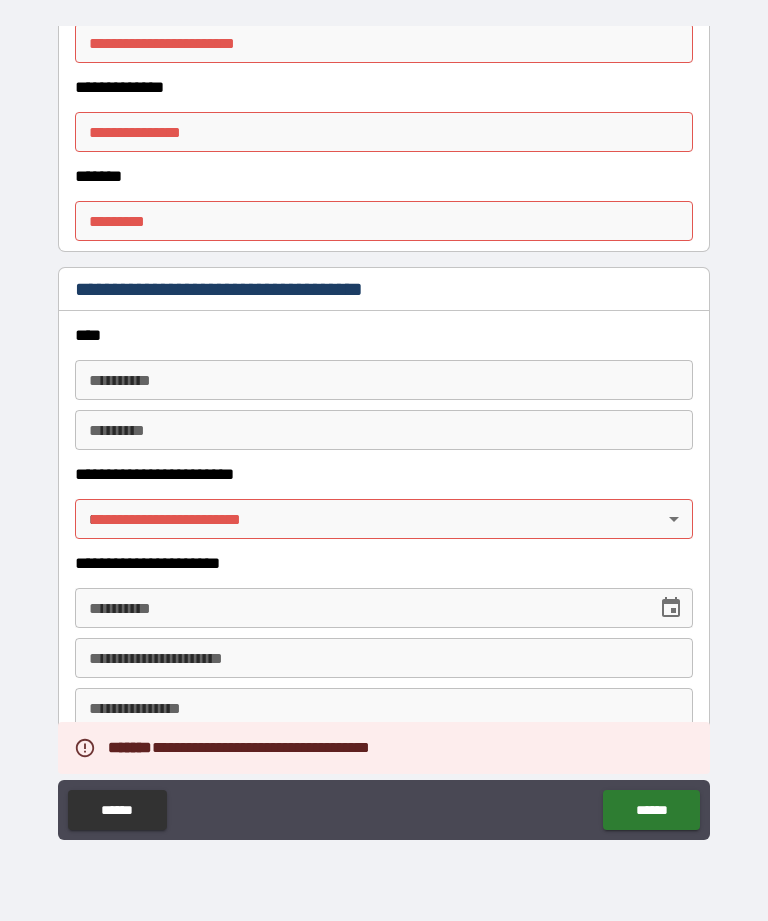 click on "**********" at bounding box center (384, 504) 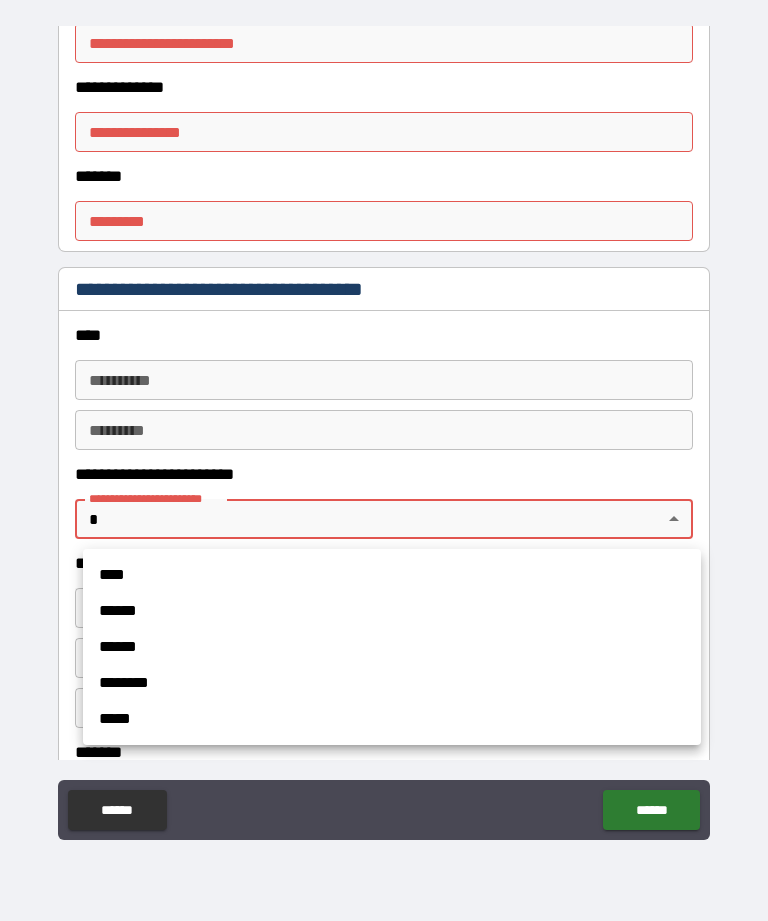 click on "****" at bounding box center (392, 575) 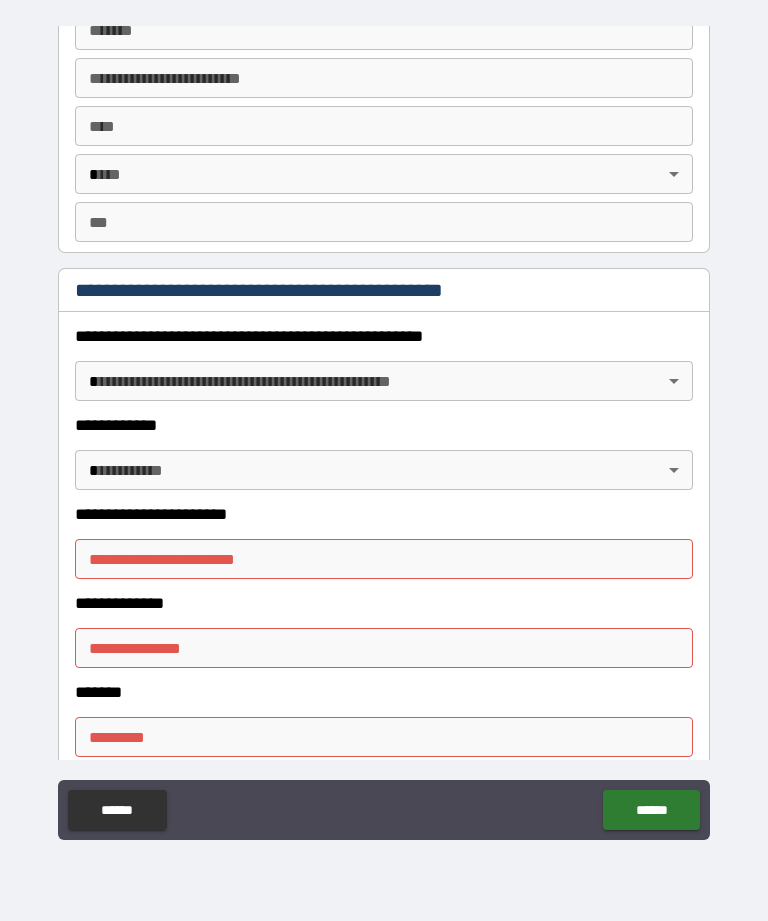 scroll, scrollTop: 1971, scrollLeft: 0, axis: vertical 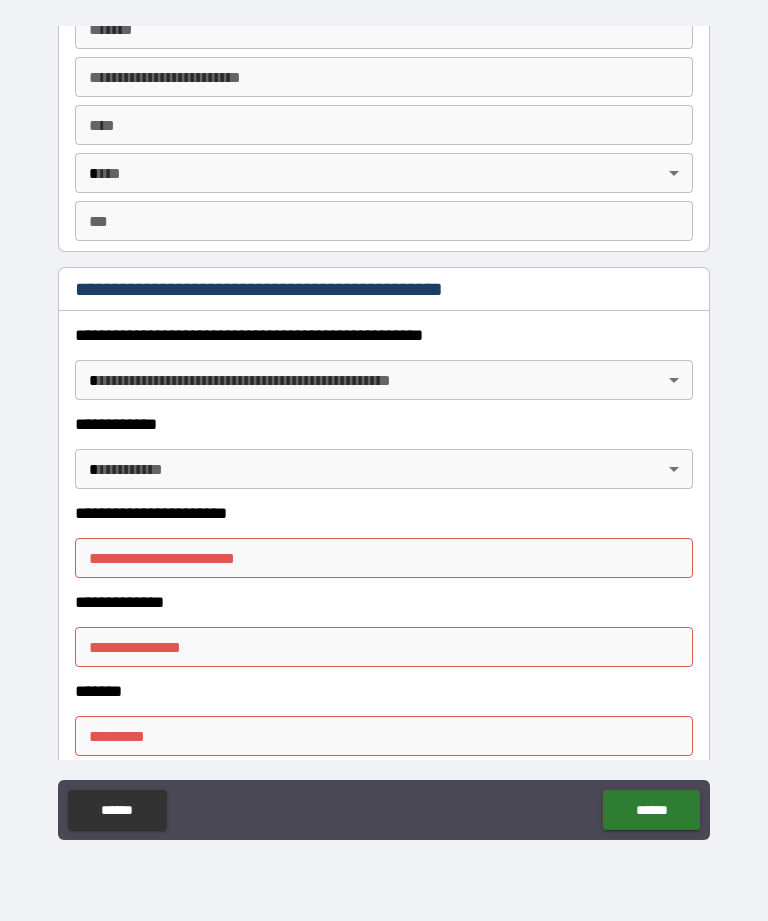 click on "**********" at bounding box center [384, 558] 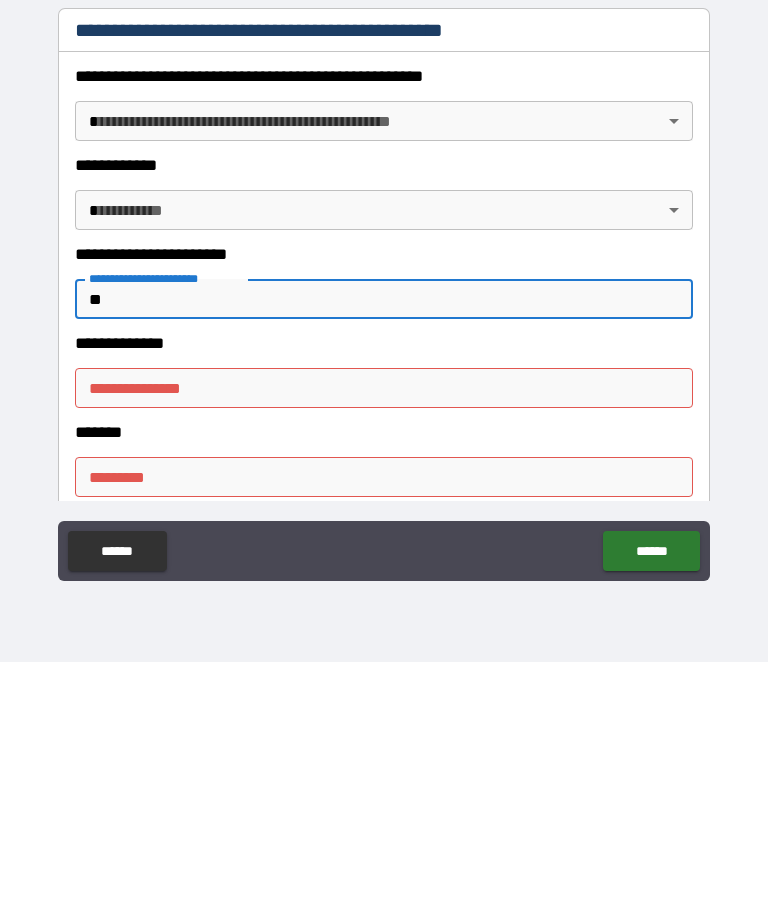 type on "**" 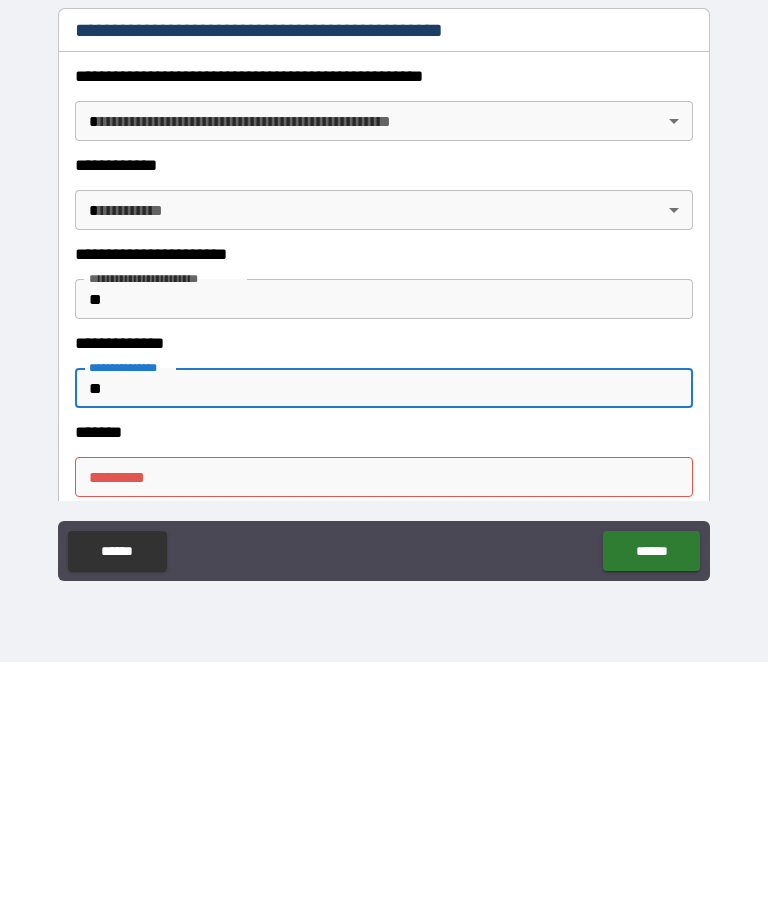 type on "**" 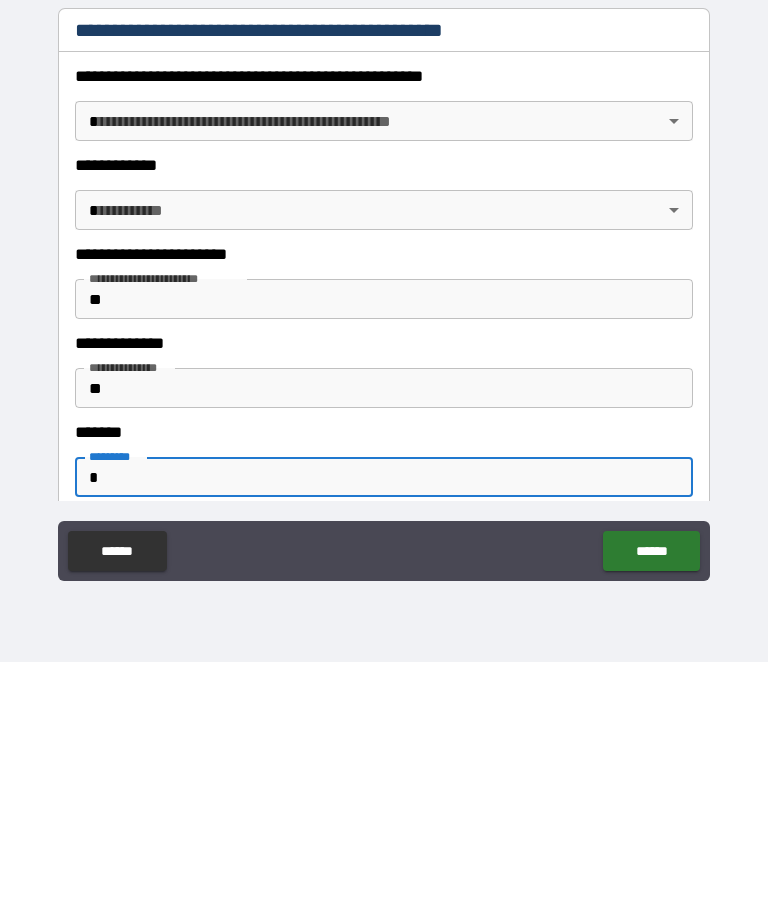 type on "**" 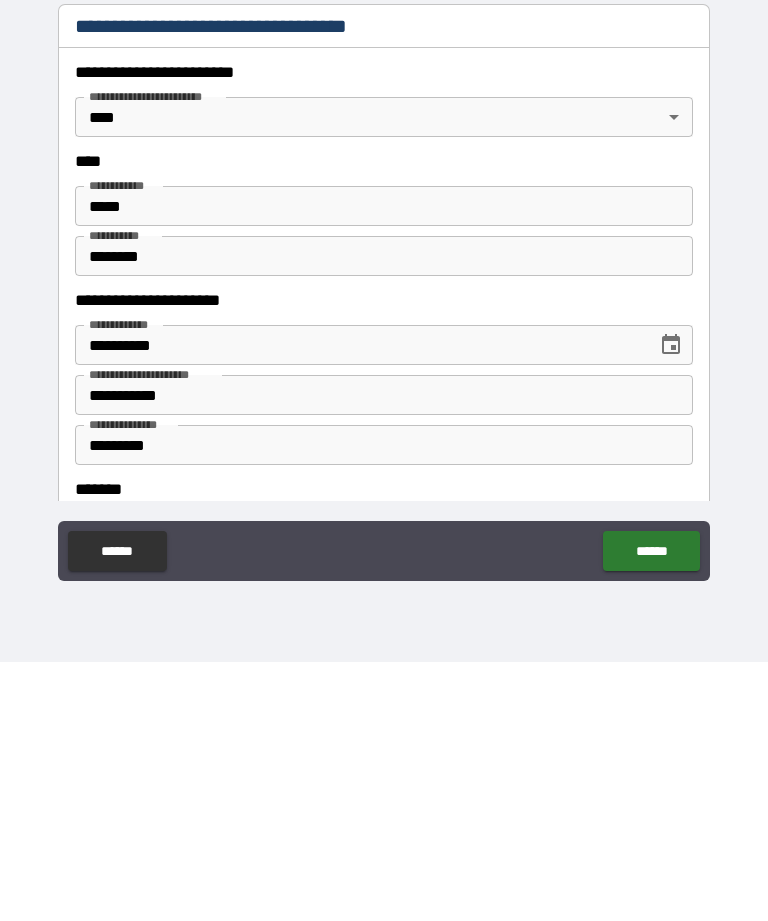 scroll, scrollTop: 592, scrollLeft: 0, axis: vertical 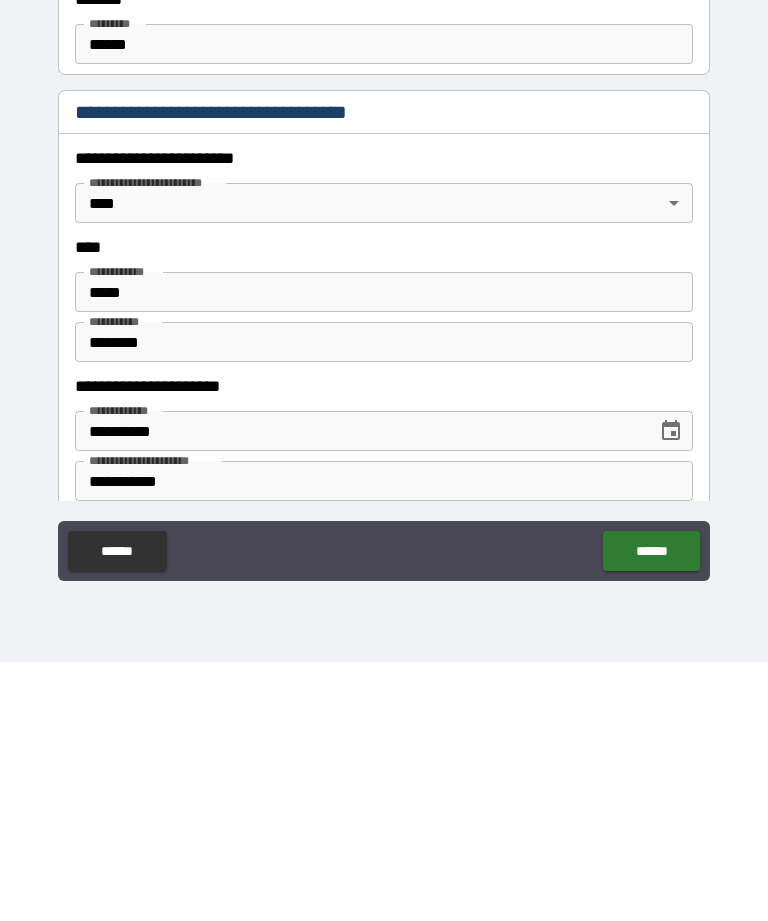 click on "******" at bounding box center (651, 810) 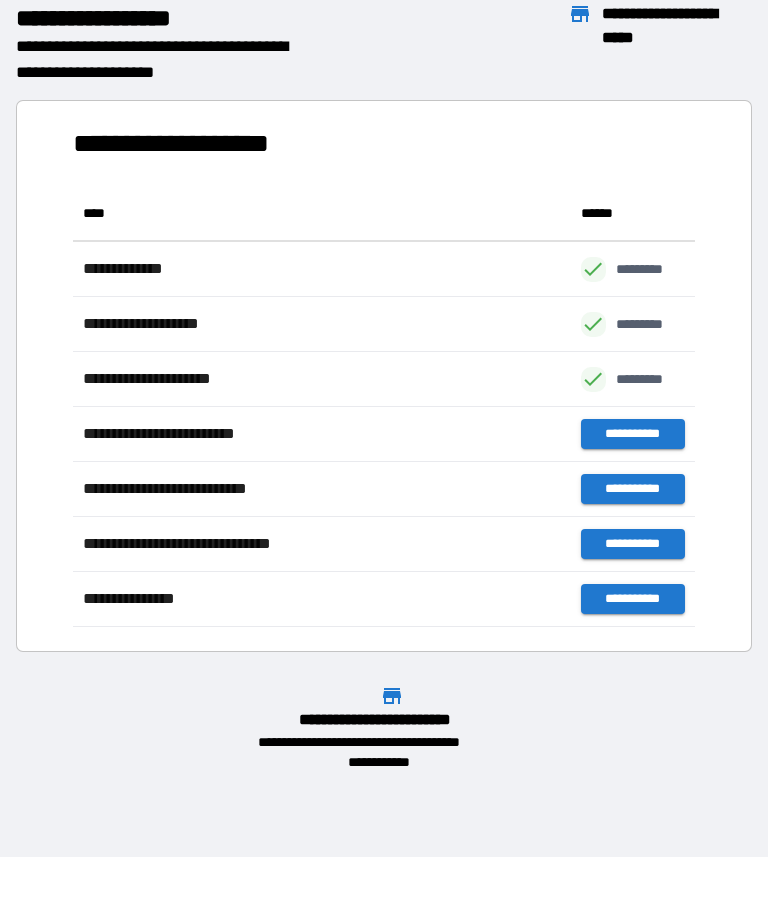 scroll, scrollTop: 441, scrollLeft: 622, axis: both 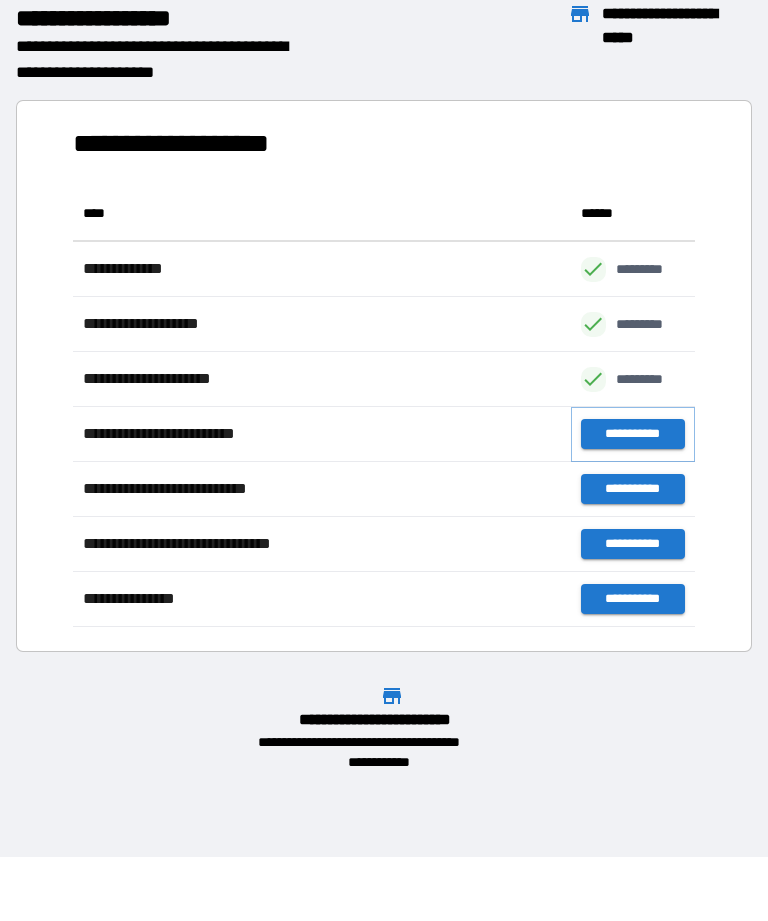 click on "**********" at bounding box center [633, 434] 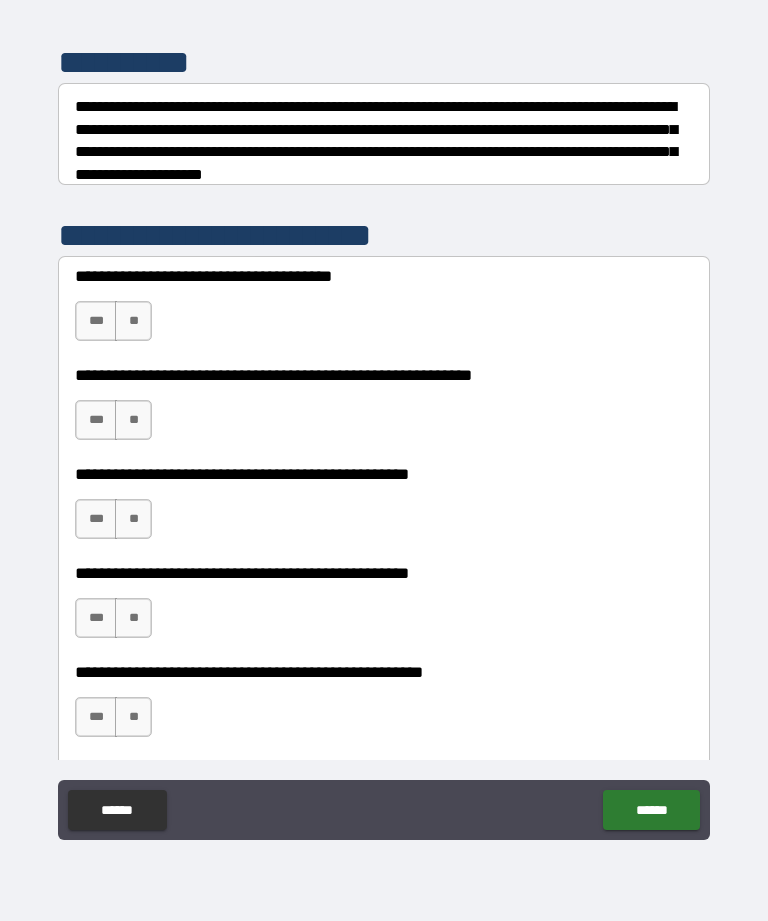 scroll, scrollTop: 260, scrollLeft: 0, axis: vertical 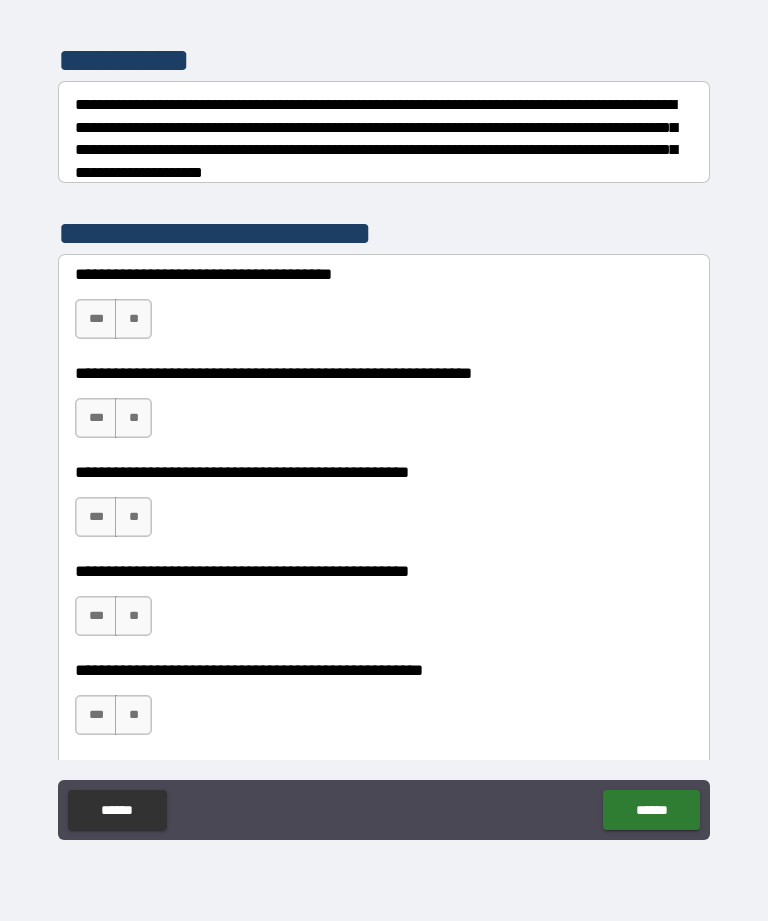 click on "**" at bounding box center [133, 319] 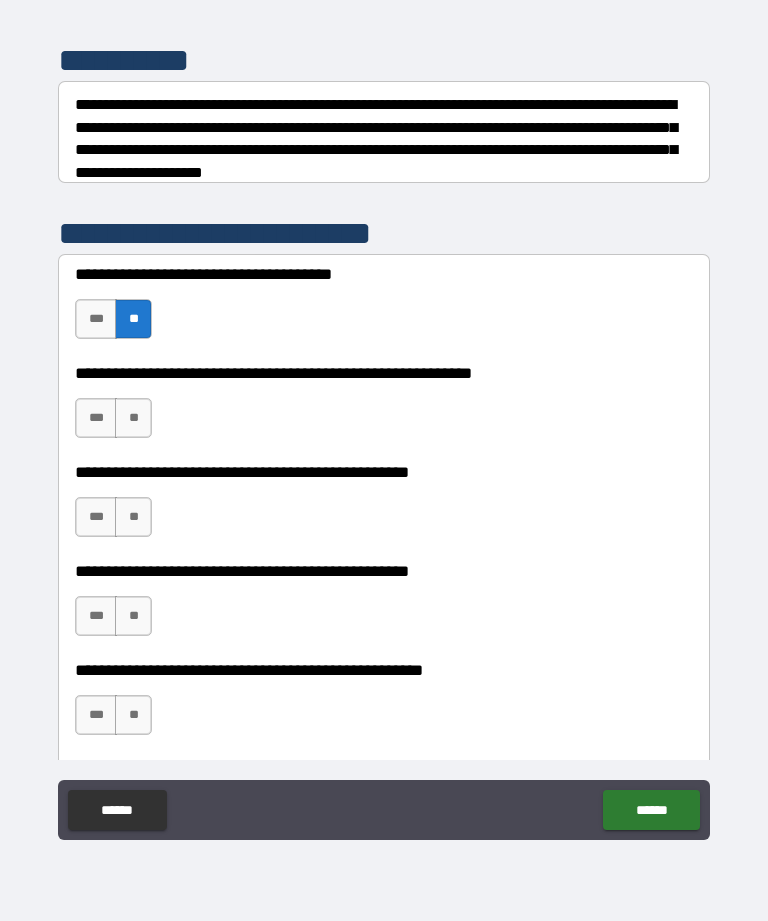 scroll, scrollTop: 290, scrollLeft: 0, axis: vertical 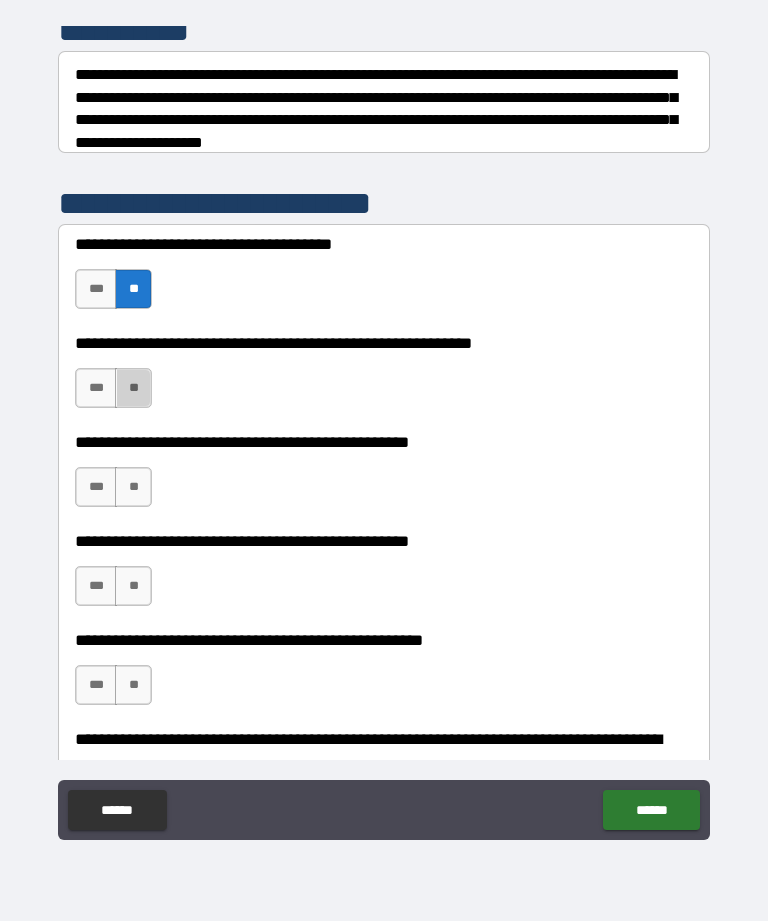 click on "**" at bounding box center [133, 388] 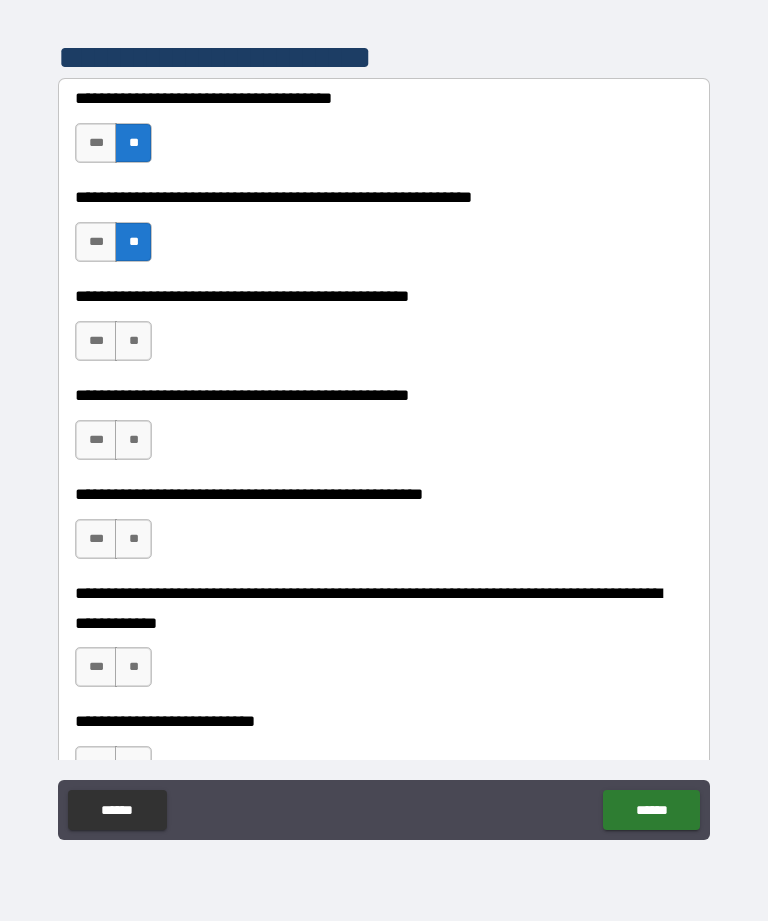 scroll, scrollTop: 437, scrollLeft: 0, axis: vertical 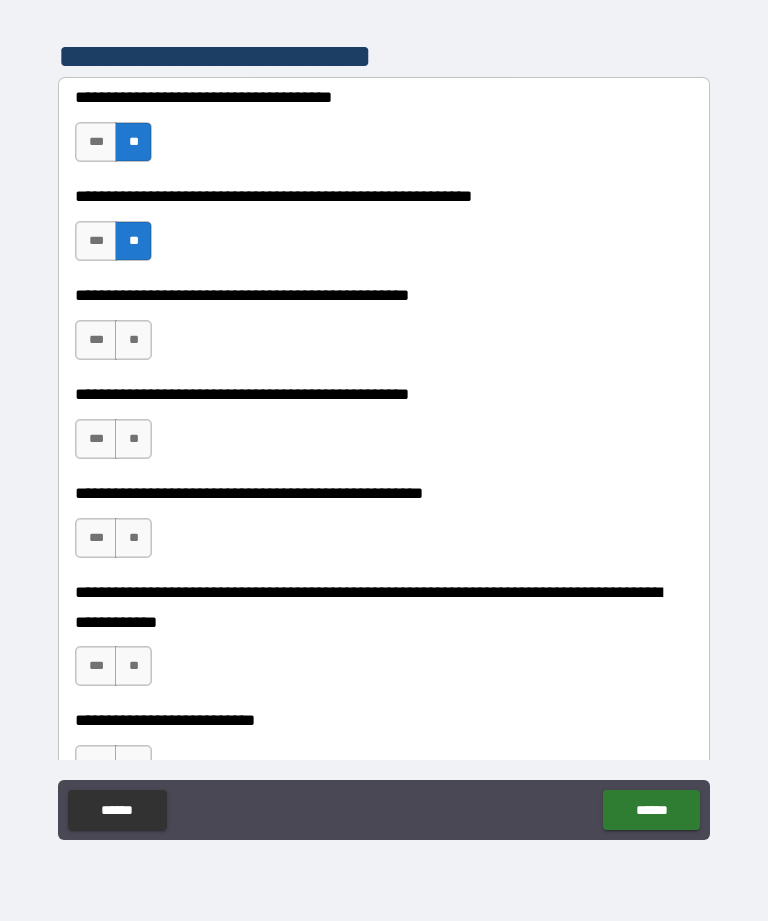 click on "**" at bounding box center (133, 340) 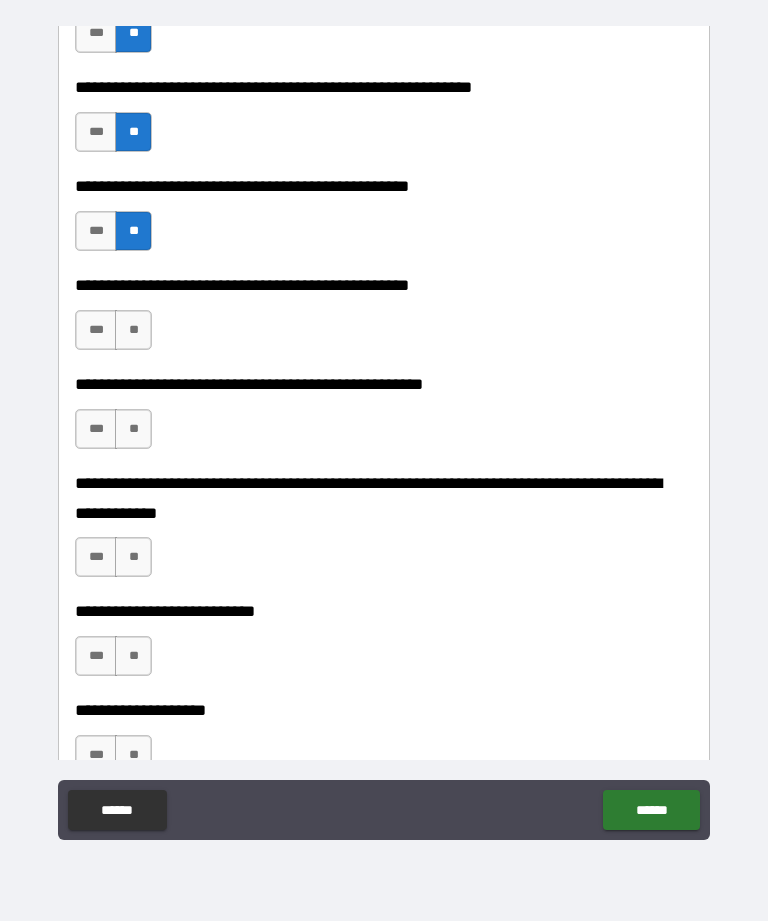 scroll, scrollTop: 544, scrollLeft: 0, axis: vertical 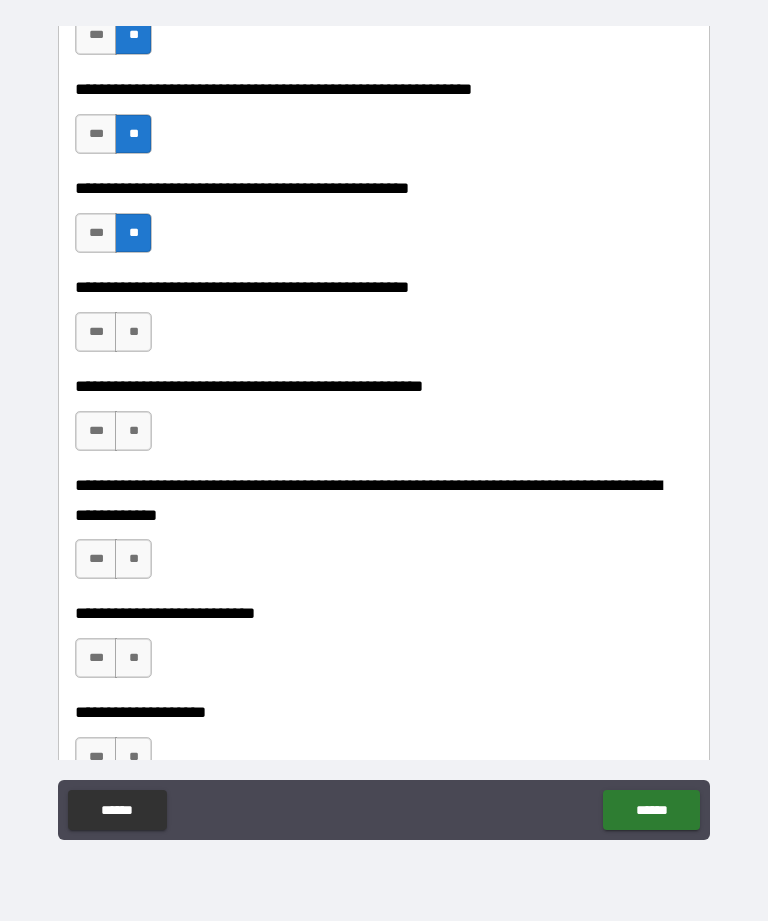 click on "***" at bounding box center (96, 332) 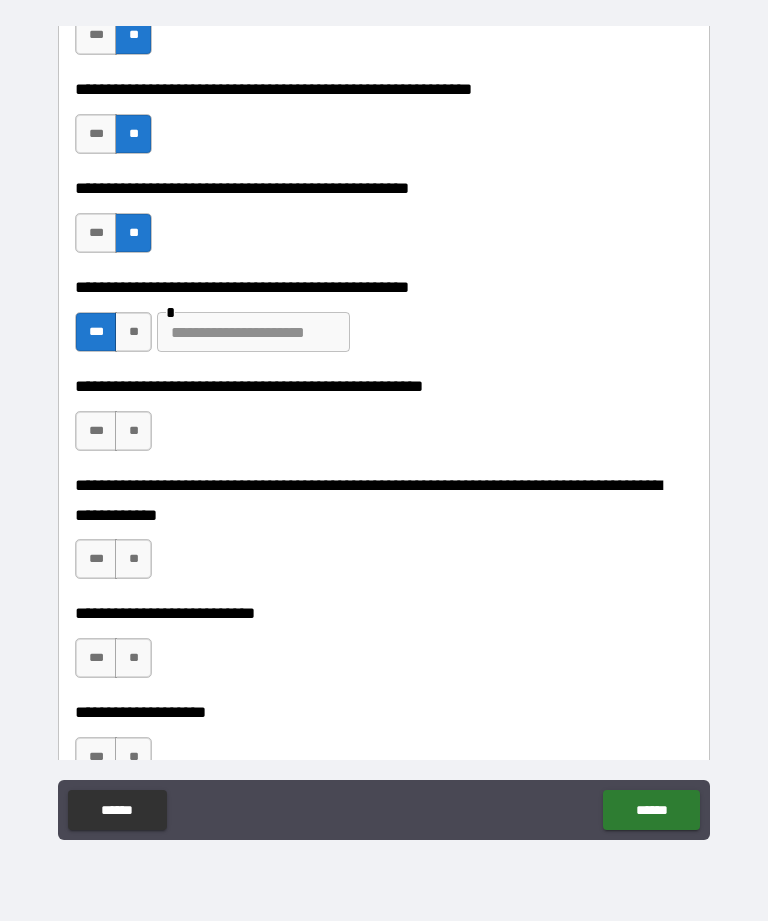click at bounding box center (253, 332) 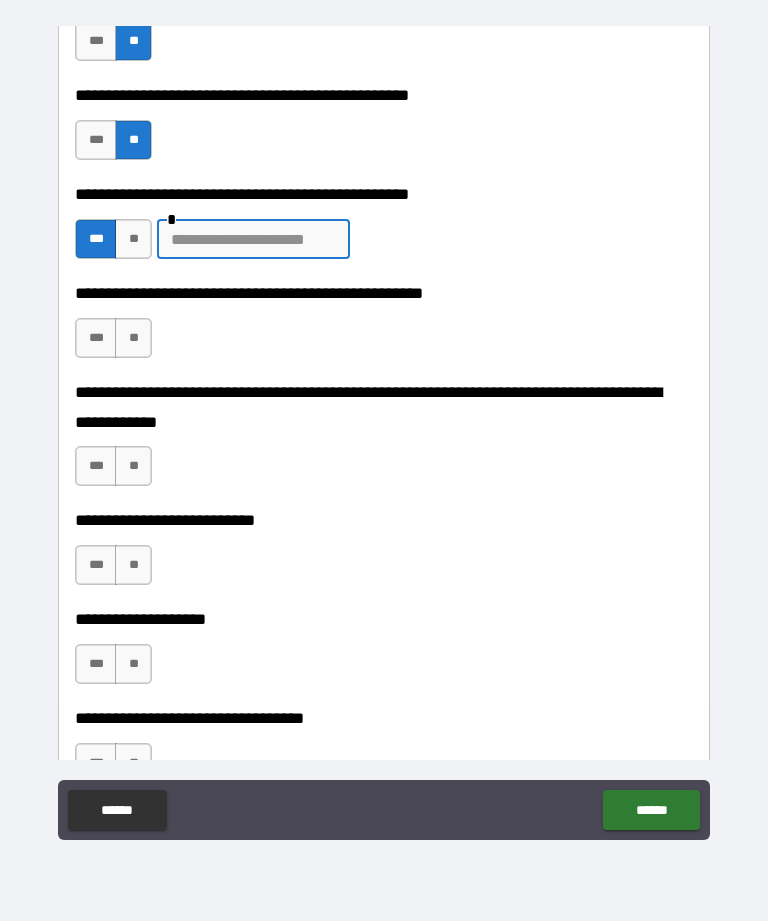 scroll, scrollTop: 631, scrollLeft: 0, axis: vertical 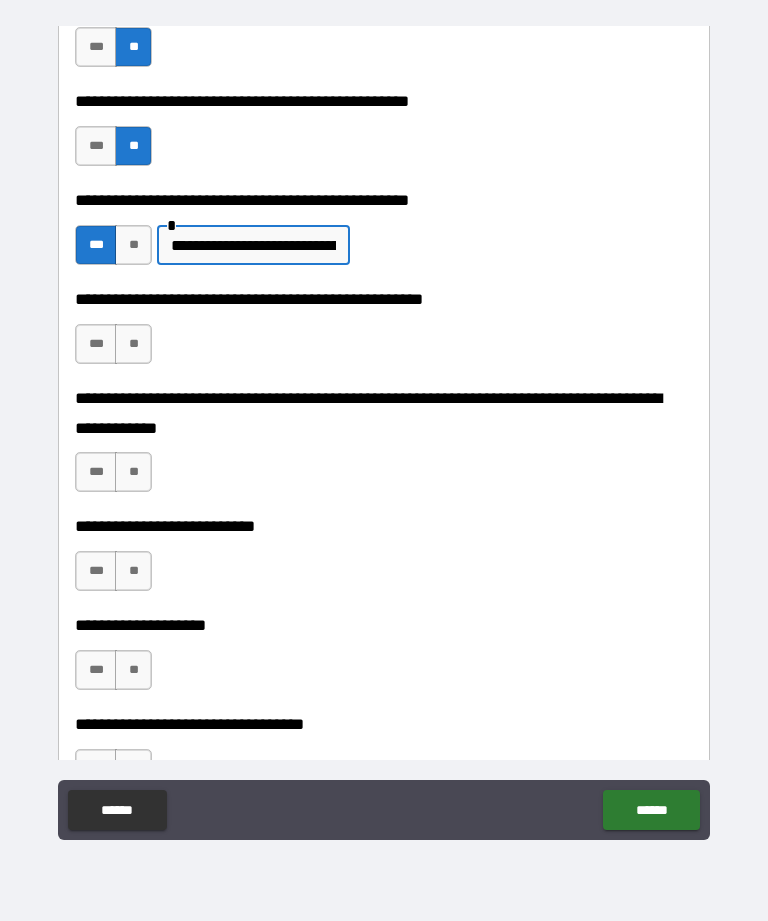 type on "**********" 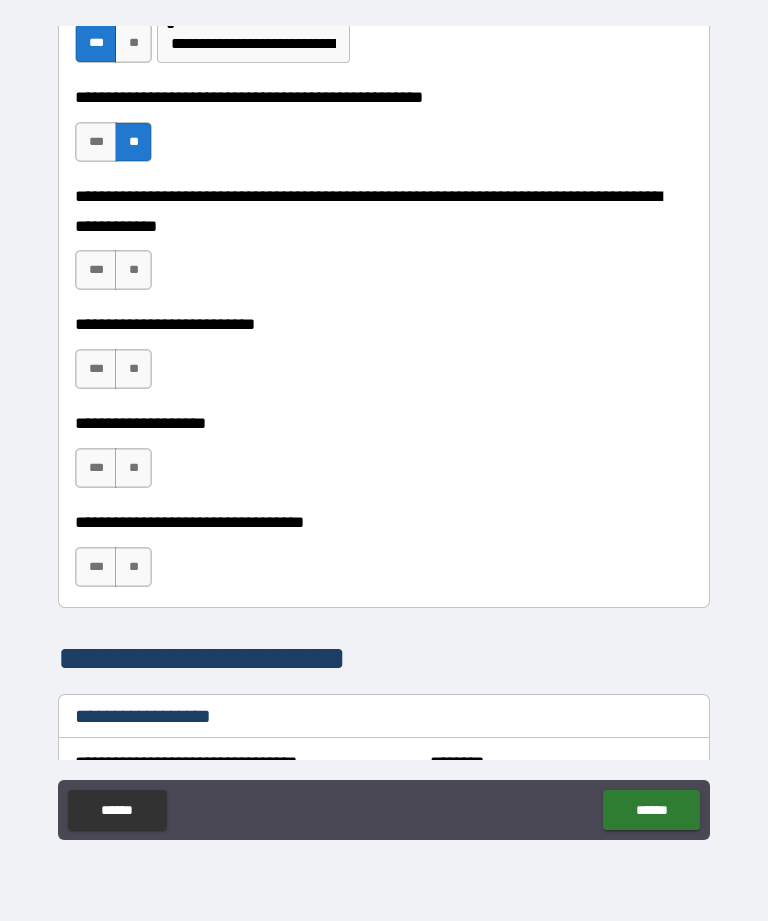 scroll, scrollTop: 838, scrollLeft: 0, axis: vertical 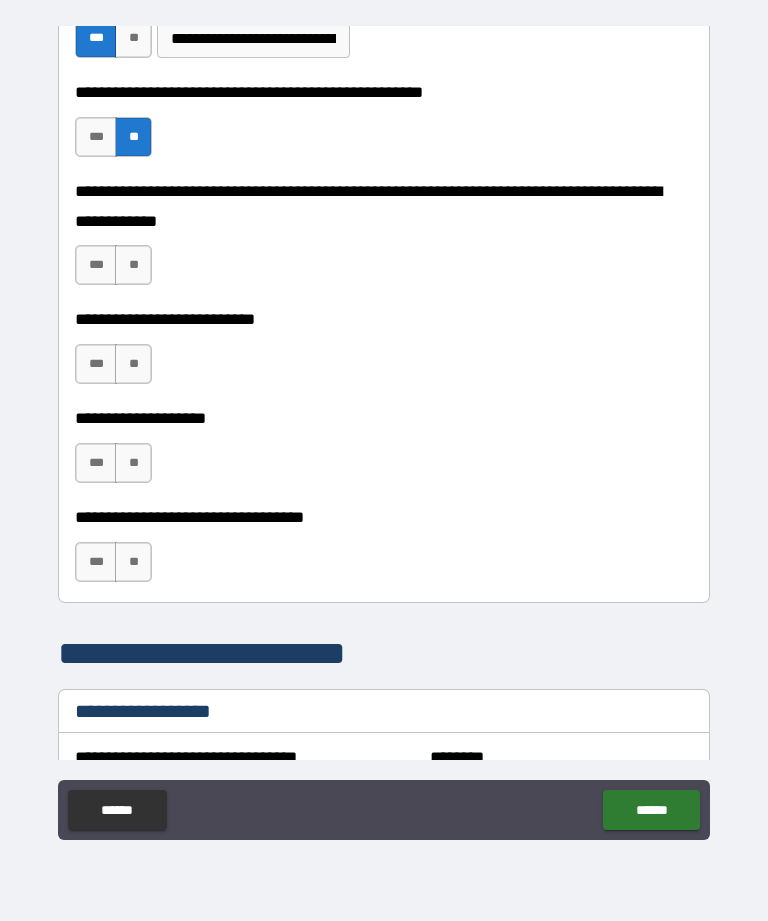 click on "**" at bounding box center [133, 265] 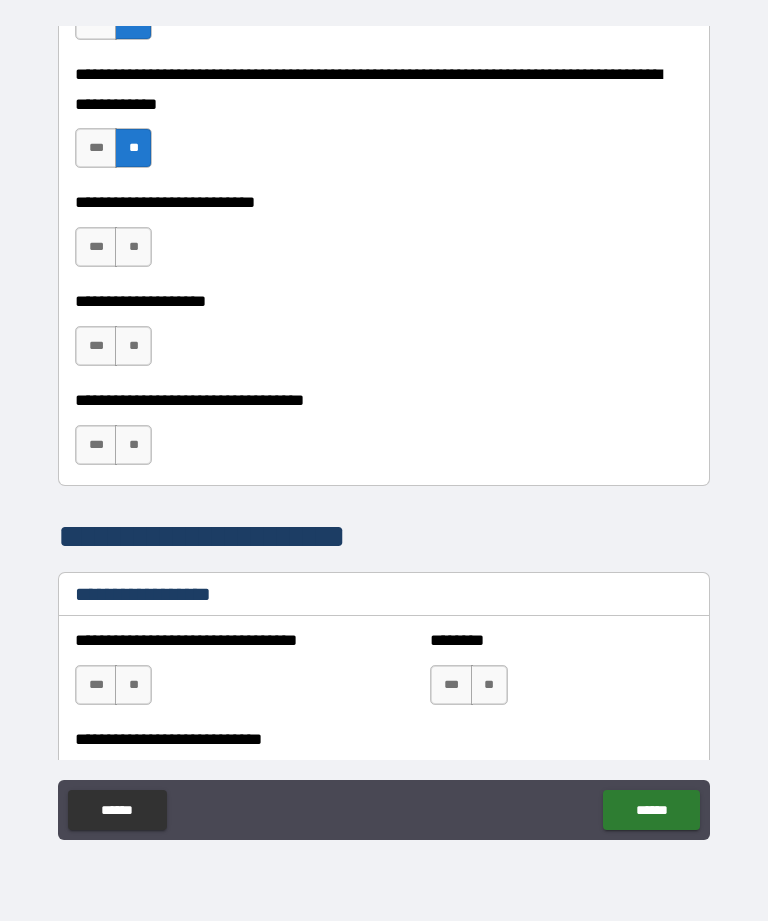 scroll, scrollTop: 959, scrollLeft: 0, axis: vertical 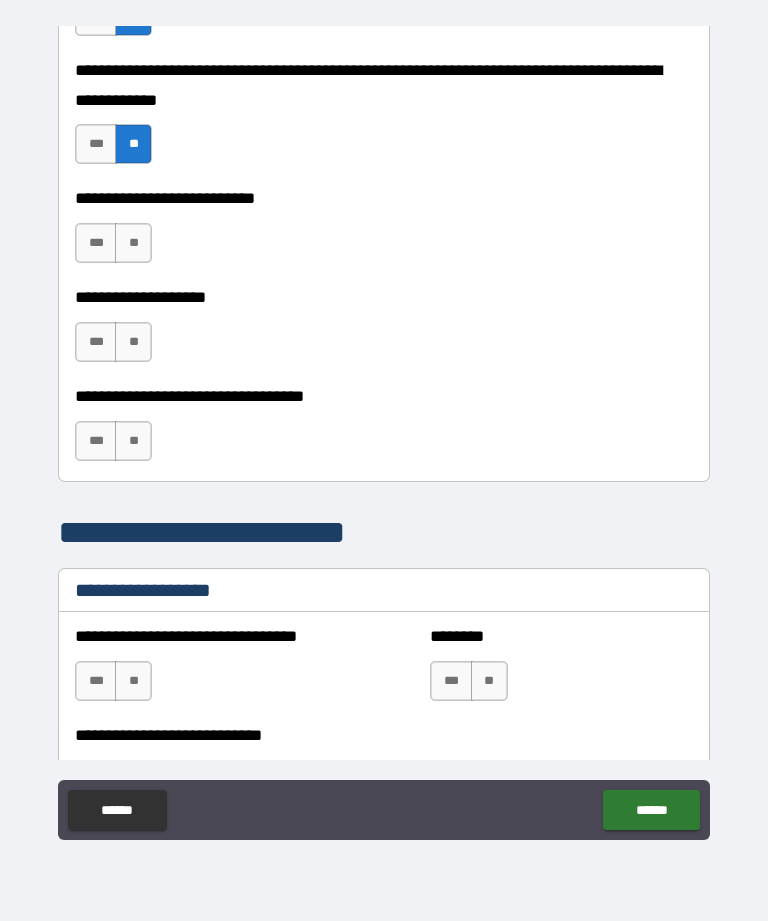click on "**" at bounding box center [133, 243] 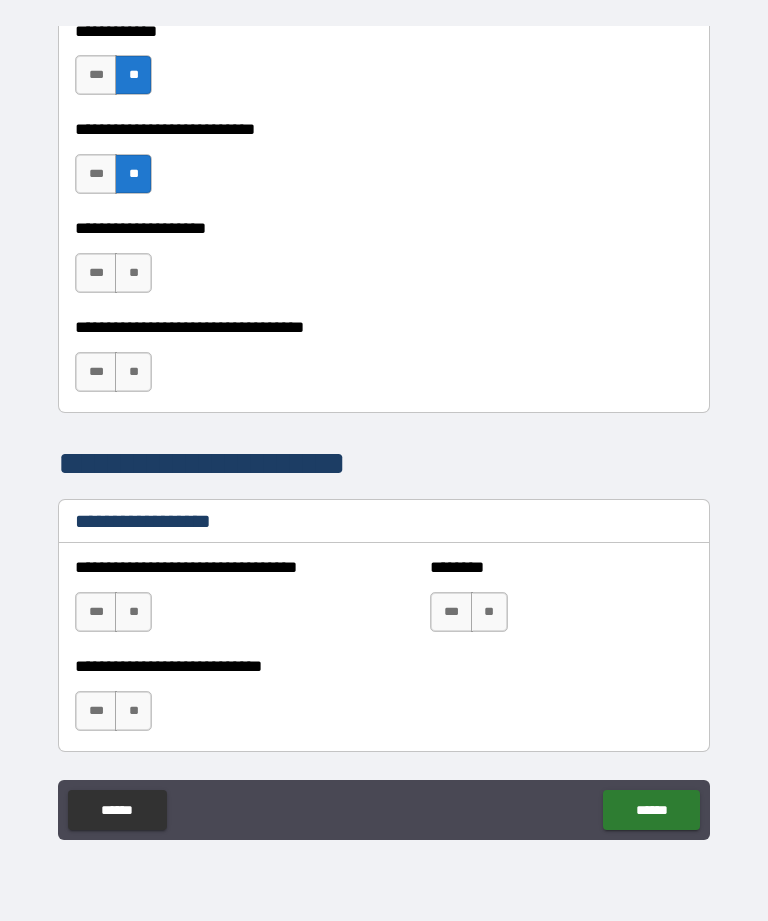 scroll, scrollTop: 1030, scrollLeft: 0, axis: vertical 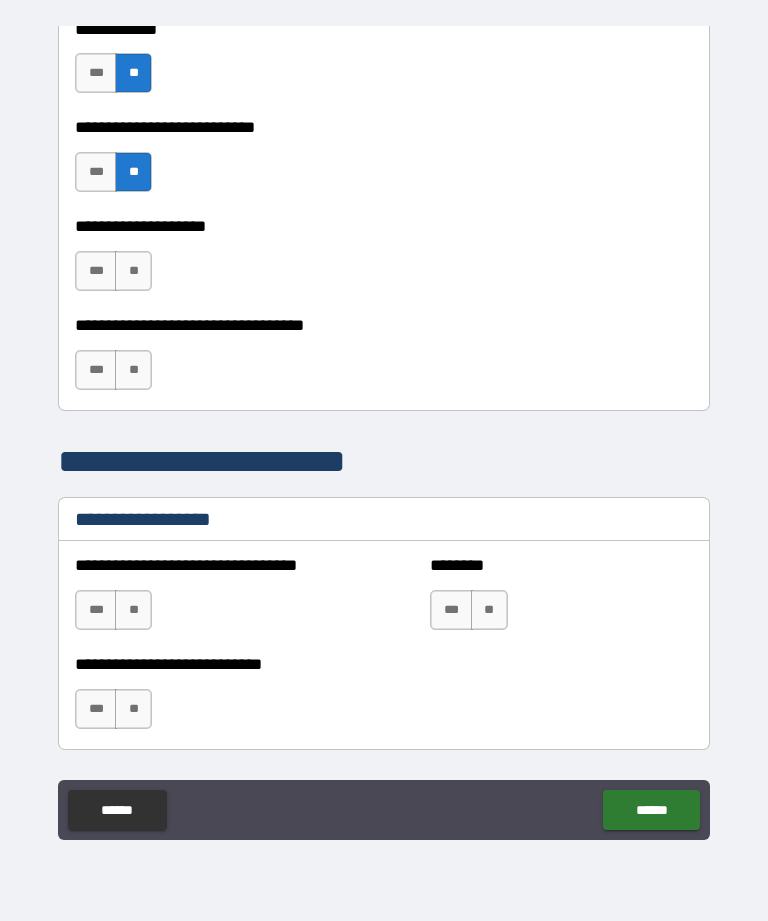 click on "**" at bounding box center (133, 271) 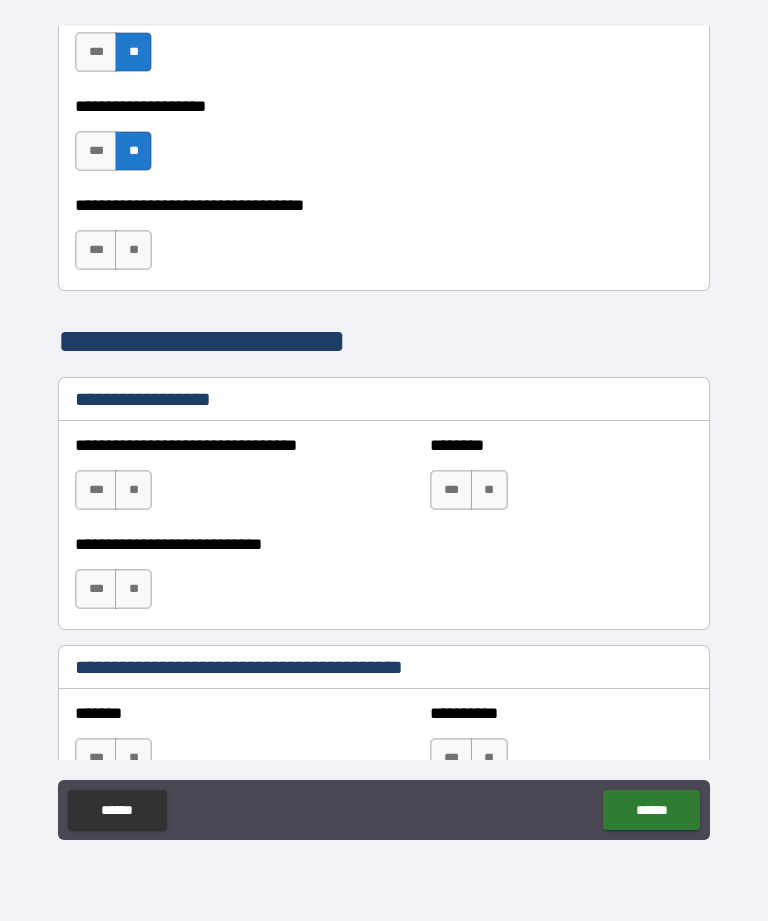scroll, scrollTop: 1160, scrollLeft: 0, axis: vertical 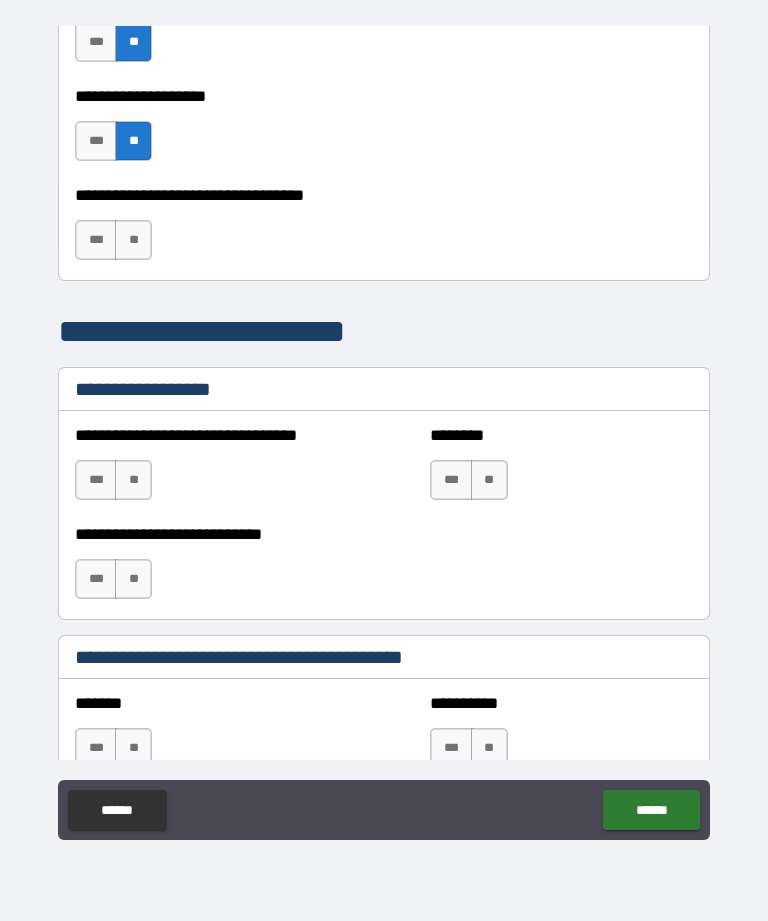 click on "**" at bounding box center [133, 240] 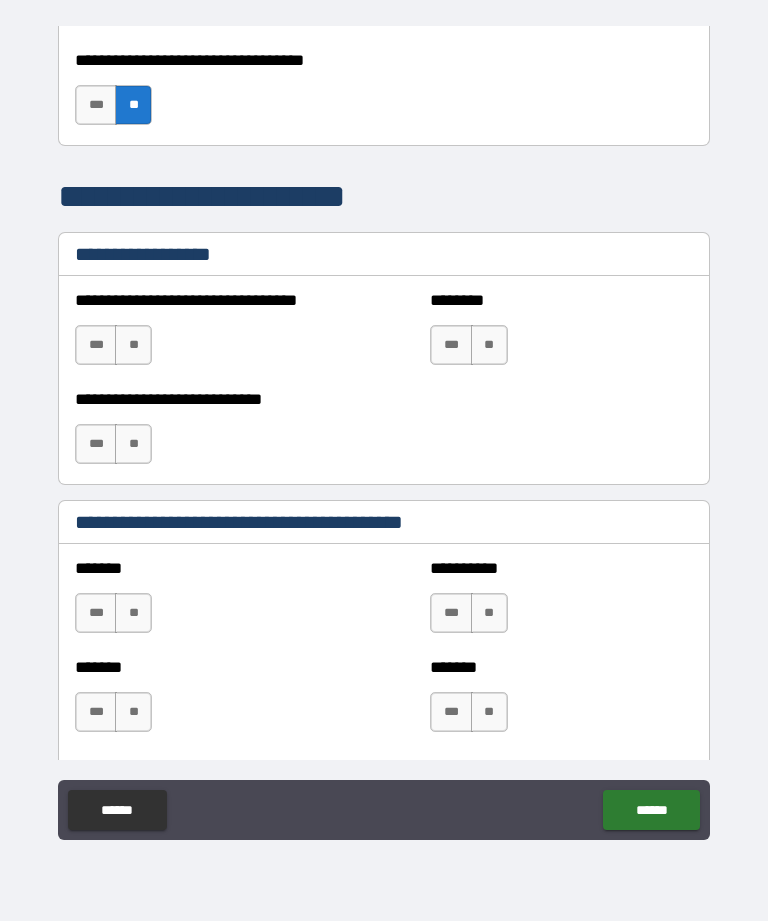 scroll, scrollTop: 1302, scrollLeft: 0, axis: vertical 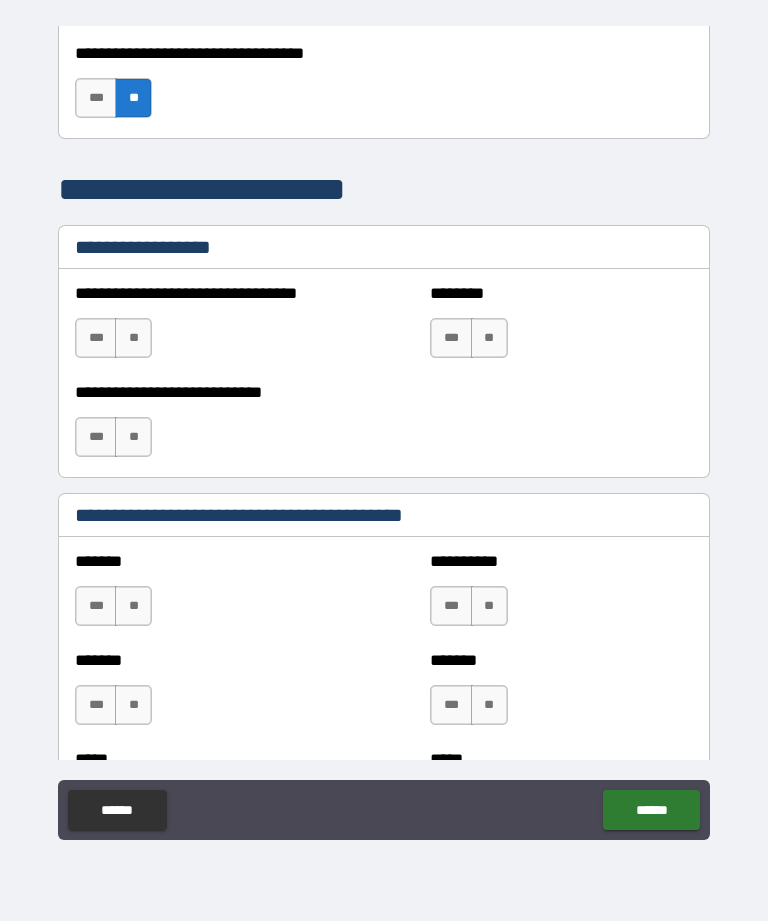 click on "**" at bounding box center (133, 338) 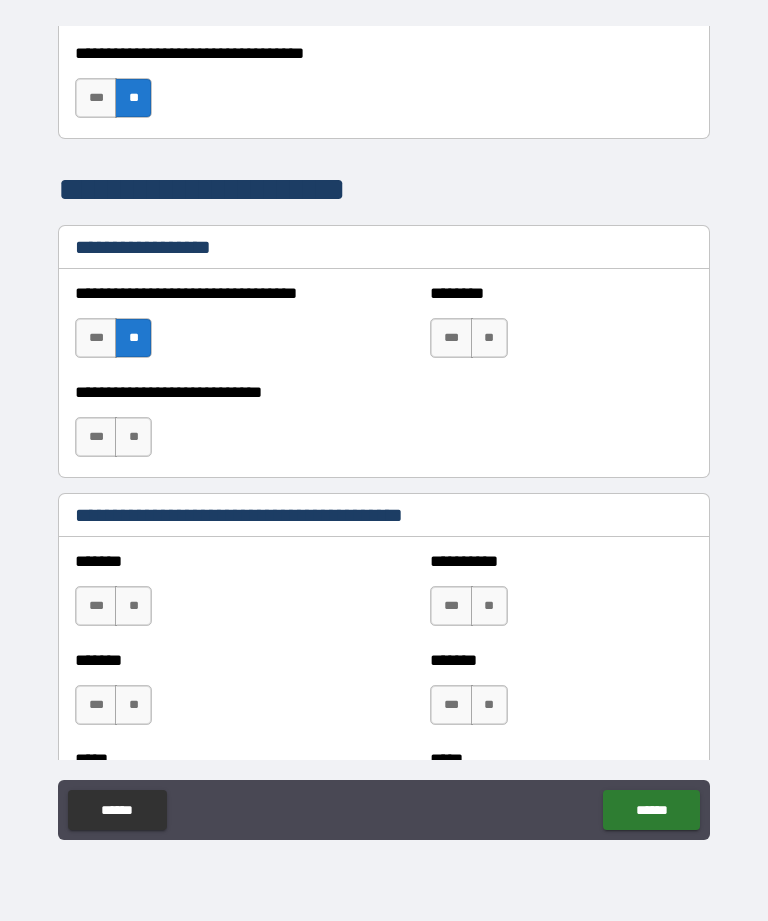 click on "**" at bounding box center (489, 338) 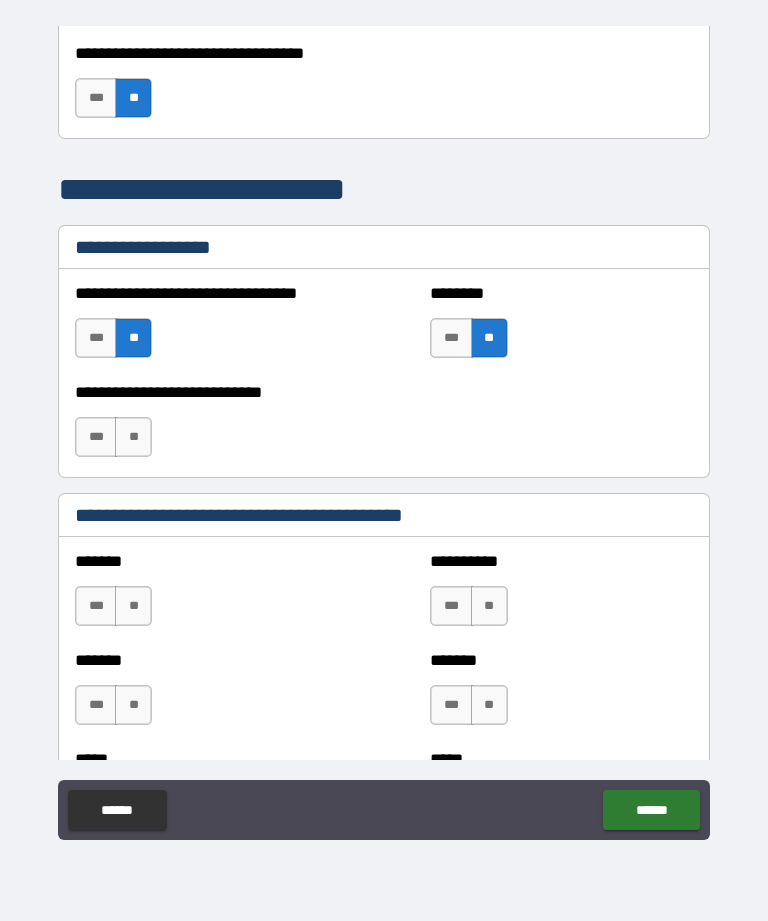 click on "**" at bounding box center (133, 437) 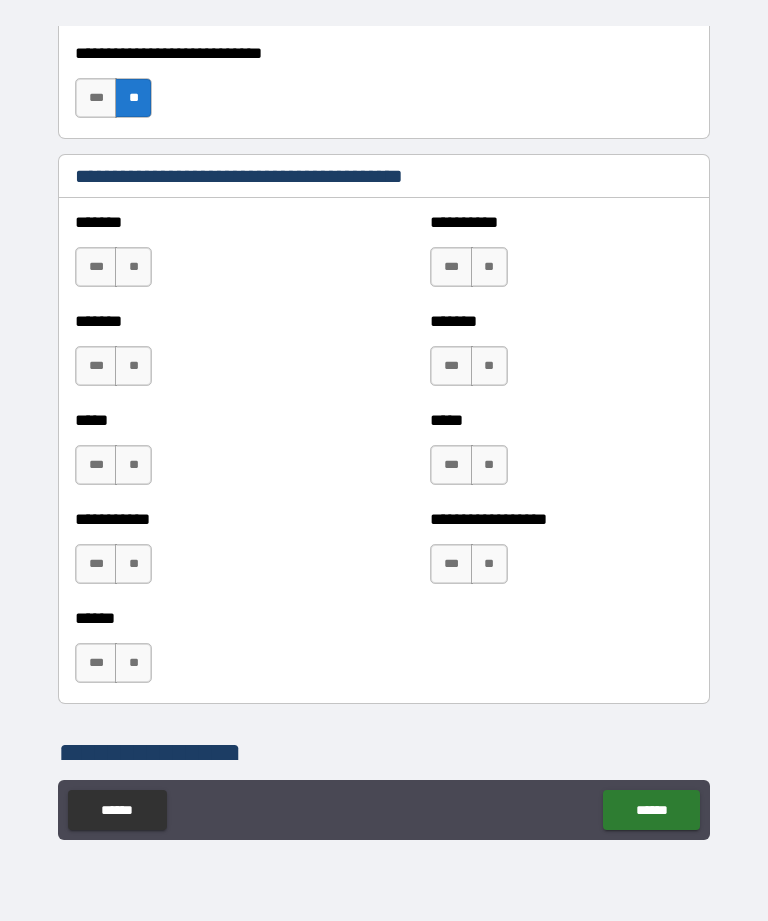 scroll, scrollTop: 1646, scrollLeft: 0, axis: vertical 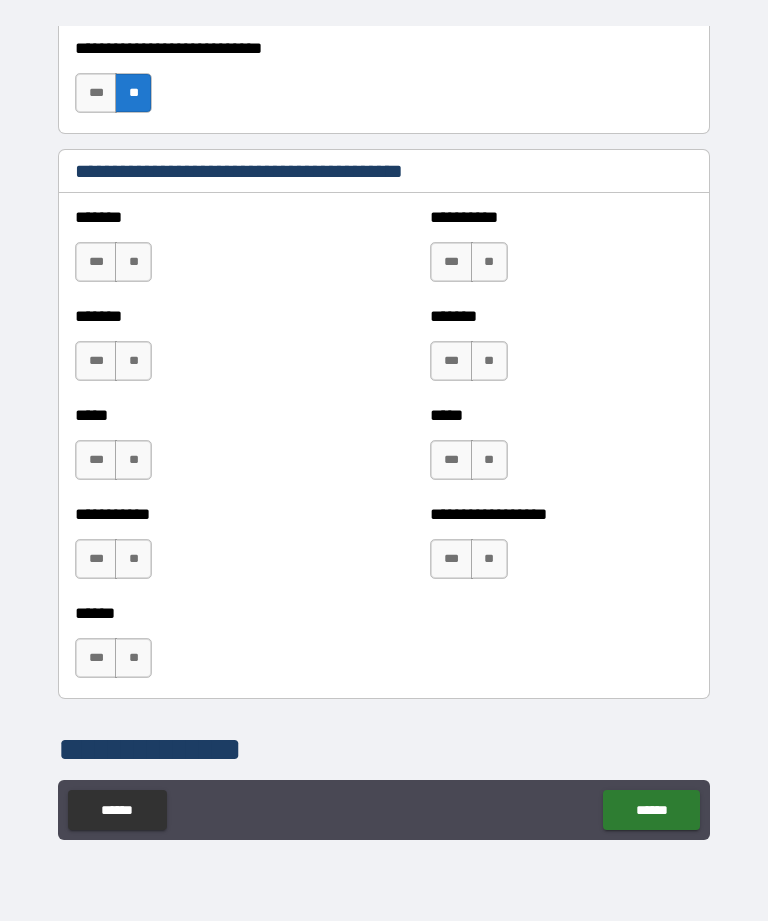 click on "**" at bounding box center [133, 262] 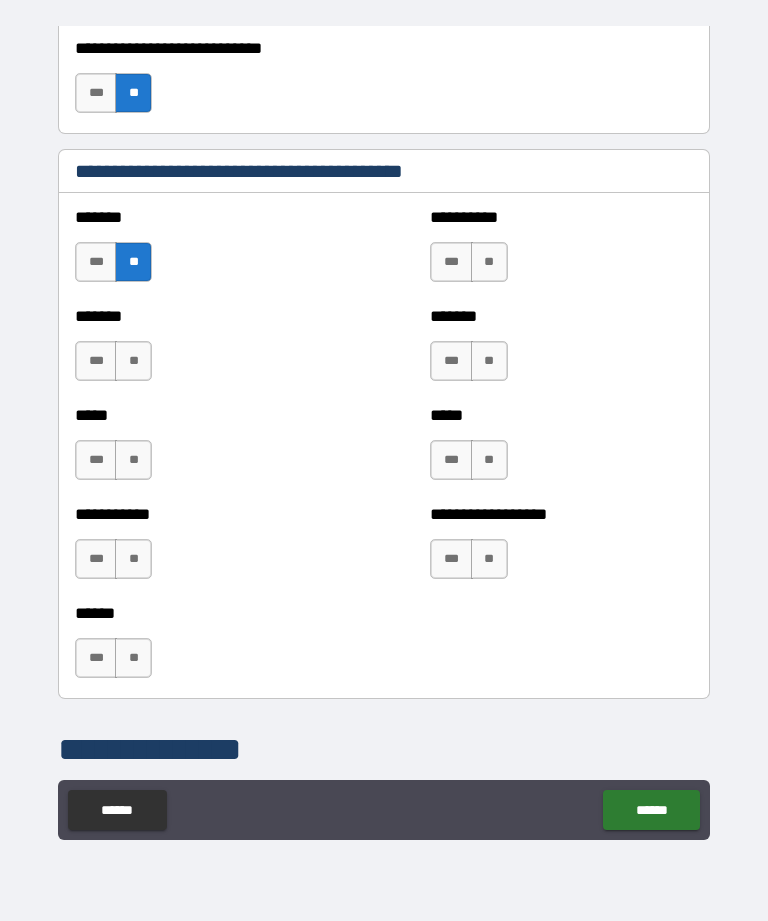 click on "**" at bounding box center [489, 262] 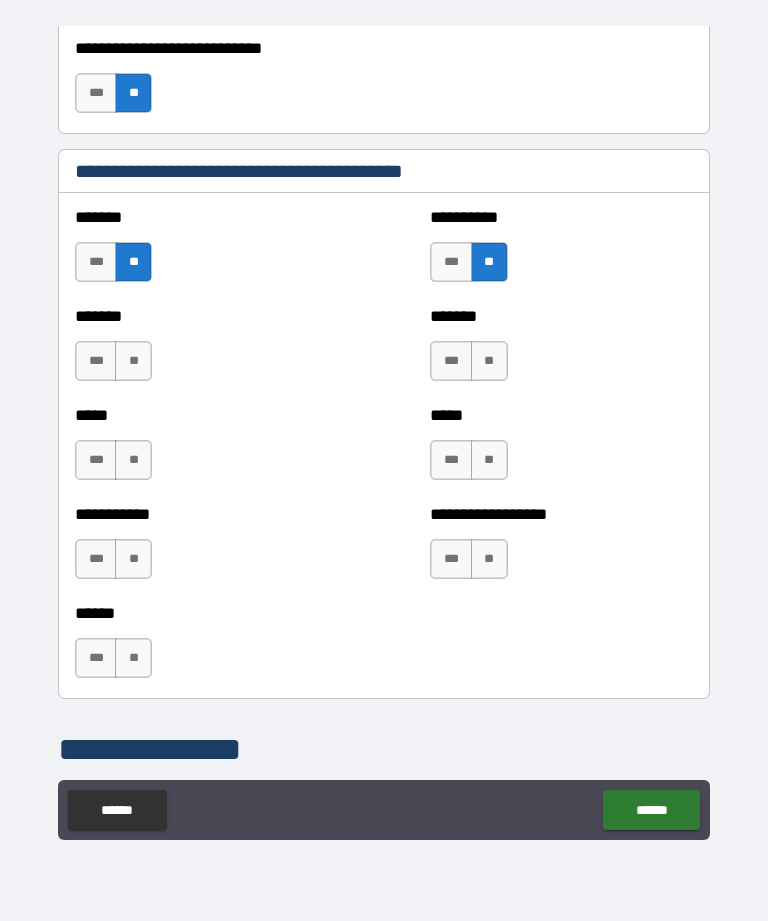 click on "**" at bounding box center (133, 361) 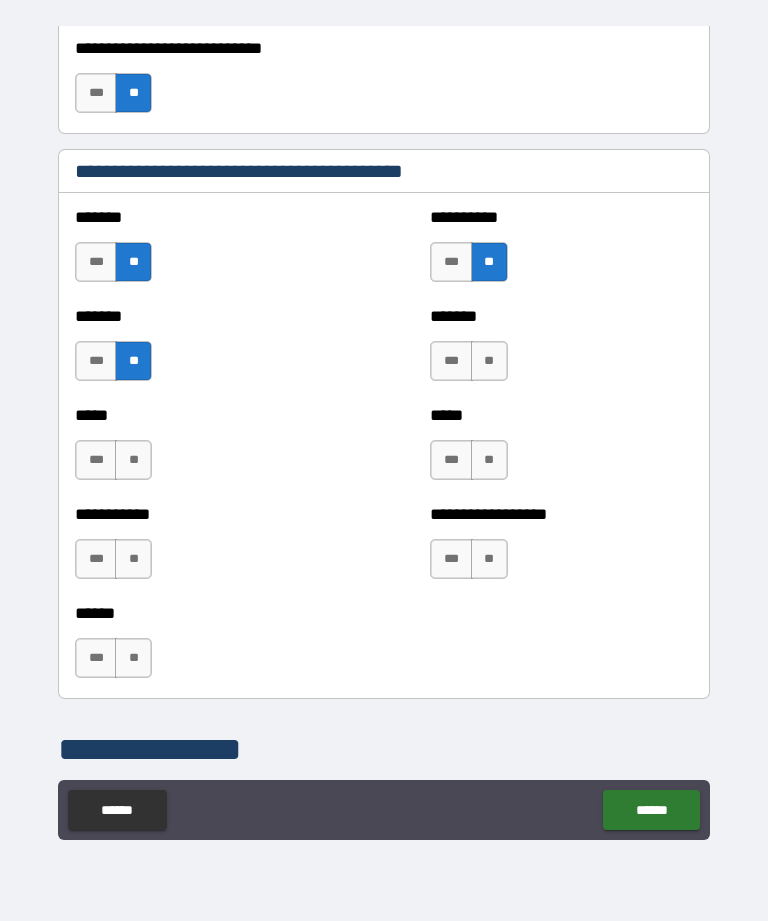 click on "**" at bounding box center (489, 361) 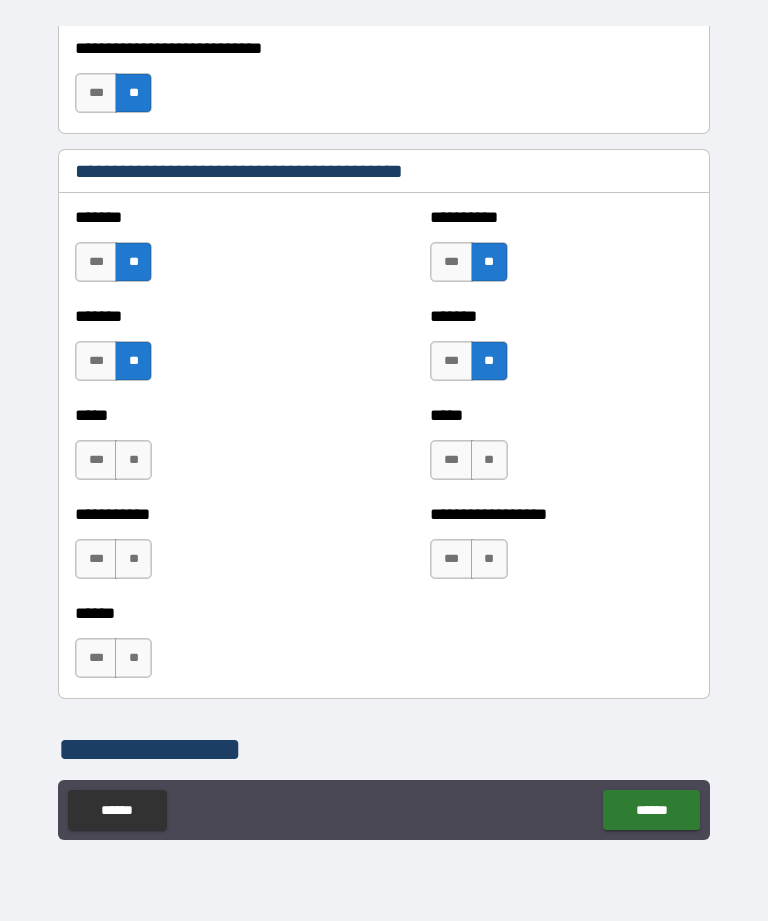 click on "**" at bounding box center (133, 460) 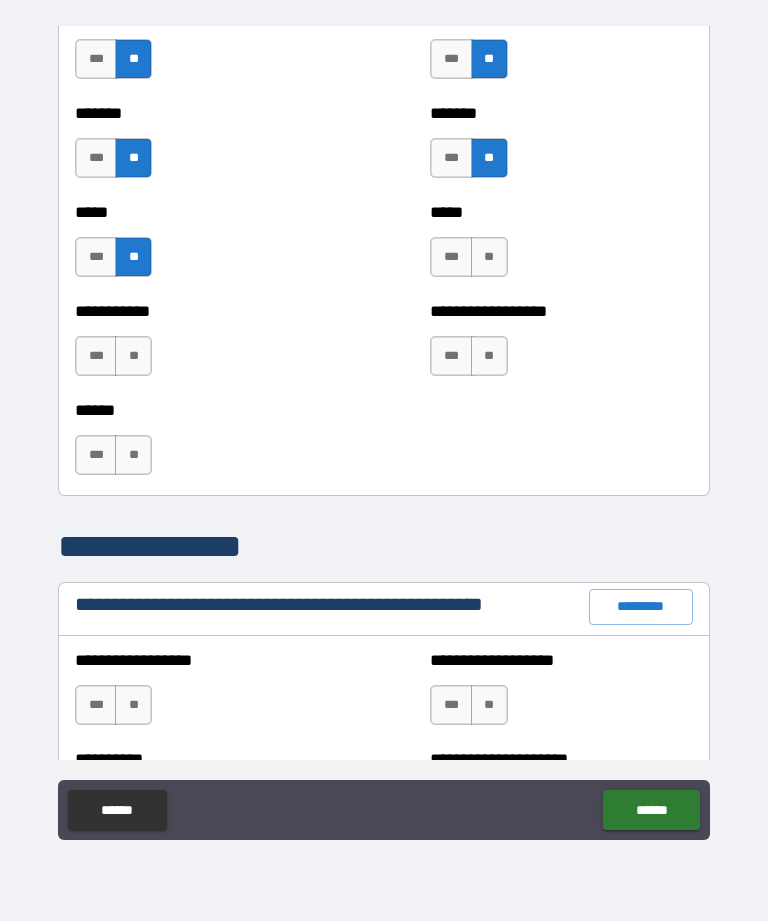 scroll, scrollTop: 1851, scrollLeft: 0, axis: vertical 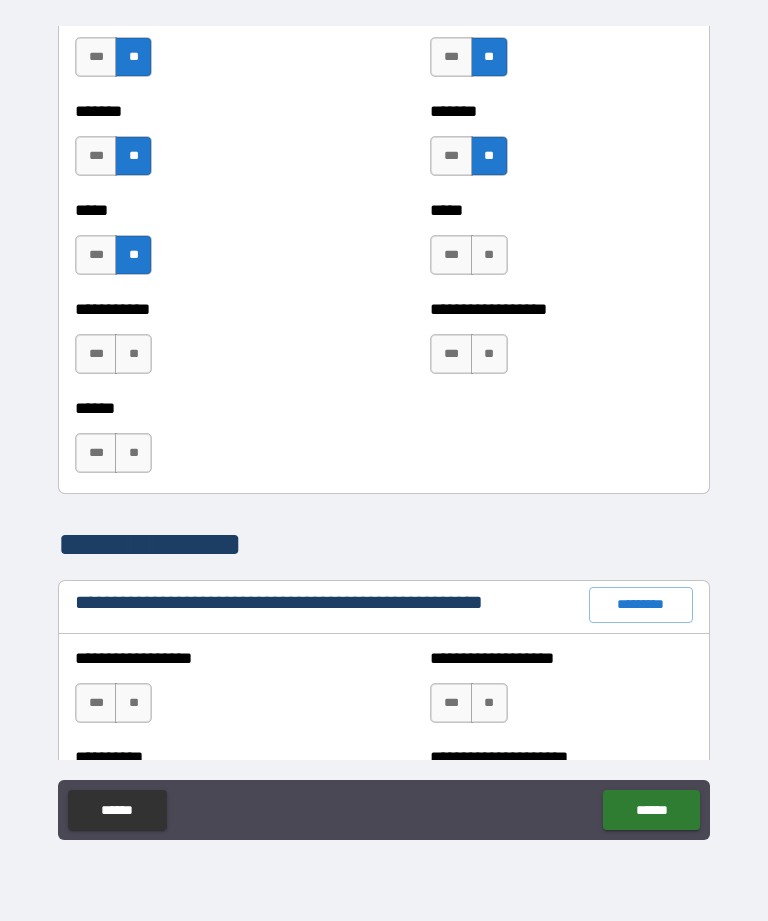 click on "**" at bounding box center (489, 255) 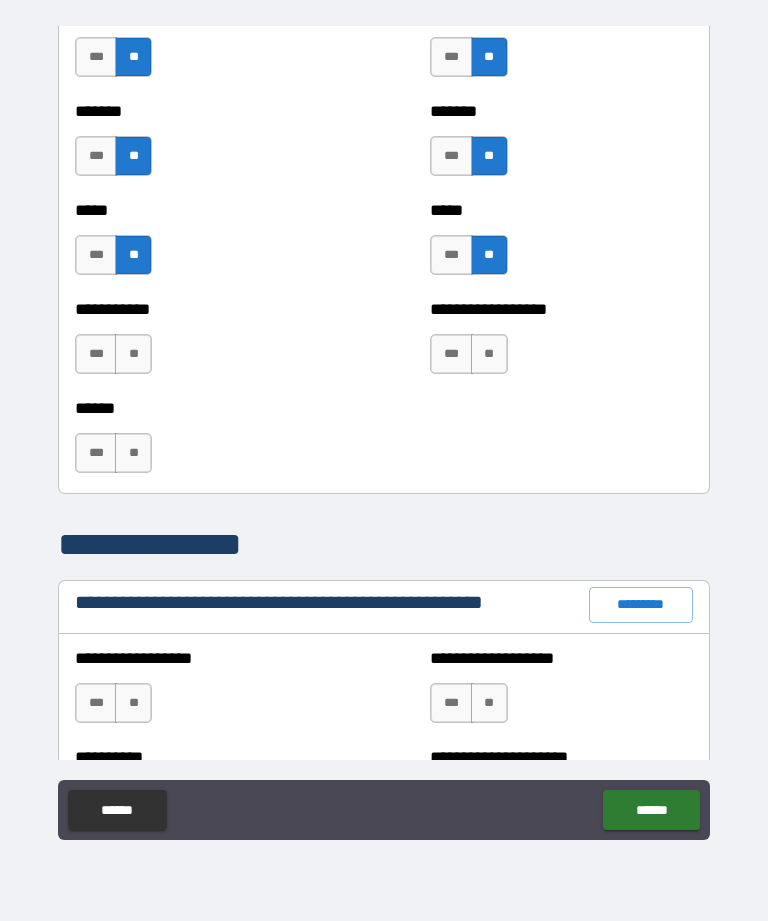 click on "**" at bounding box center [133, 354] 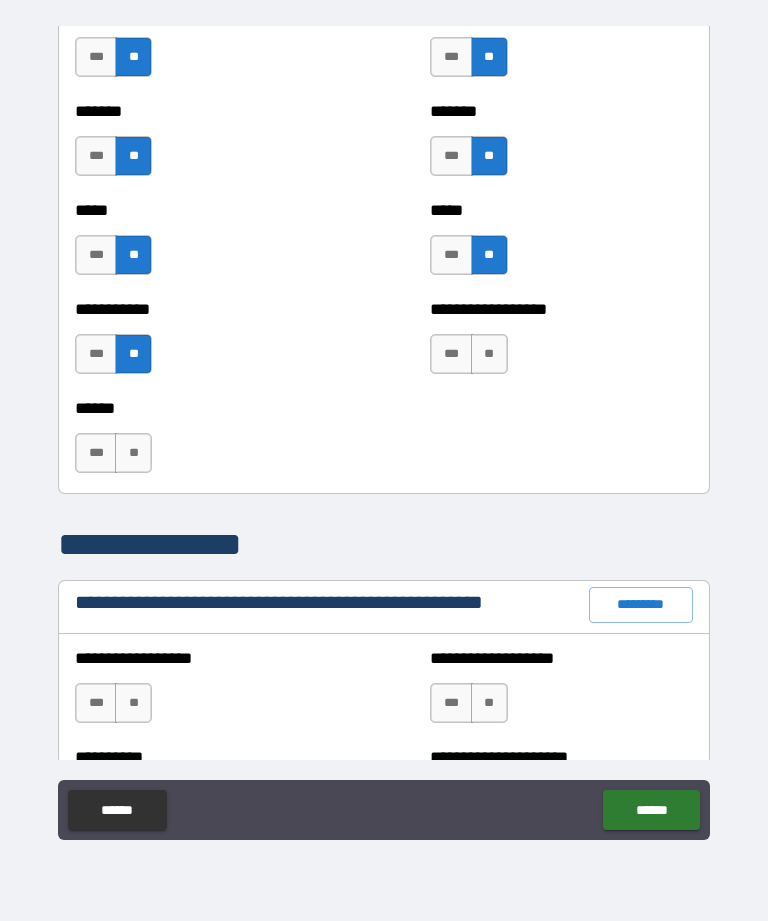 click on "**" at bounding box center (489, 354) 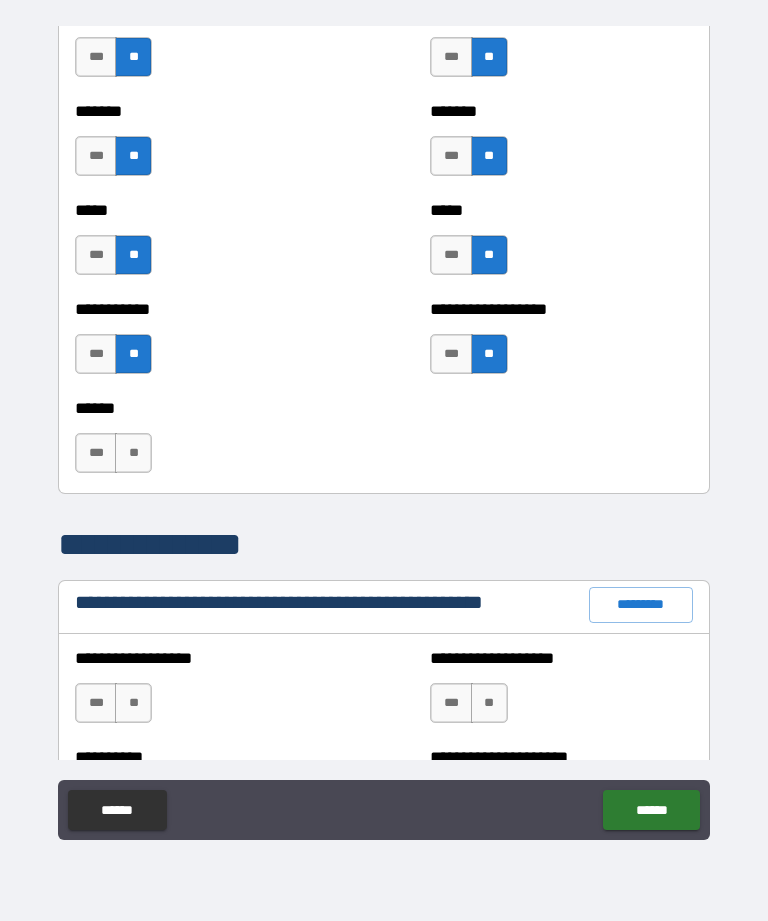 click on "**" at bounding box center [133, 453] 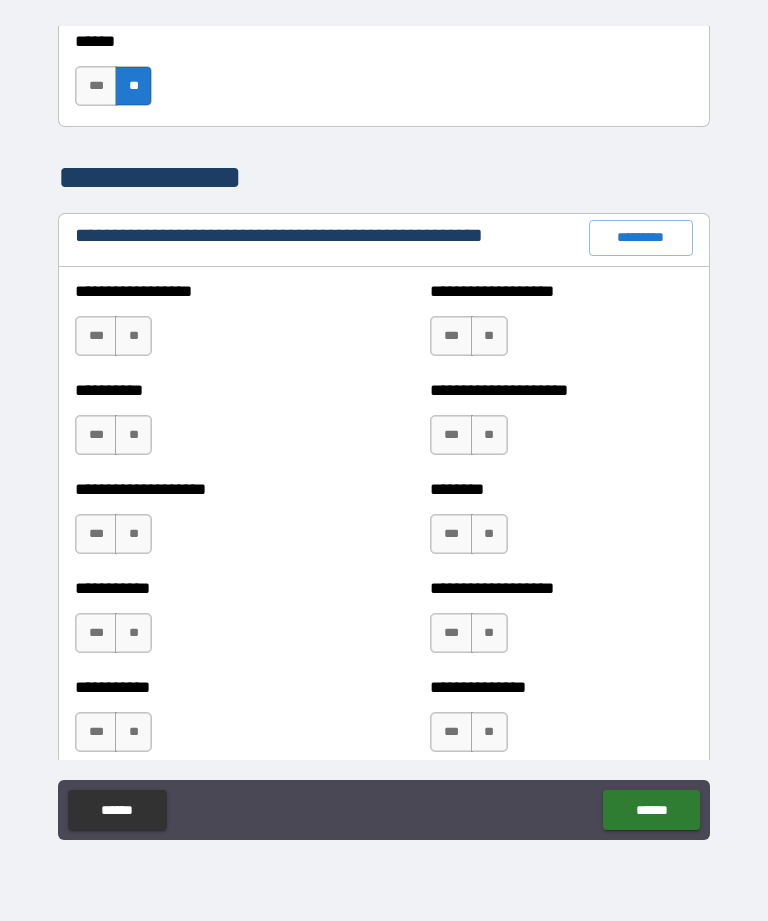 scroll, scrollTop: 2223, scrollLeft: 0, axis: vertical 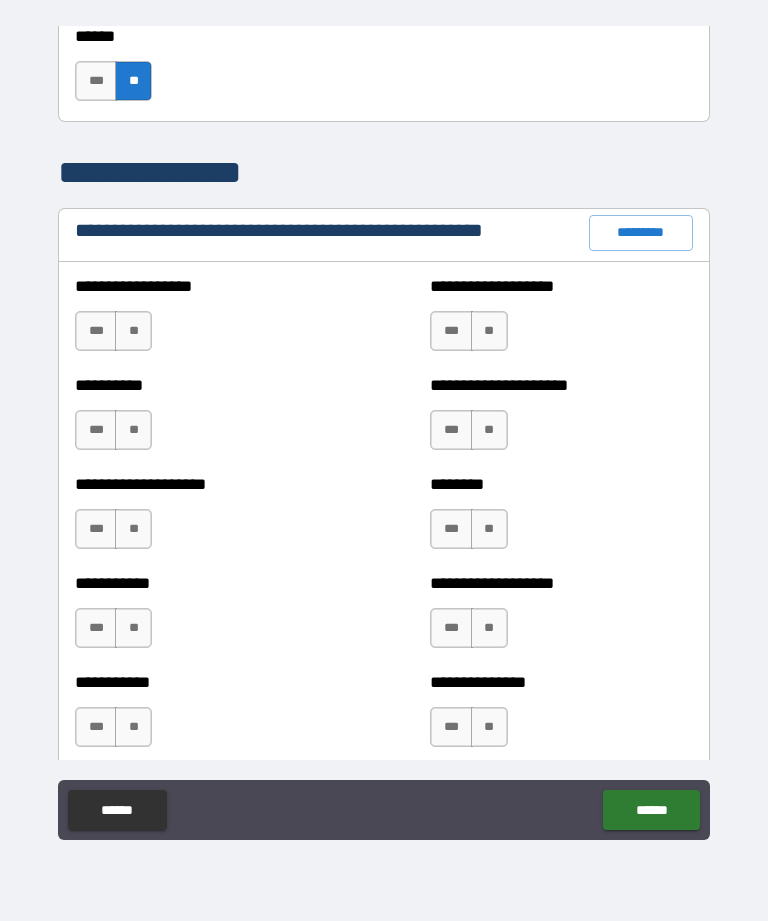 click on "**" at bounding box center (133, 331) 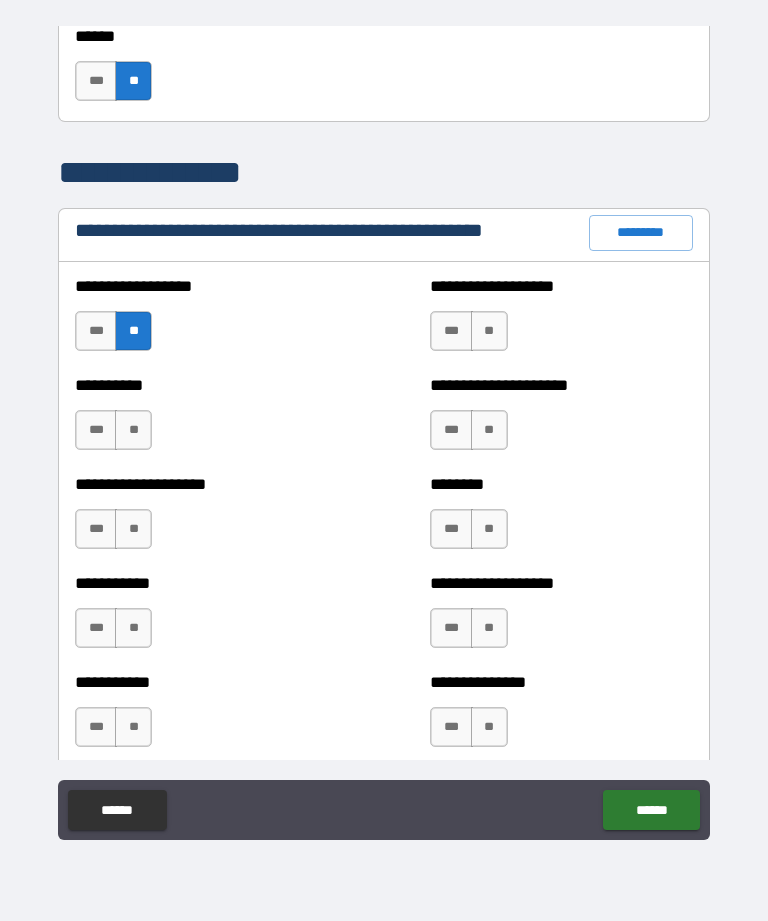 click on "**" at bounding box center (489, 331) 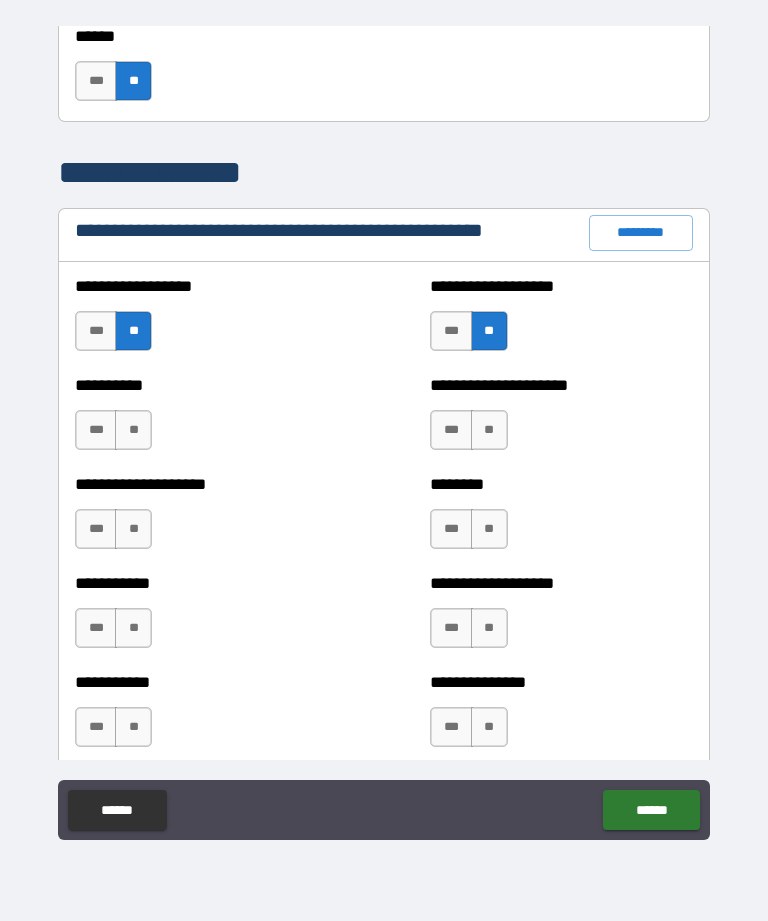 click on "**" at bounding box center [133, 430] 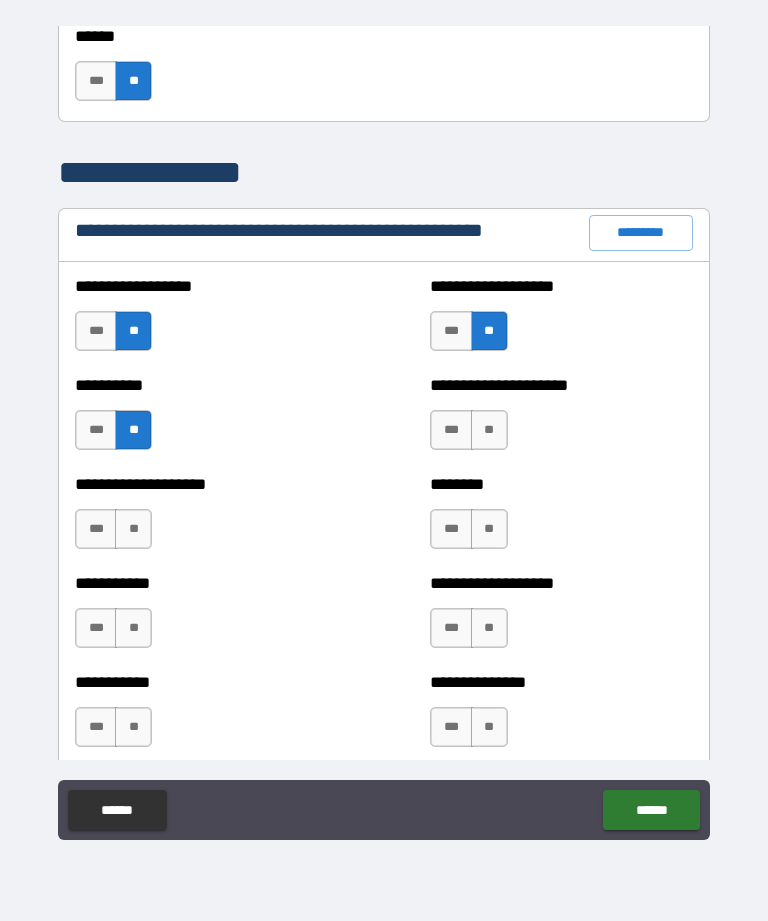 click on "**" at bounding box center [489, 430] 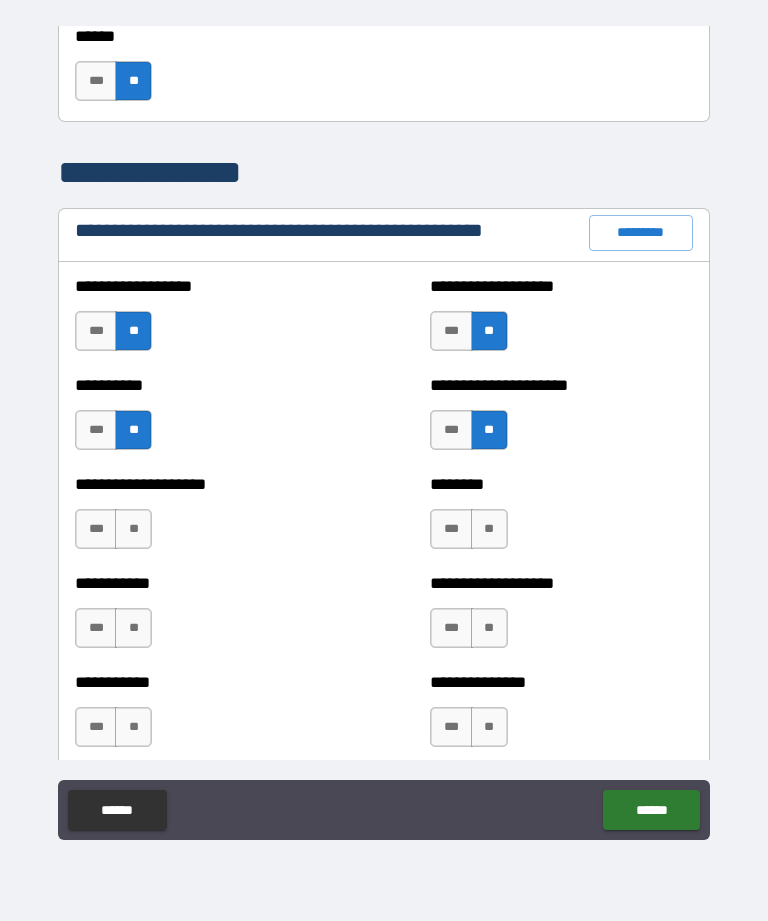click on "**" at bounding box center (133, 529) 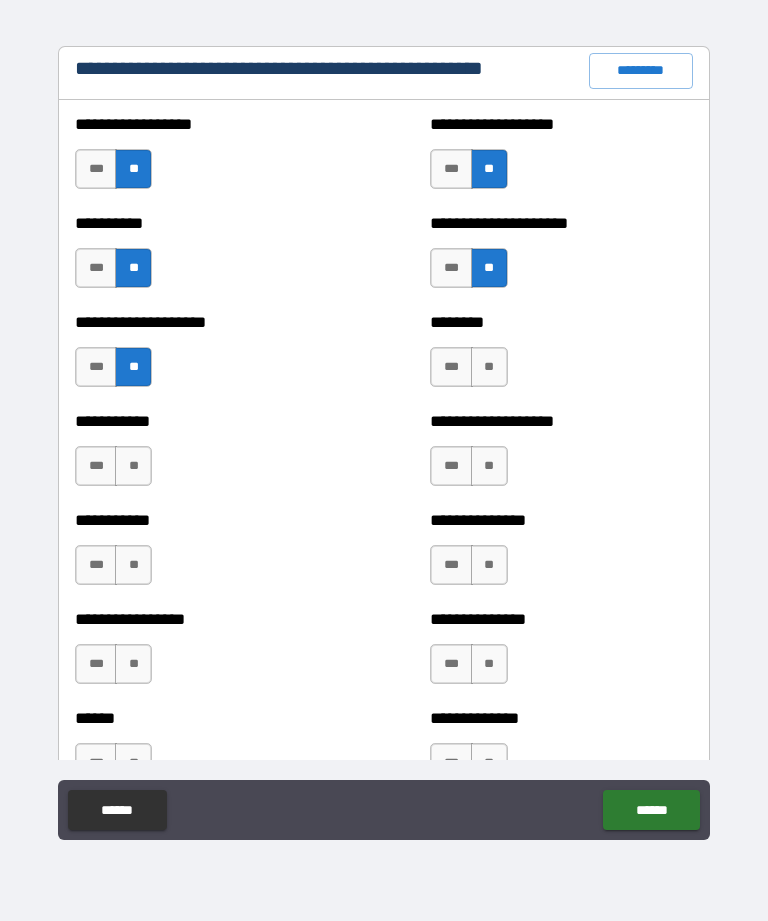 scroll, scrollTop: 2387, scrollLeft: 0, axis: vertical 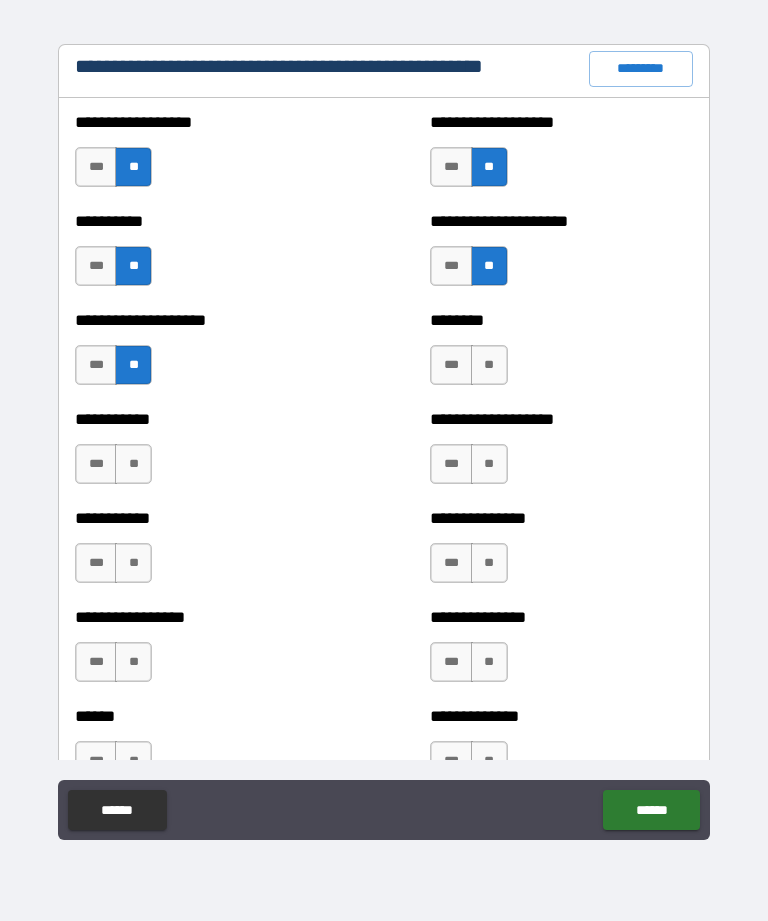 click on "**" at bounding box center [489, 365] 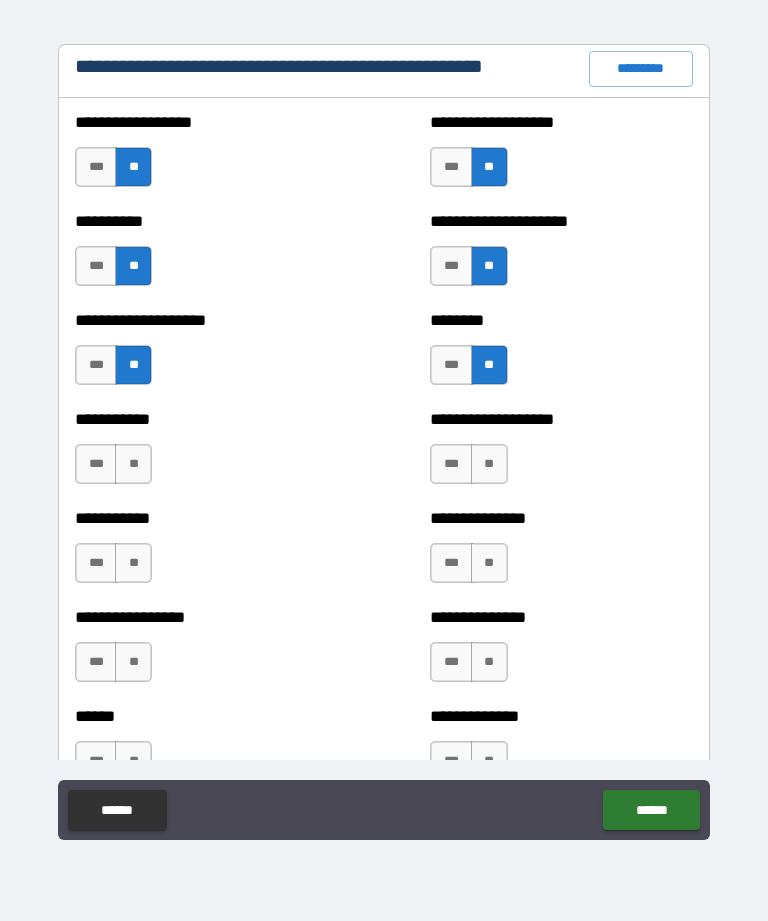 click on "**" at bounding box center [133, 464] 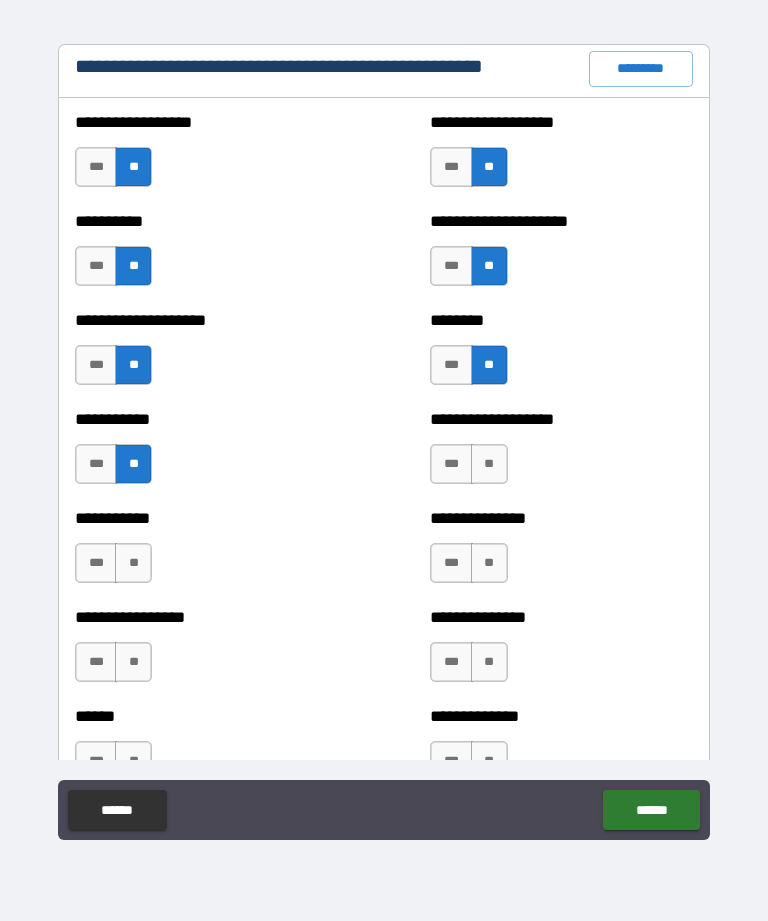 click on "**" at bounding box center [489, 464] 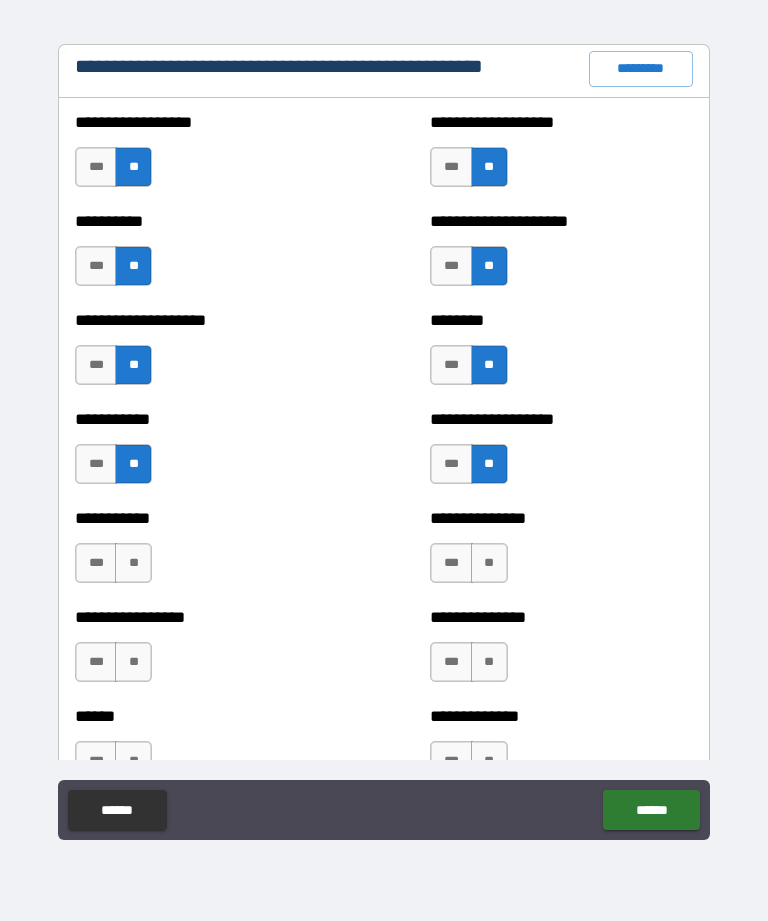 click on "**" at bounding box center [133, 563] 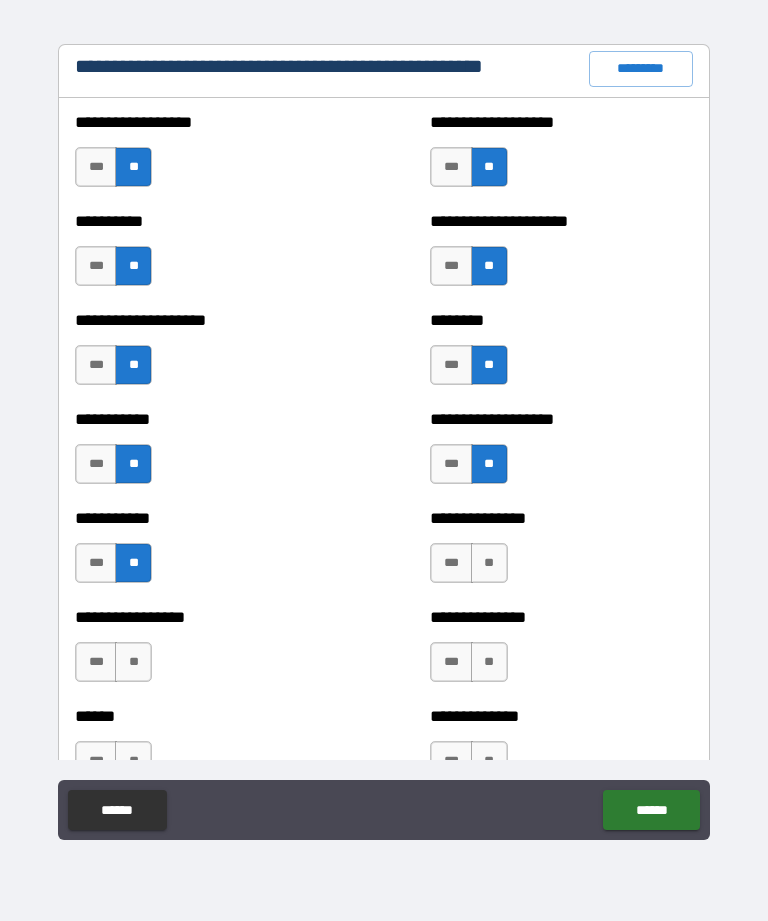 scroll, scrollTop: 2535, scrollLeft: 0, axis: vertical 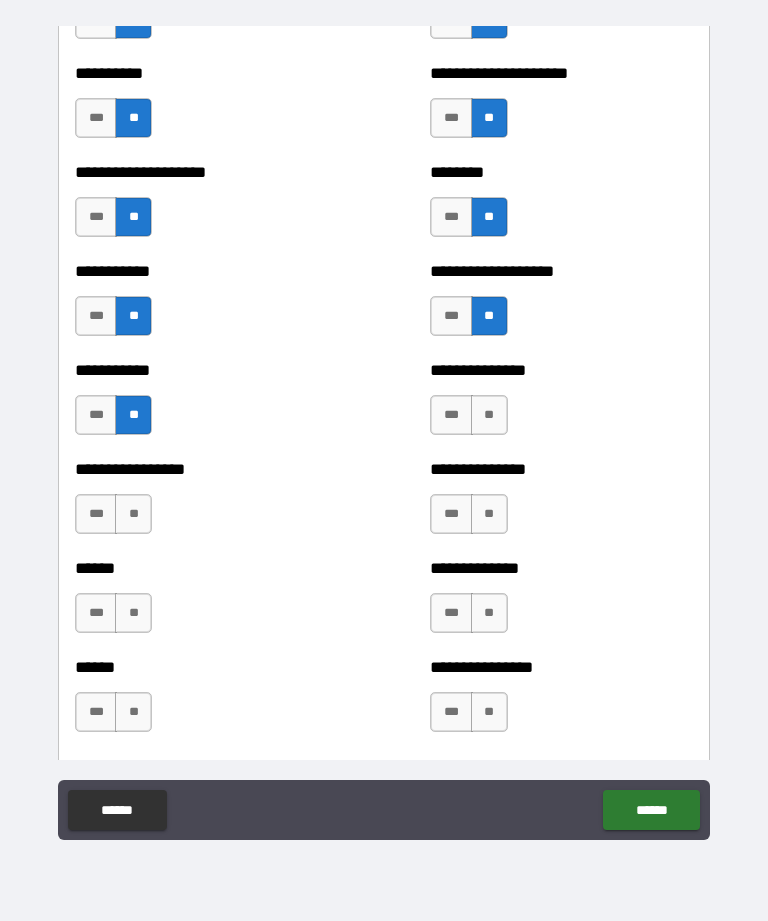 click on "**" at bounding box center [489, 415] 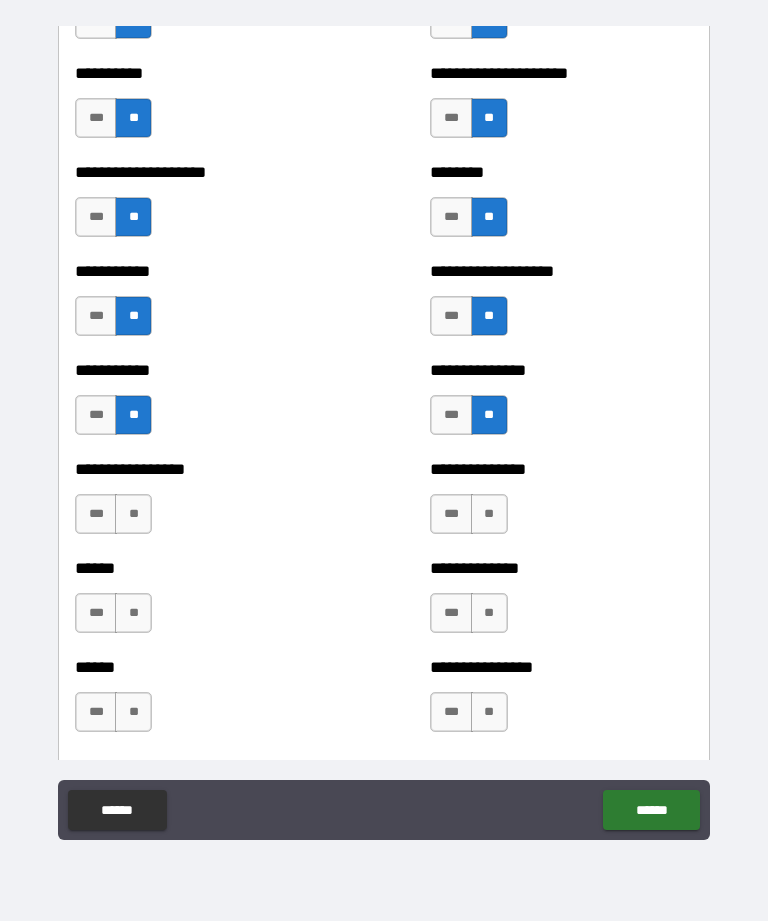 click on "**" at bounding box center [133, 514] 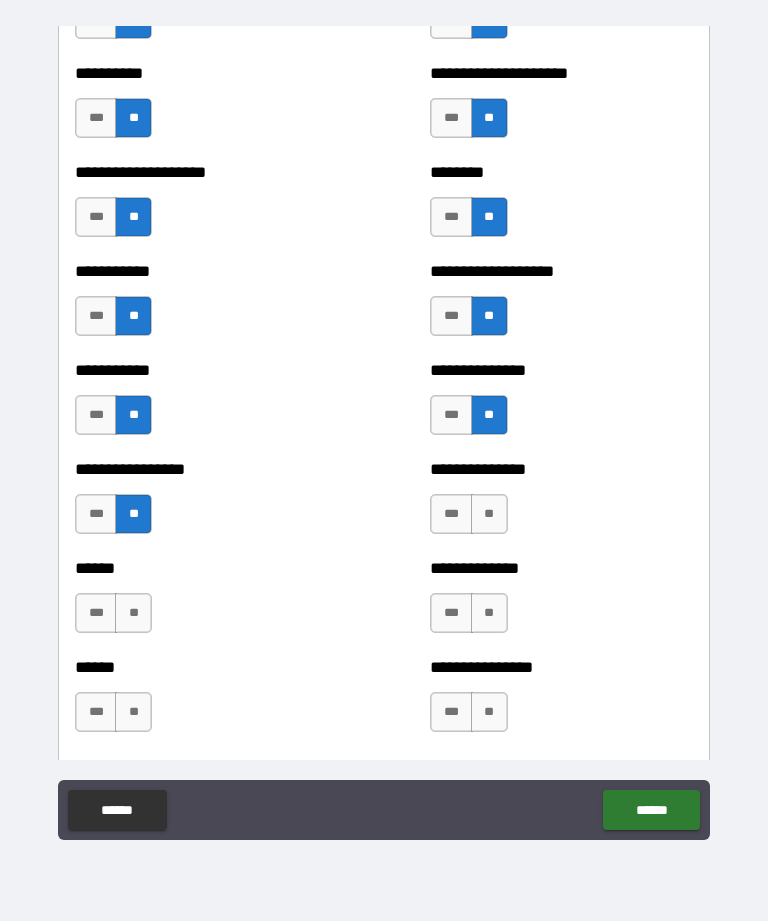 click on "**" at bounding box center (489, 514) 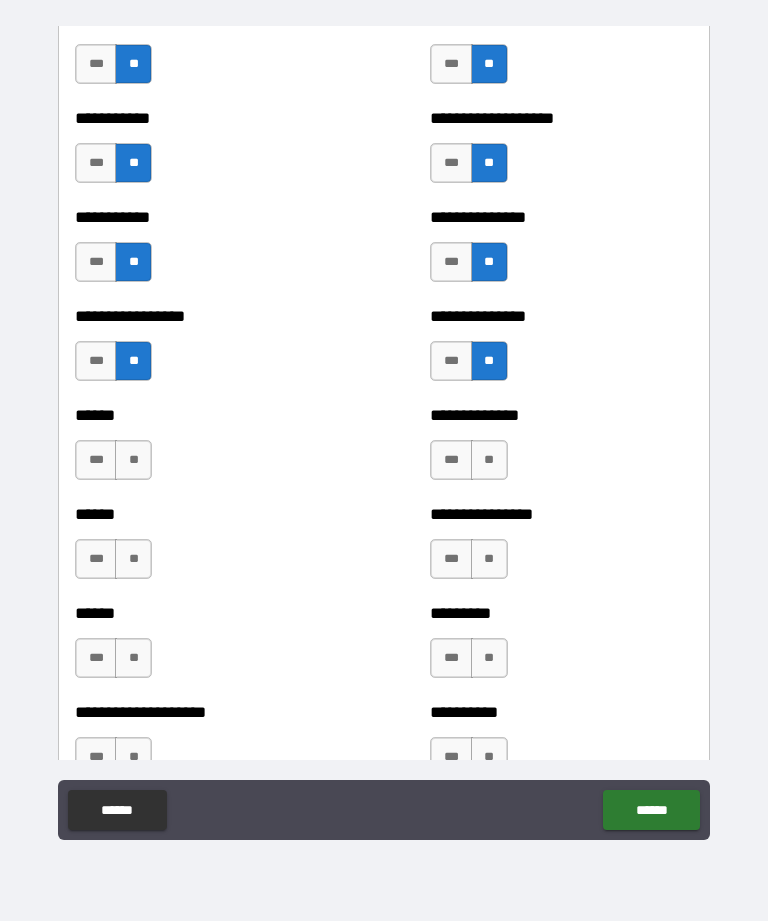 scroll, scrollTop: 2697, scrollLeft: 0, axis: vertical 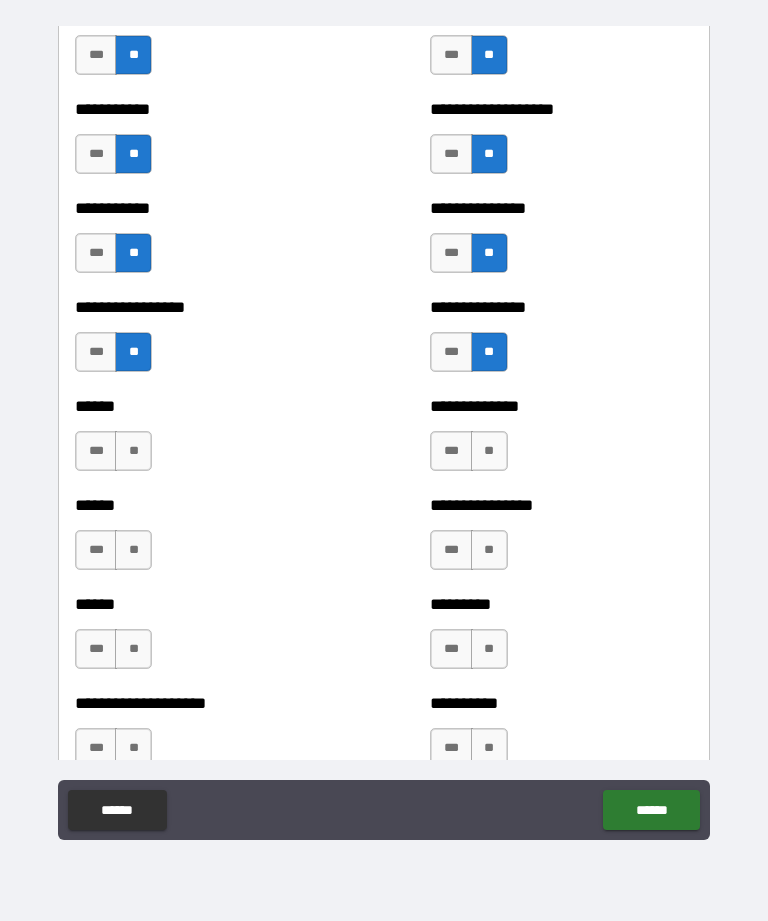 click on "**" at bounding box center (133, 451) 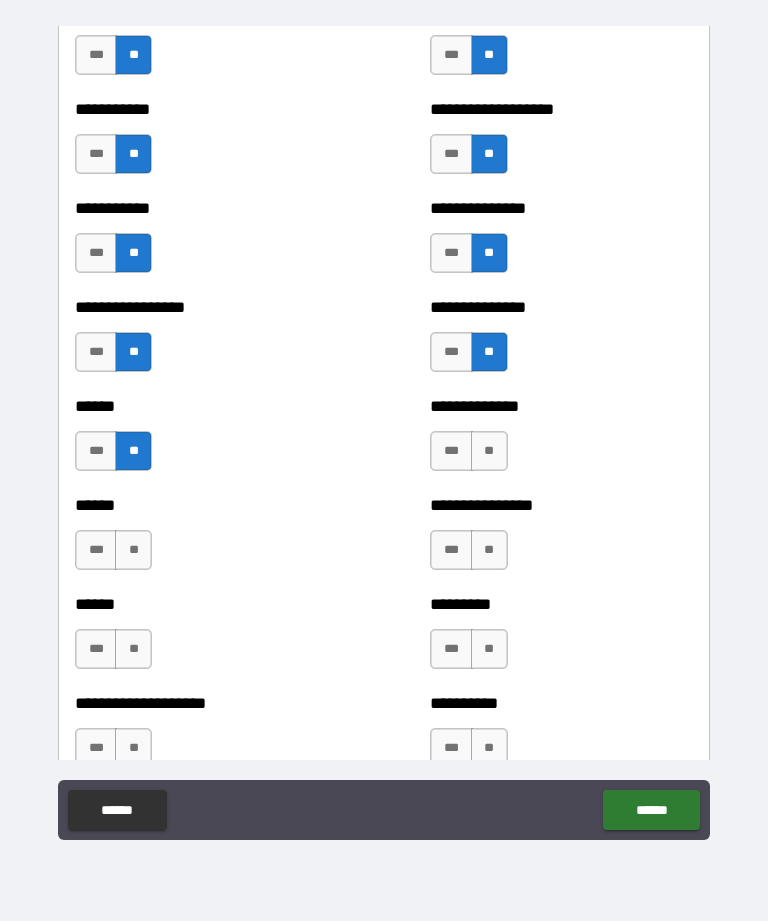 click on "**" at bounding box center [489, 451] 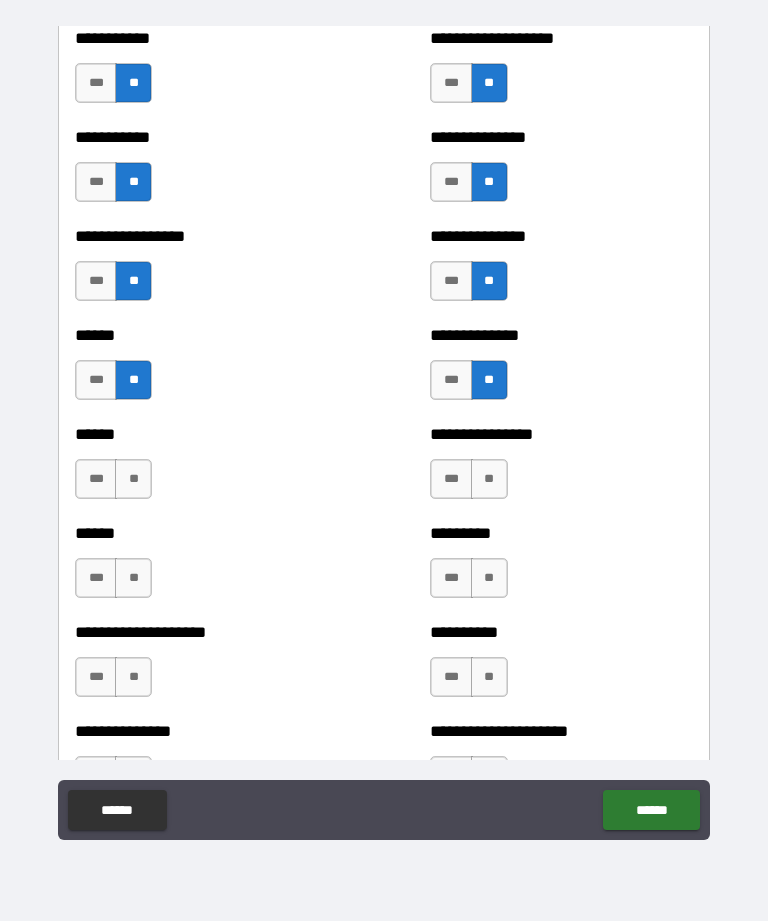 scroll, scrollTop: 2769, scrollLeft: 0, axis: vertical 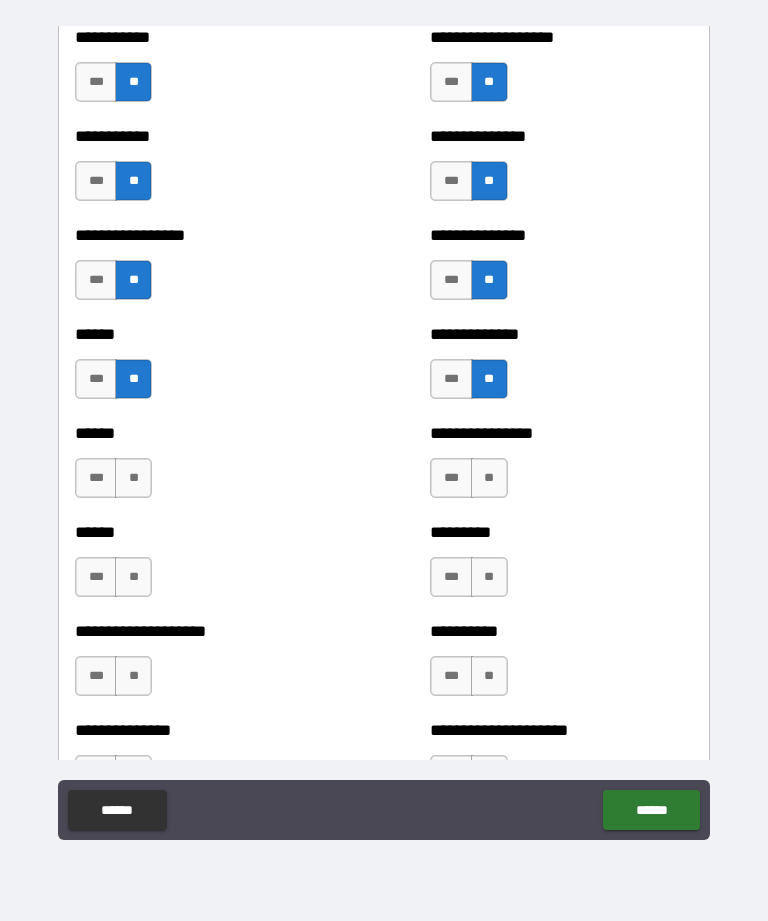 click on "**" at bounding box center [133, 478] 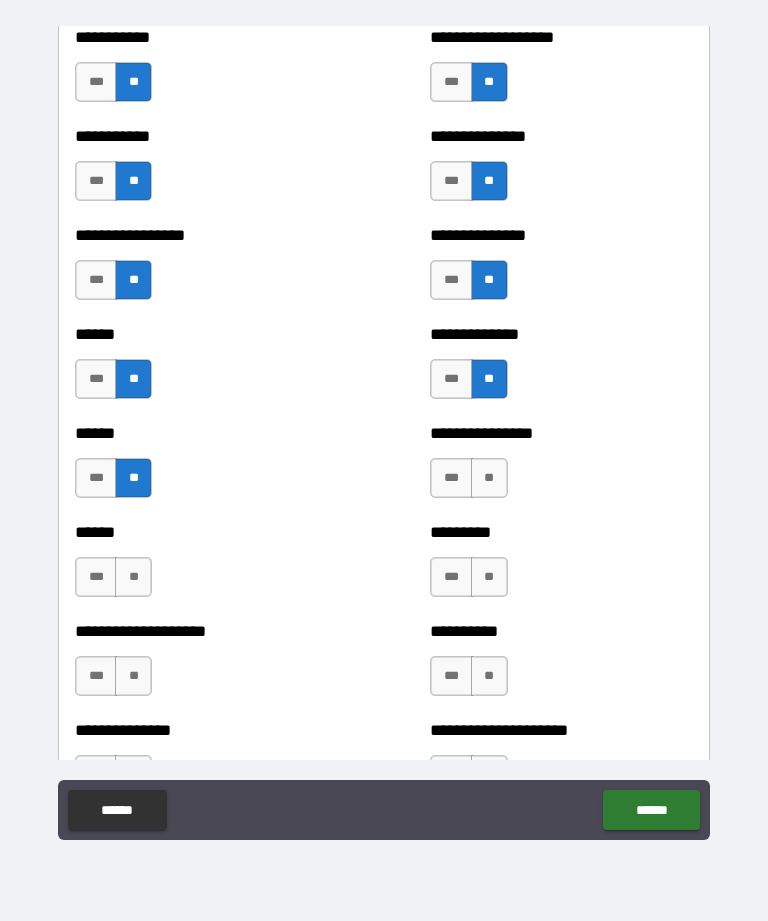 click on "**" at bounding box center [489, 478] 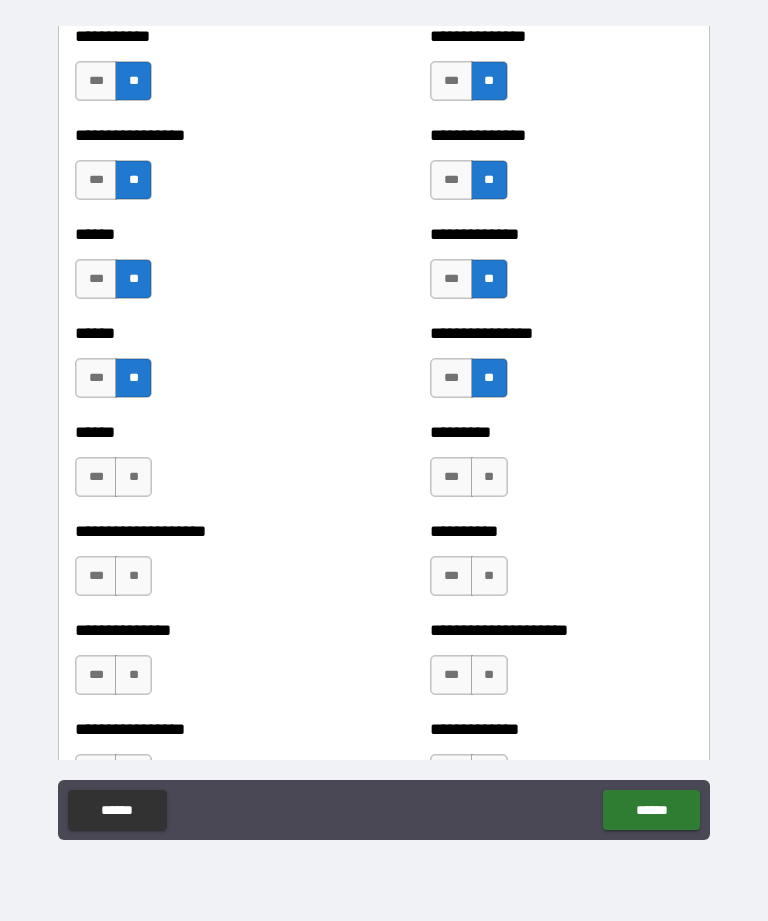scroll, scrollTop: 2874, scrollLeft: 0, axis: vertical 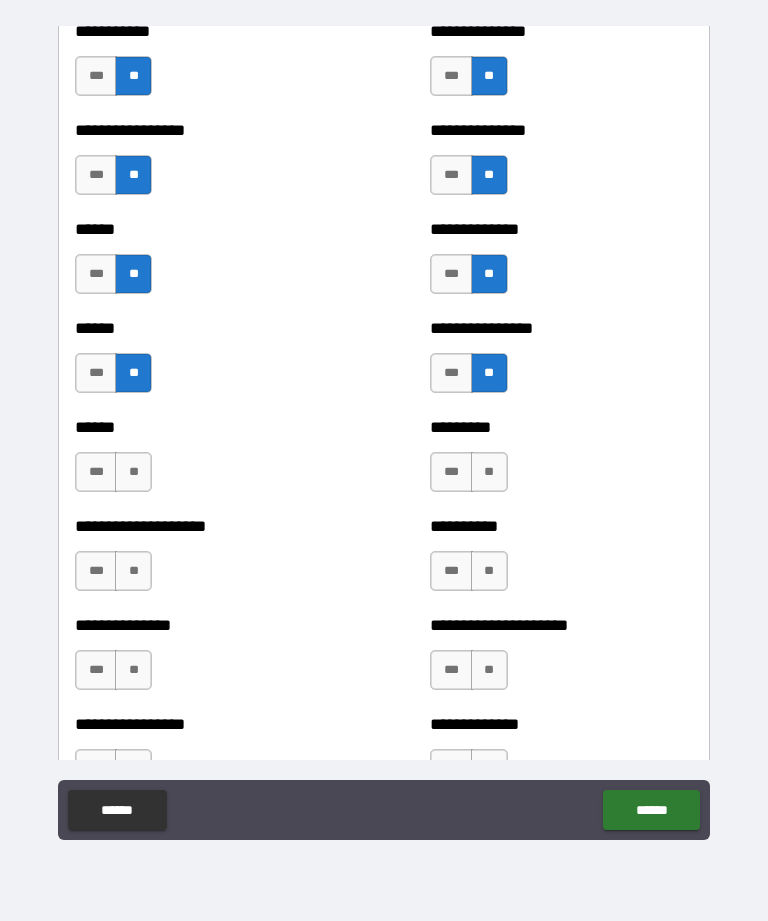 click on "**" at bounding box center (133, 472) 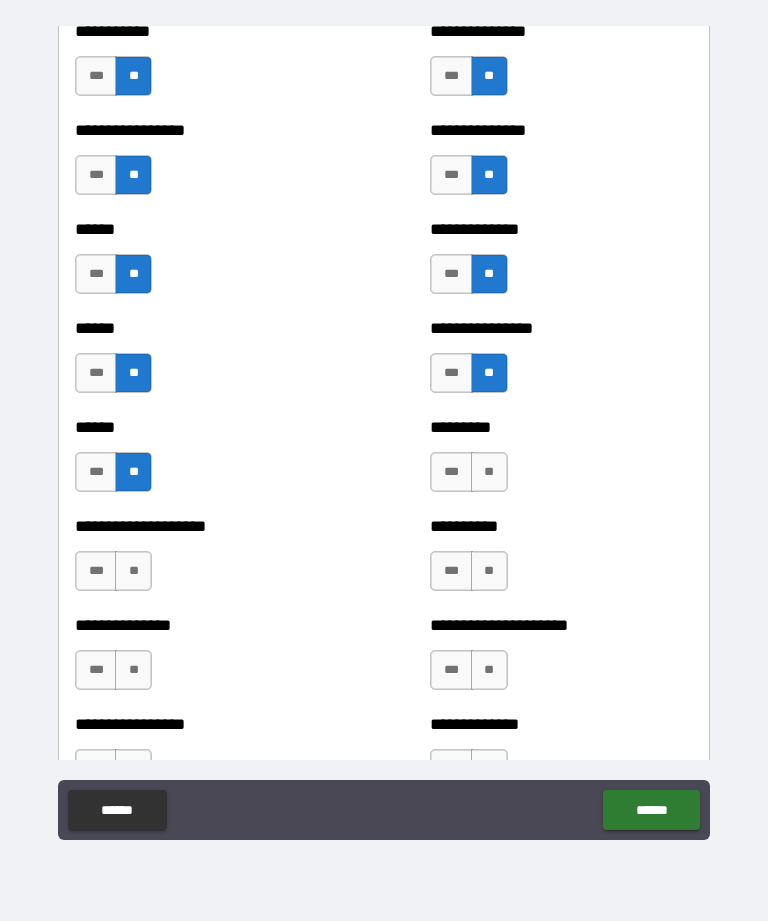 click on "**" at bounding box center [489, 472] 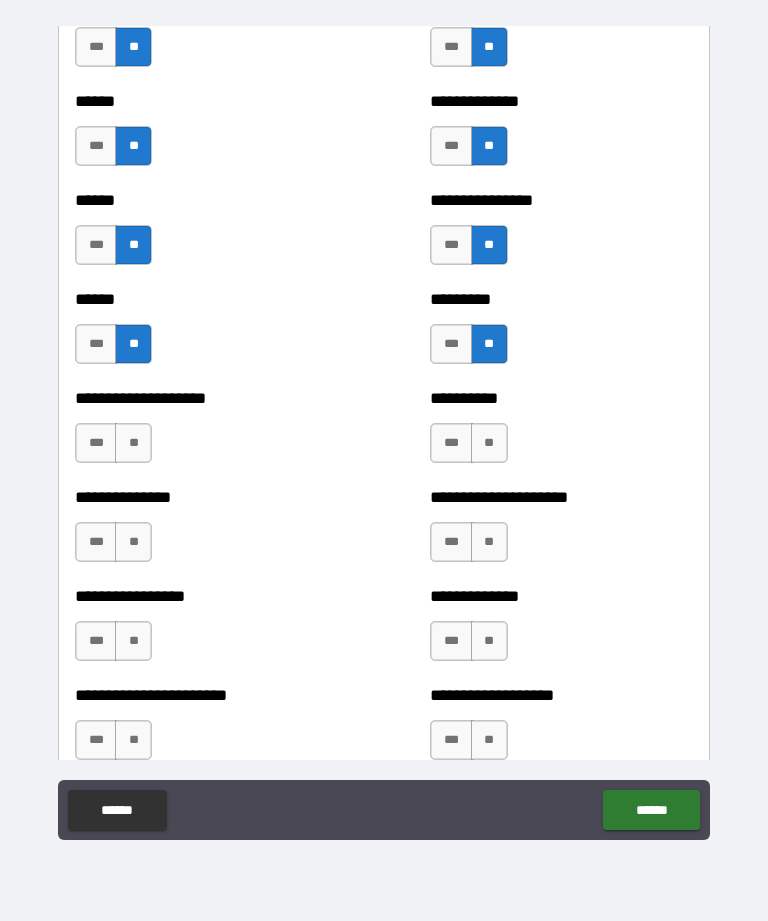 scroll, scrollTop: 3006, scrollLeft: 0, axis: vertical 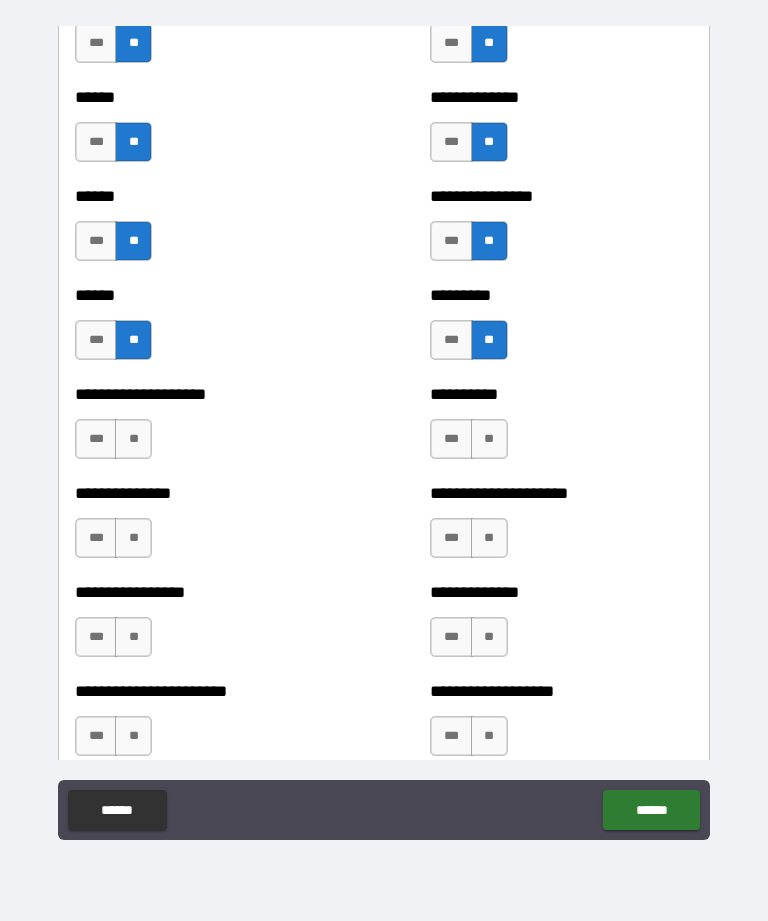 click on "***" at bounding box center [96, 439] 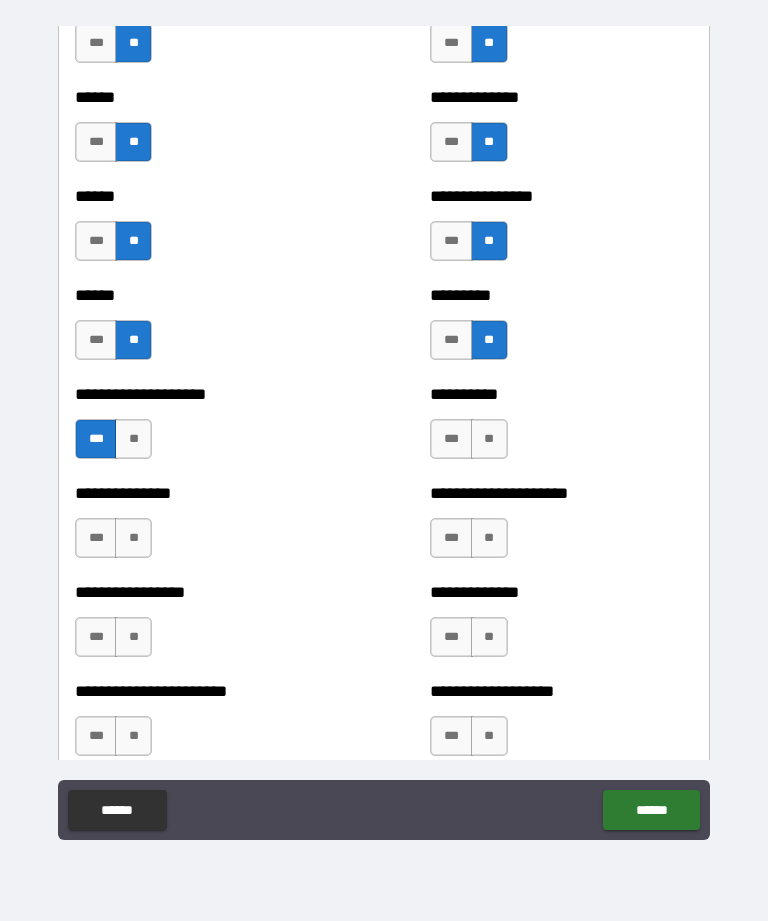 click on "**" at bounding box center (489, 439) 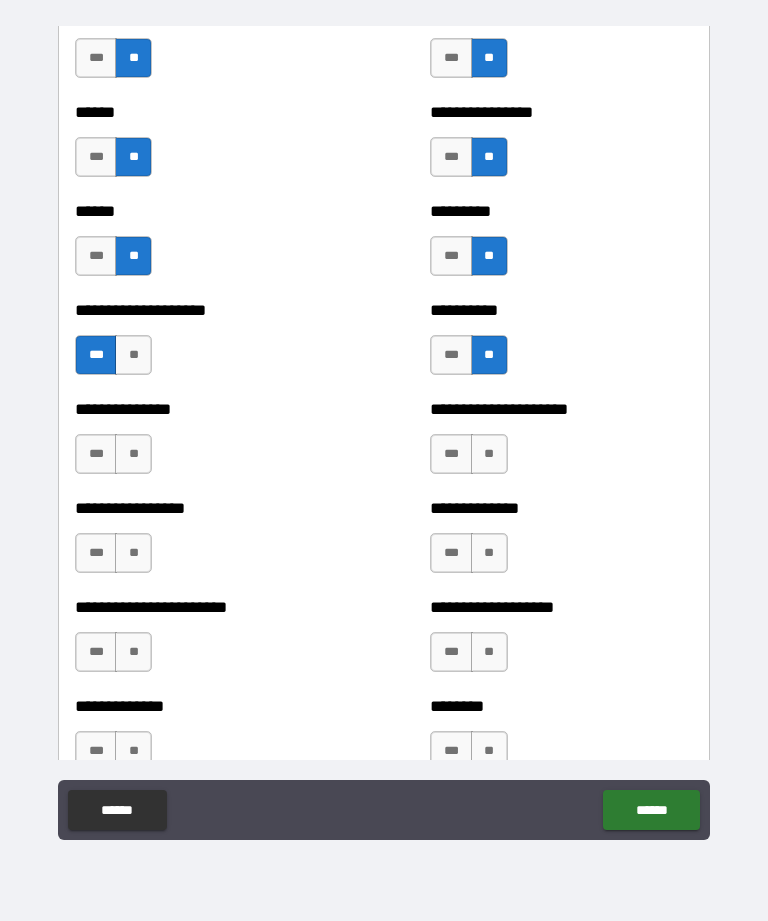 scroll, scrollTop: 3098, scrollLeft: 0, axis: vertical 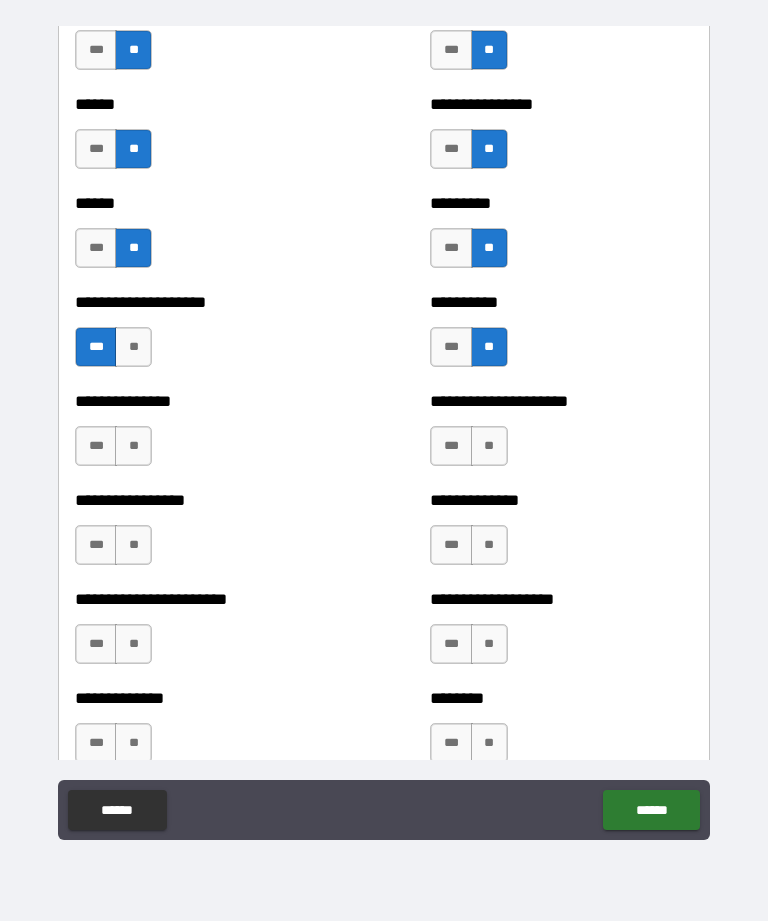 click on "***" at bounding box center [96, 446] 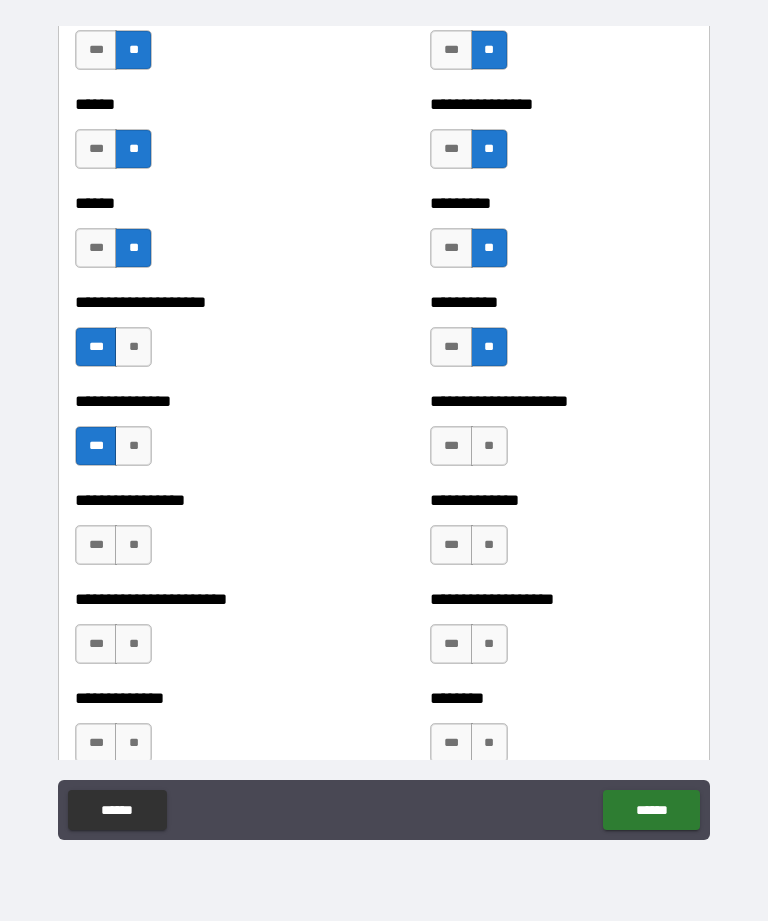 click on "**" at bounding box center (489, 446) 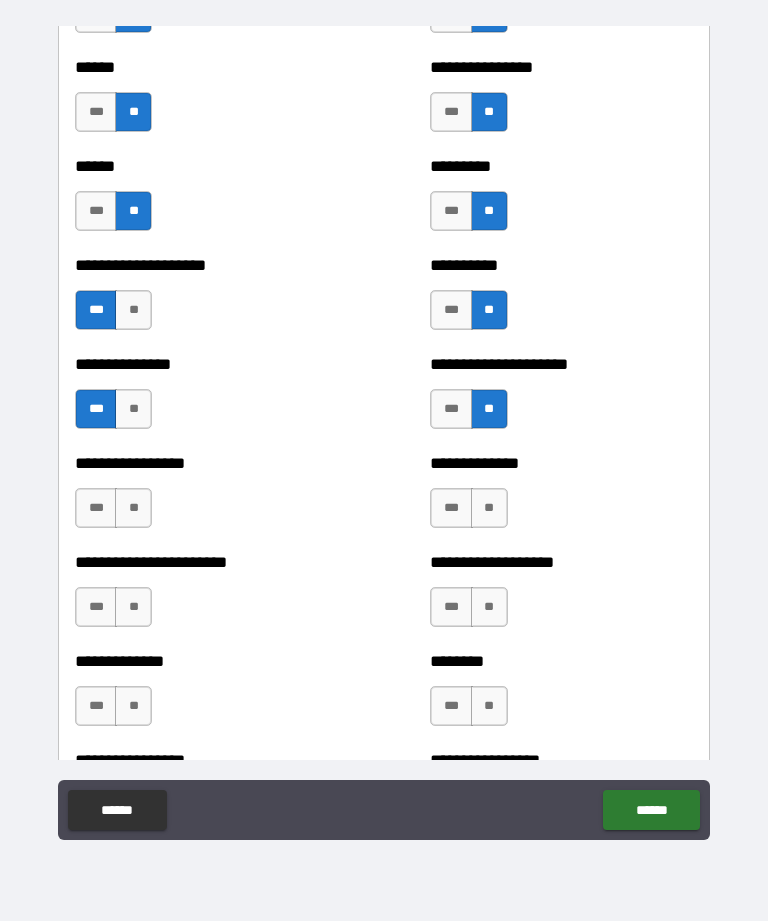 scroll, scrollTop: 3144, scrollLeft: 0, axis: vertical 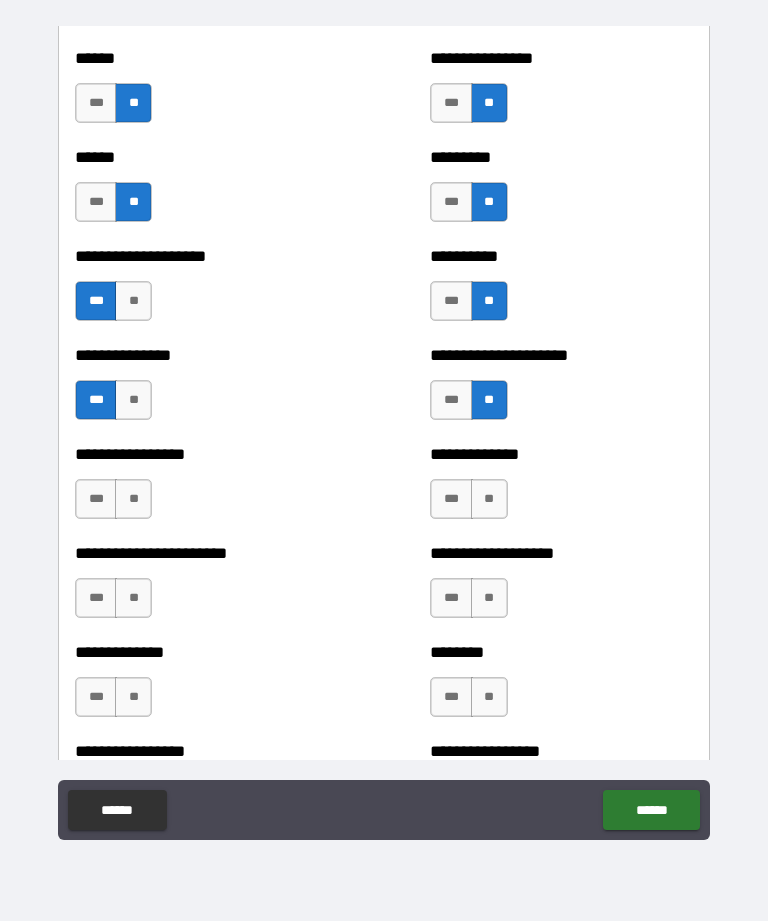 click on "***" at bounding box center (96, 499) 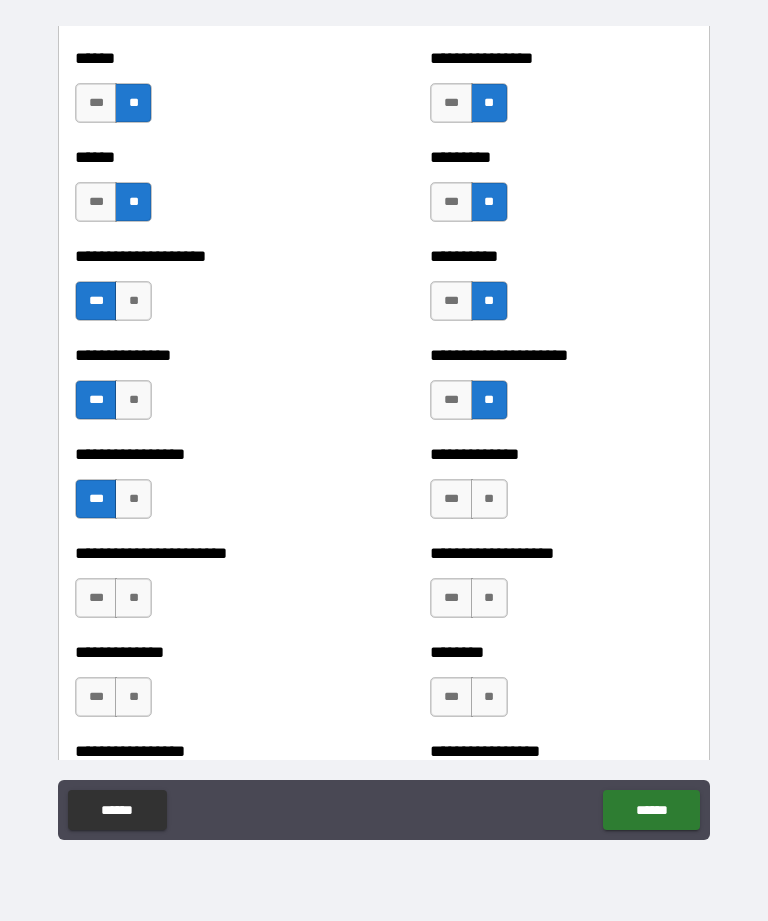 click on "**********" at bounding box center [561, 489] 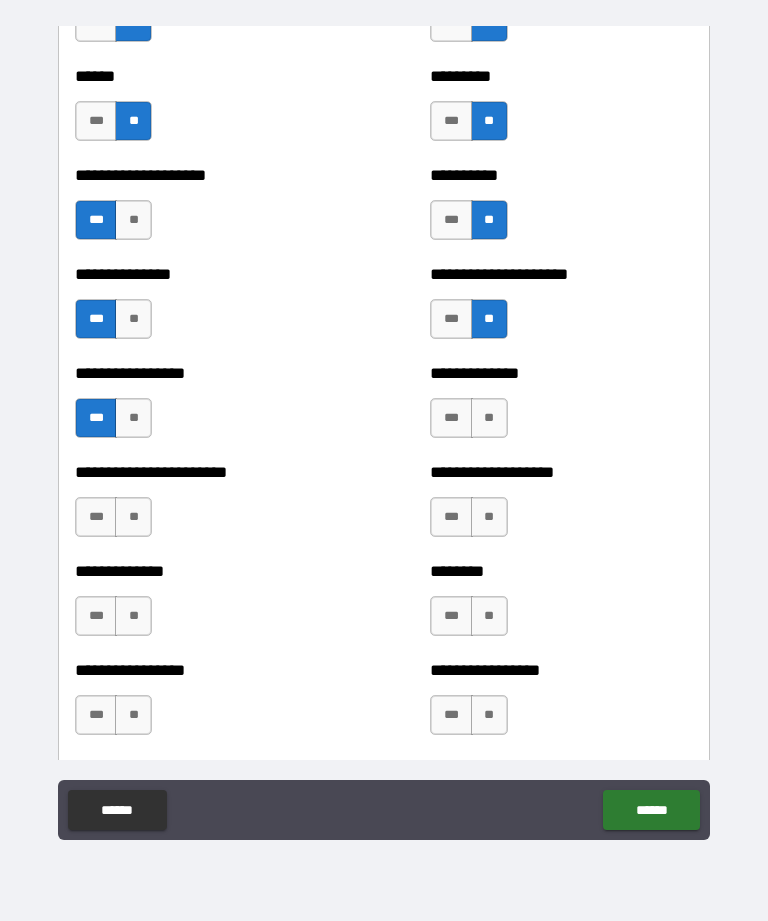 scroll, scrollTop: 3228, scrollLeft: 0, axis: vertical 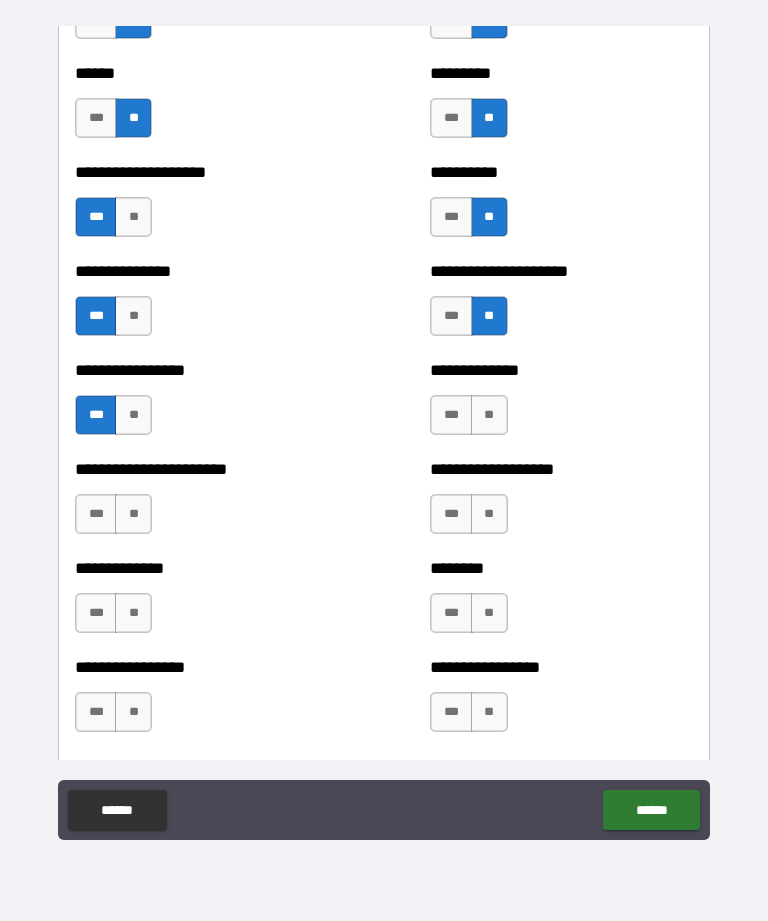 click on "**" at bounding box center [489, 415] 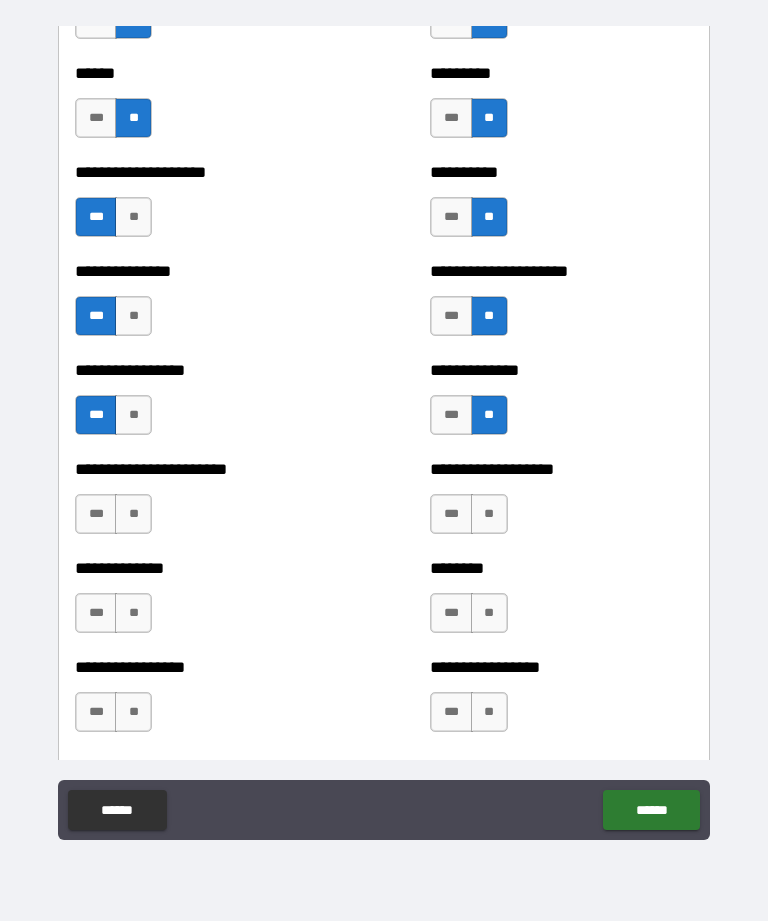 click on "**" at bounding box center (133, 514) 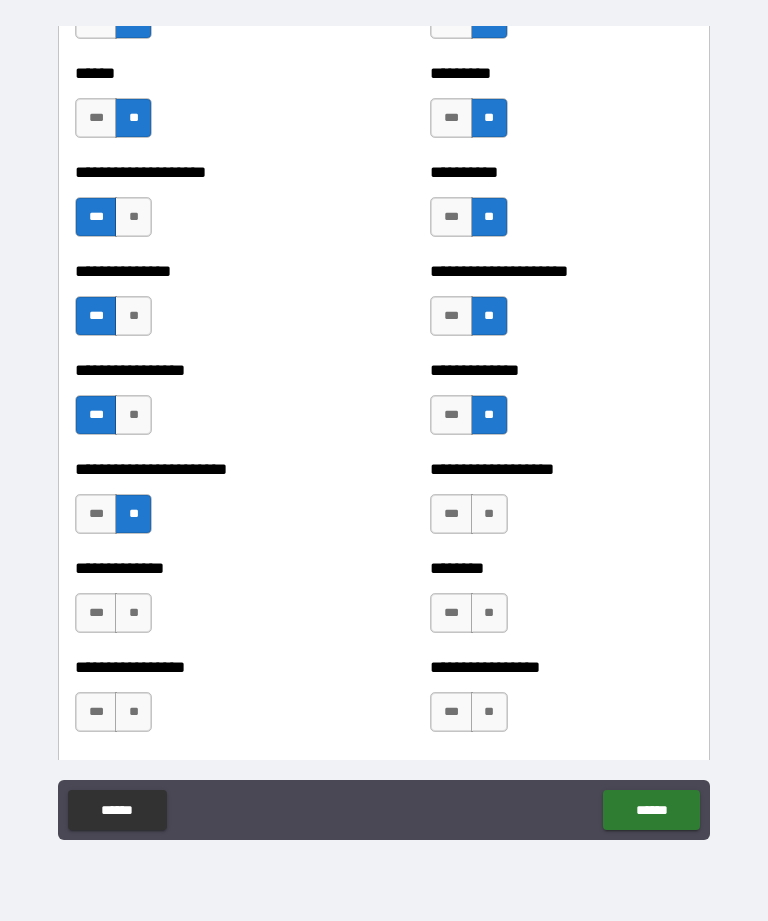 click on "**" at bounding box center (489, 514) 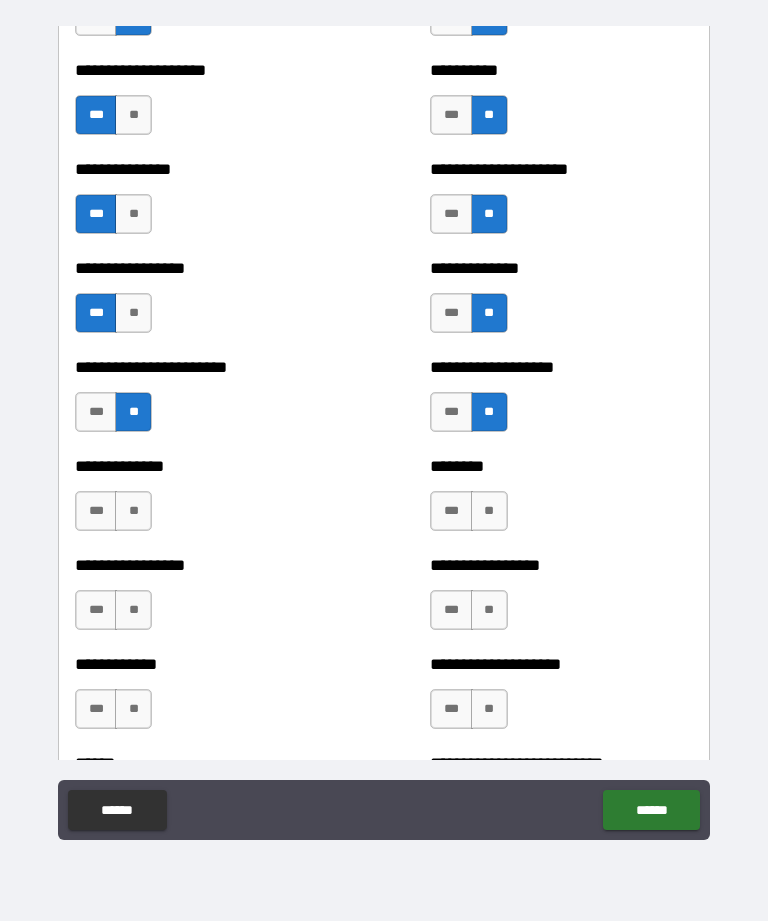 scroll, scrollTop: 3339, scrollLeft: 0, axis: vertical 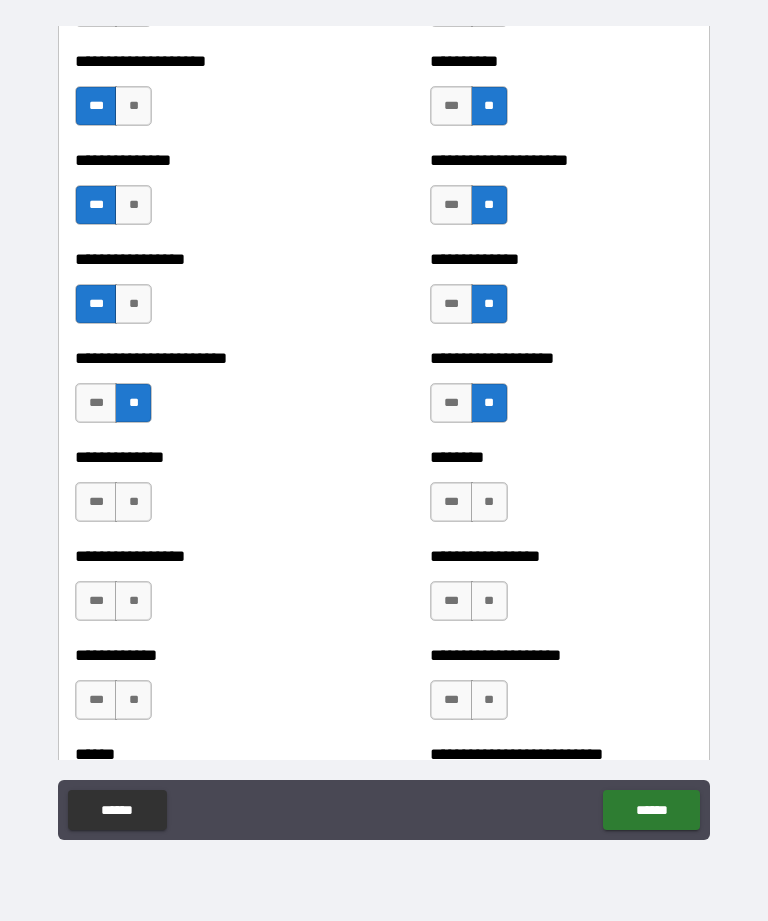 click on "**" at bounding box center (133, 502) 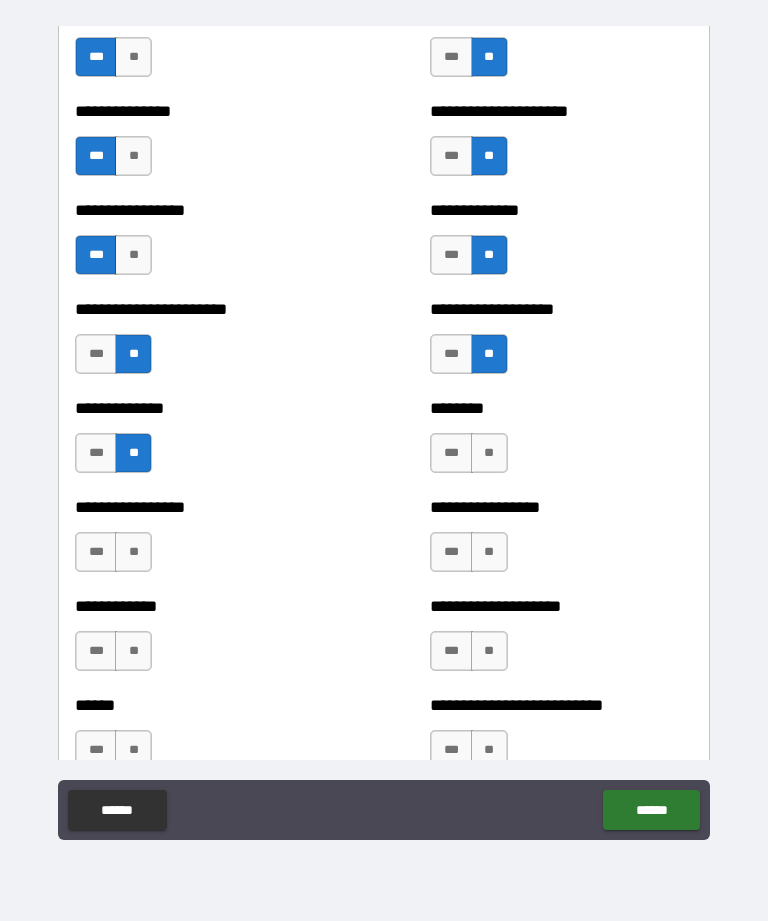 scroll, scrollTop: 3405, scrollLeft: 0, axis: vertical 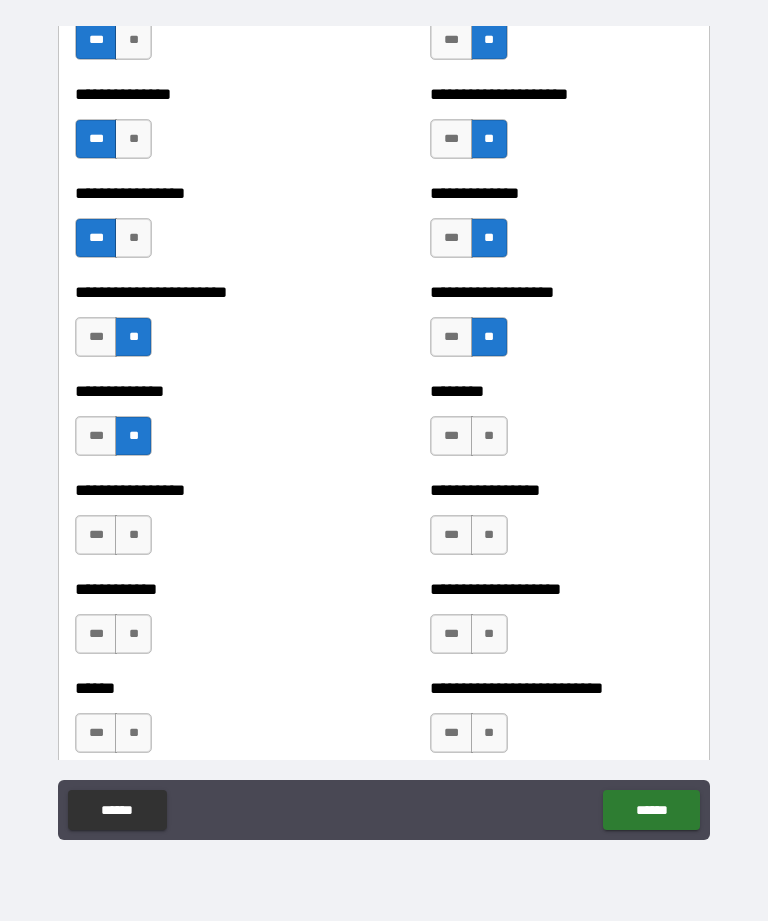 click on "**" at bounding box center [489, 436] 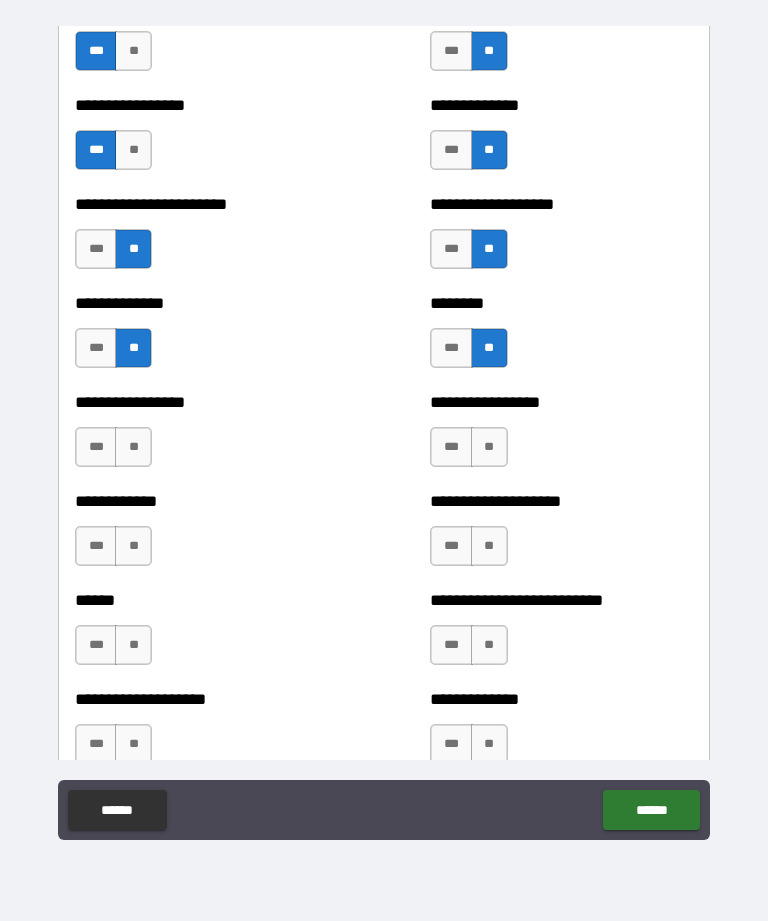 scroll, scrollTop: 3504, scrollLeft: 0, axis: vertical 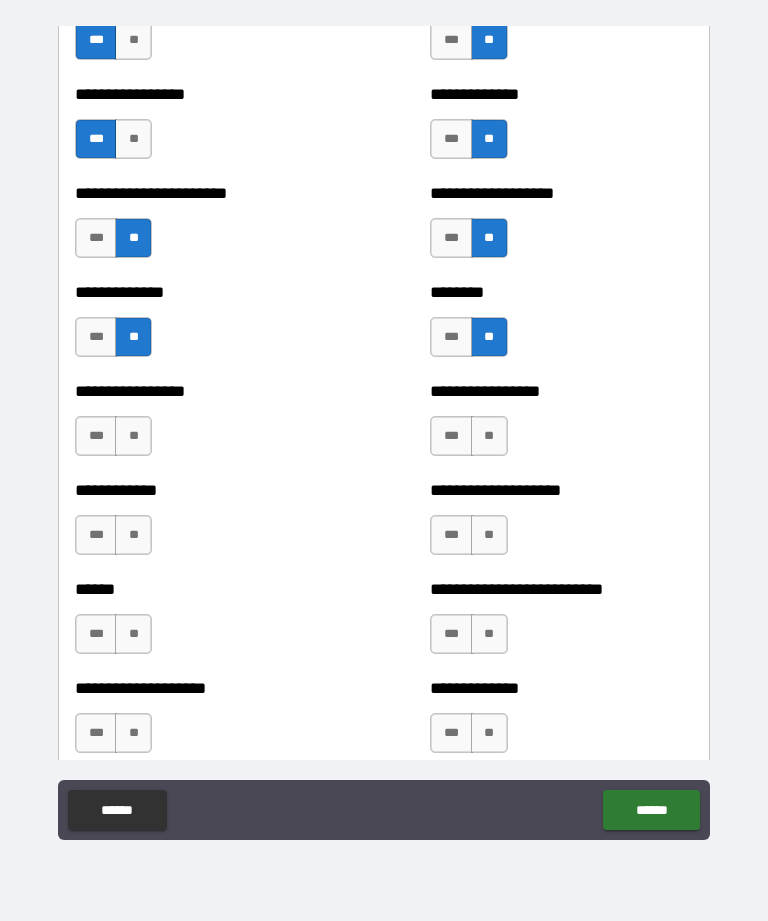 click on "**" at bounding box center (133, 436) 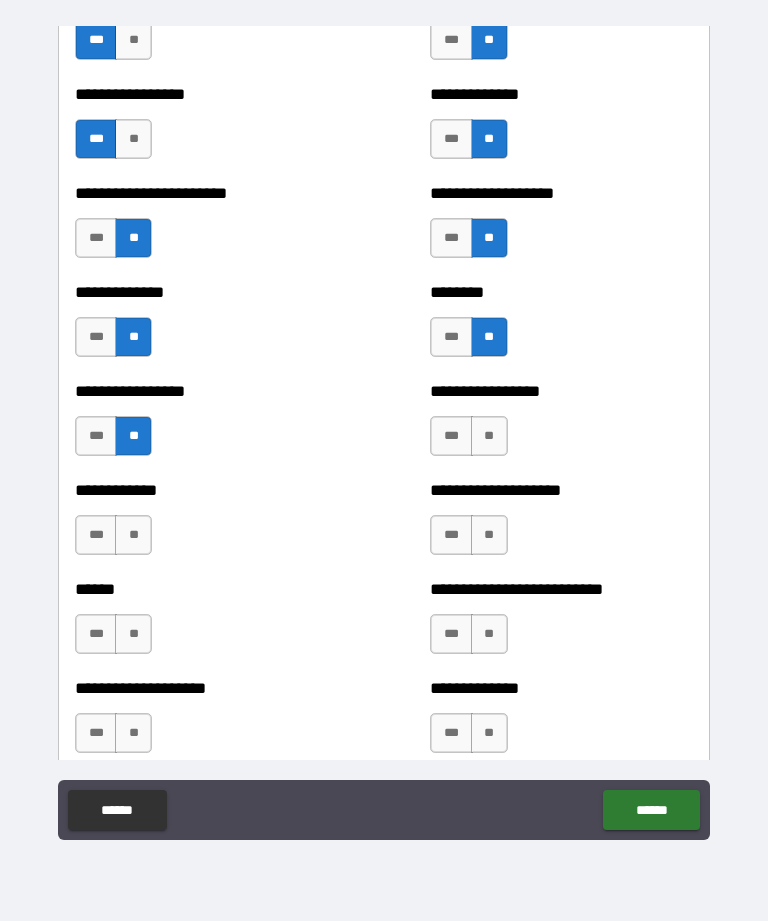 click on "**" at bounding box center (489, 436) 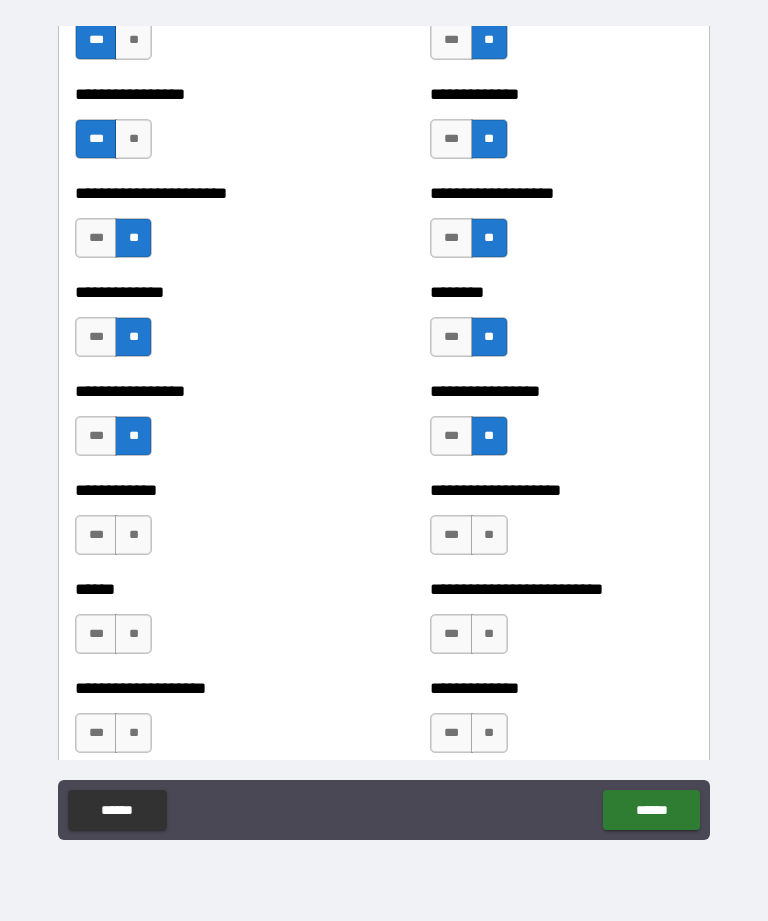 click on "**" at bounding box center [133, 535] 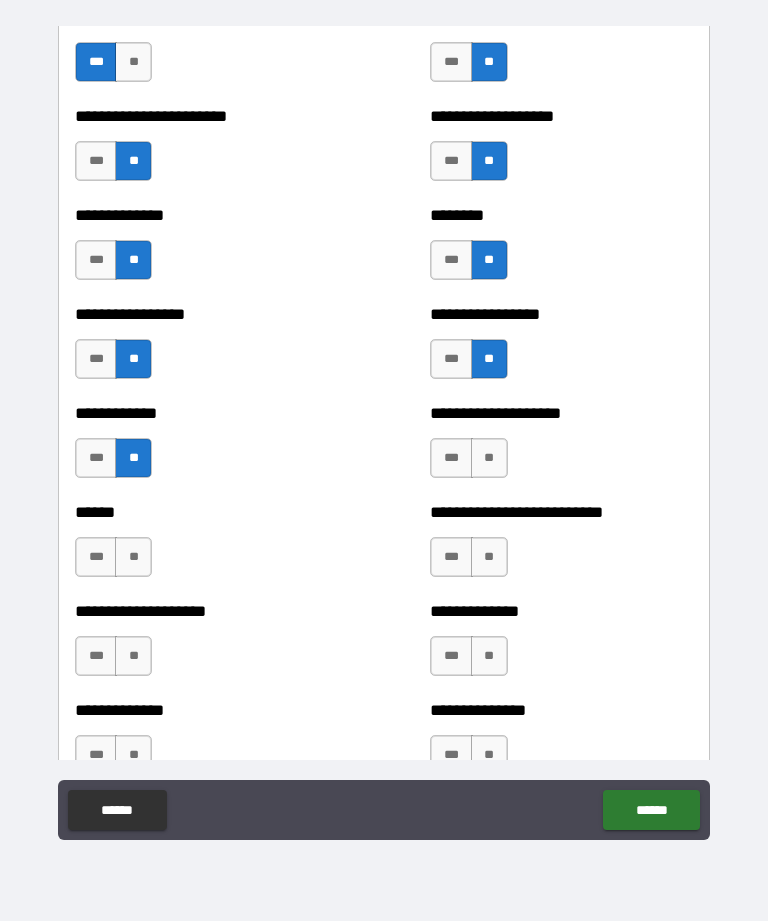 scroll, scrollTop: 3586, scrollLeft: 0, axis: vertical 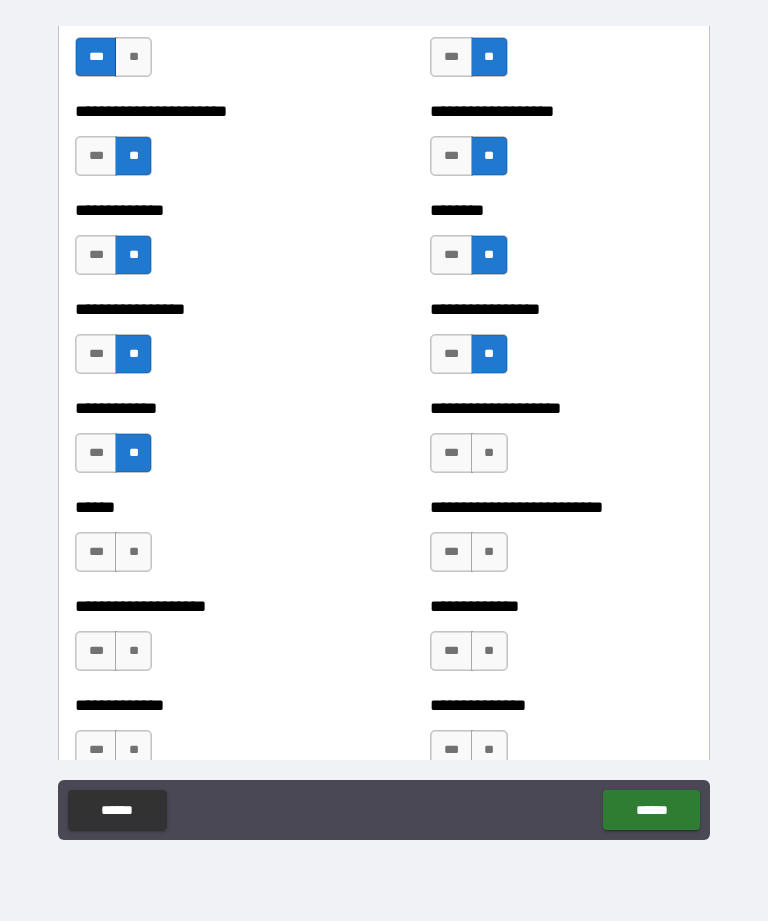 click on "**" at bounding box center (489, 453) 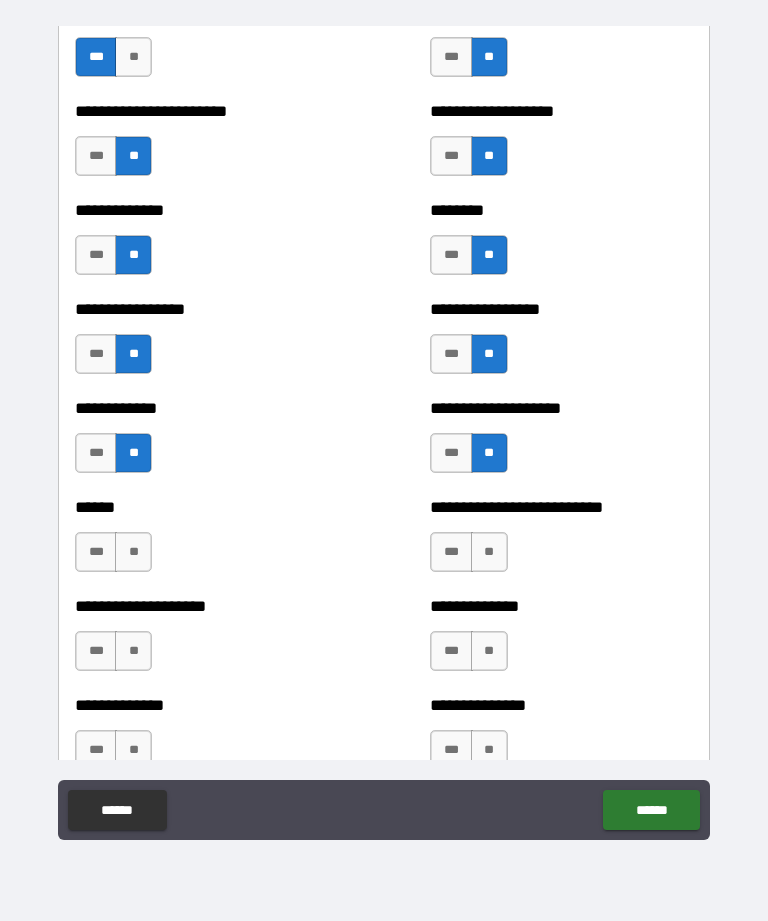 scroll, scrollTop: 3626, scrollLeft: 0, axis: vertical 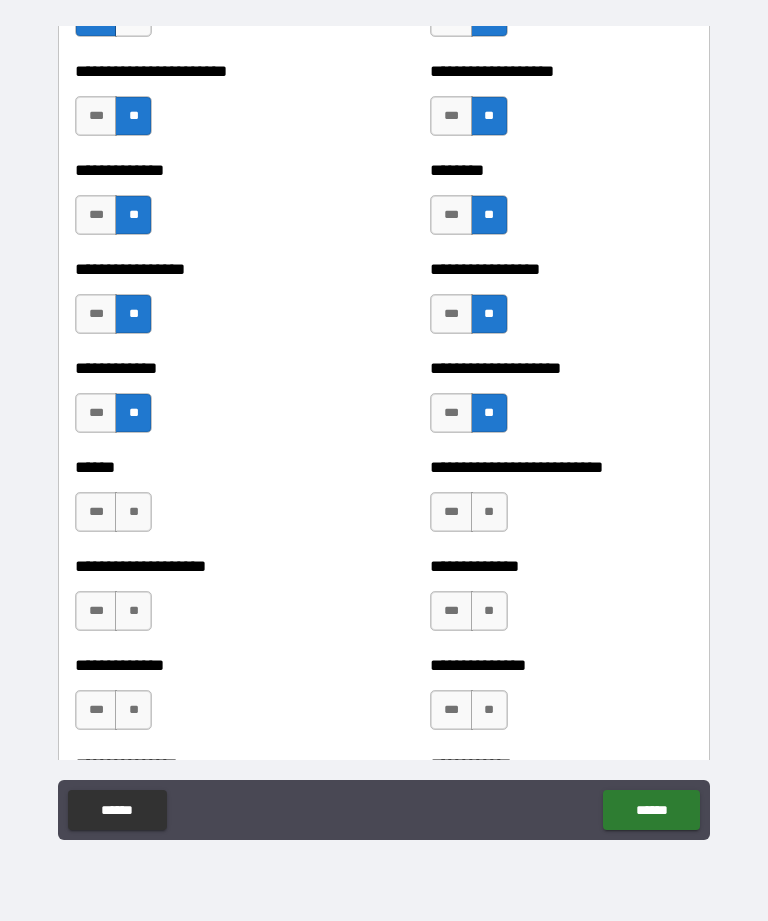 click on "**" at bounding box center (133, 512) 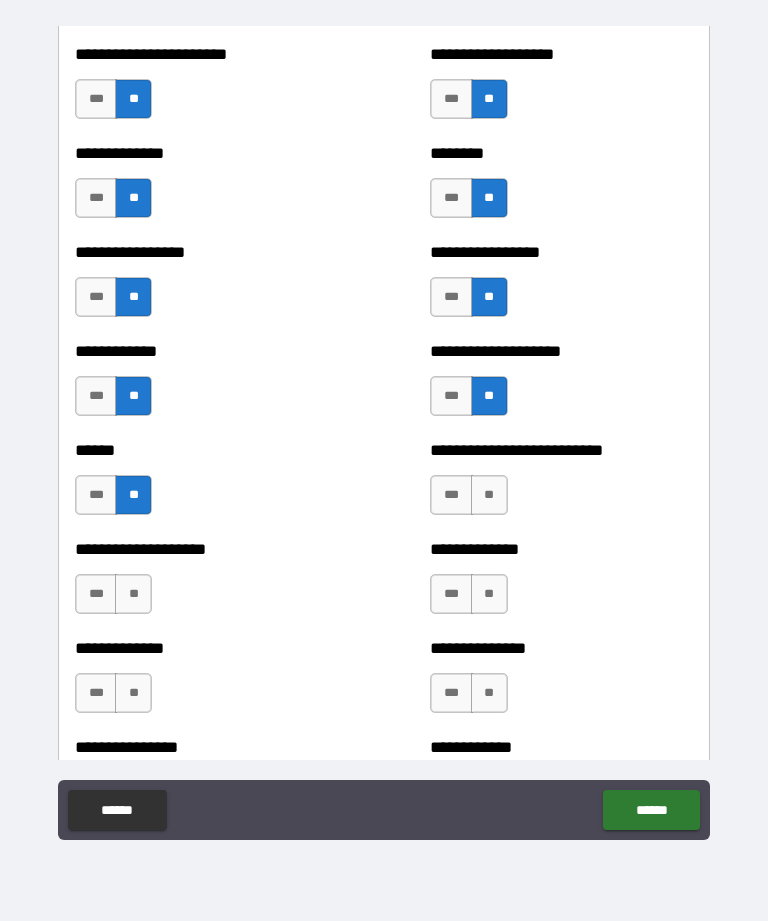 scroll, scrollTop: 3656, scrollLeft: 0, axis: vertical 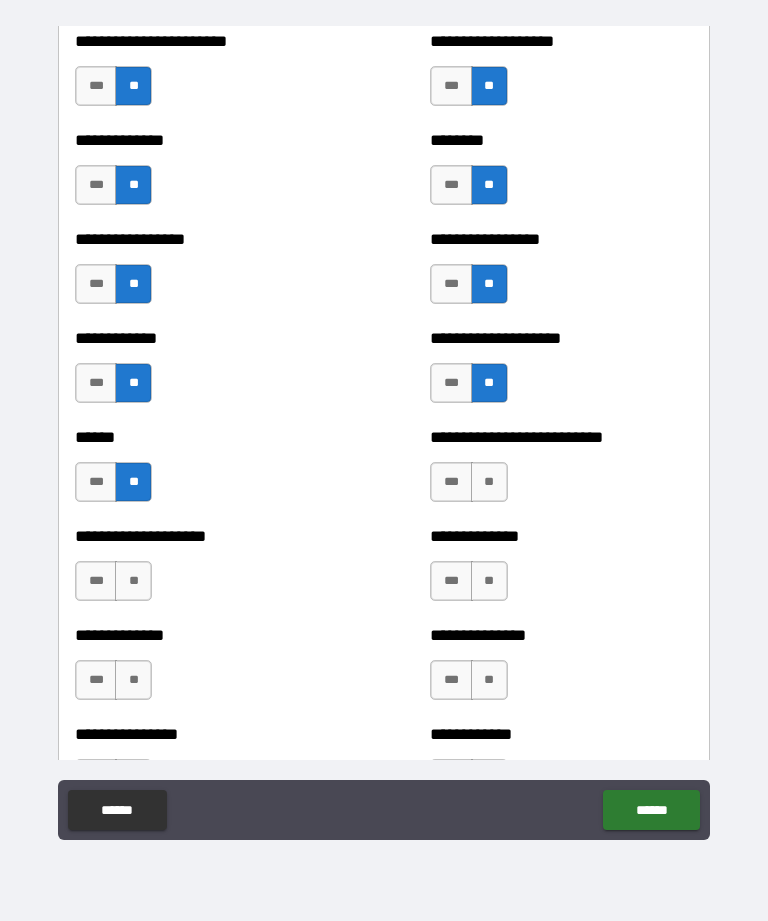 click on "**" at bounding box center [489, 482] 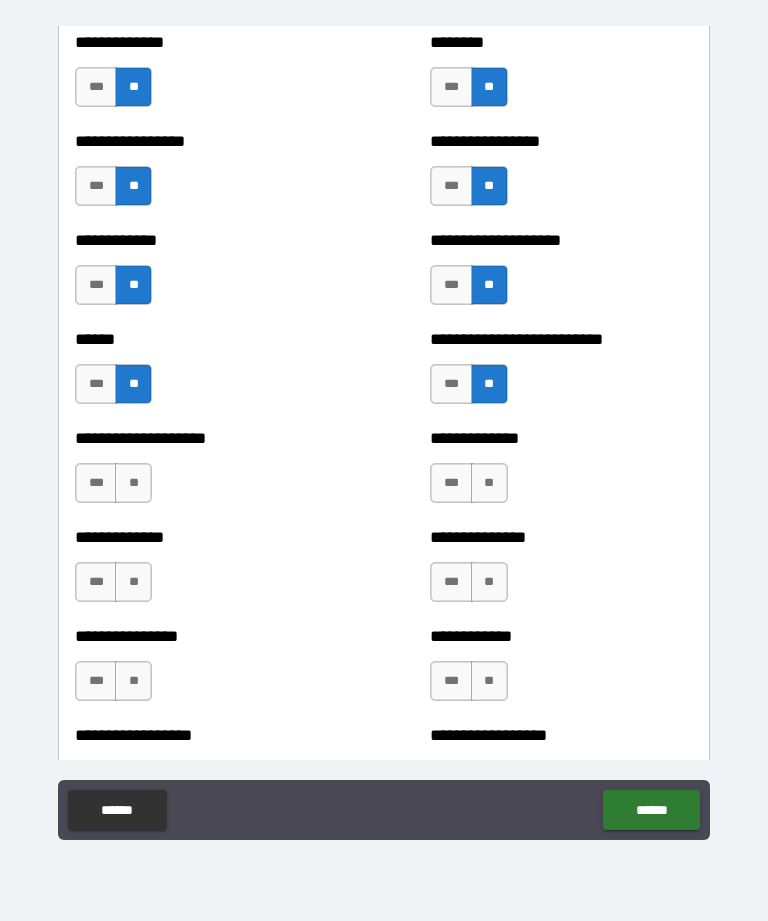 scroll, scrollTop: 3759, scrollLeft: 0, axis: vertical 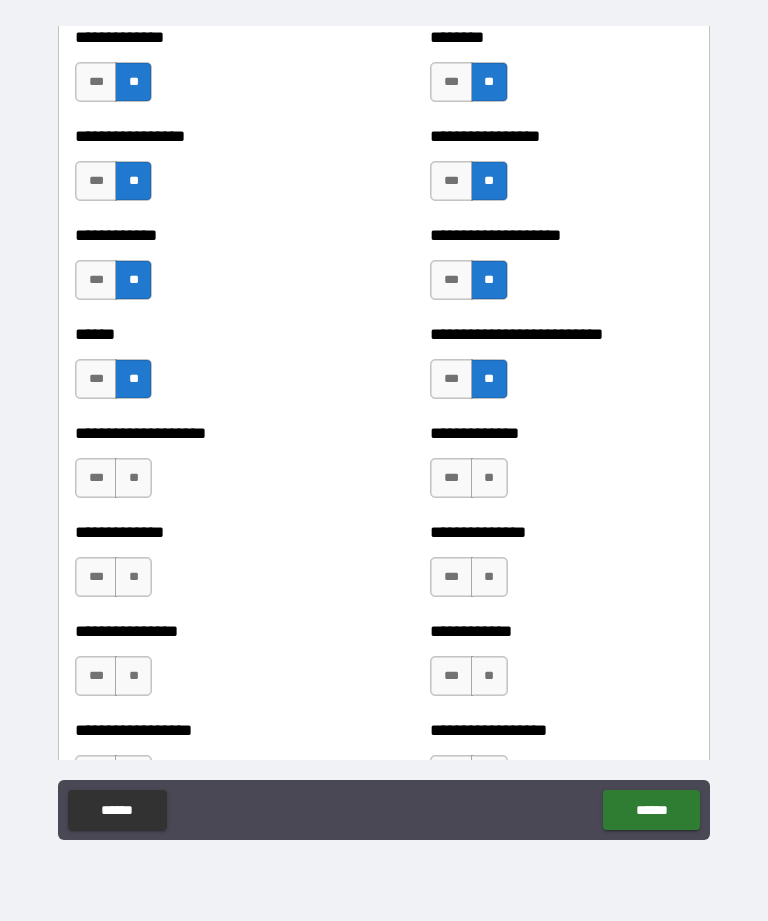 click on "**" at bounding box center (133, 478) 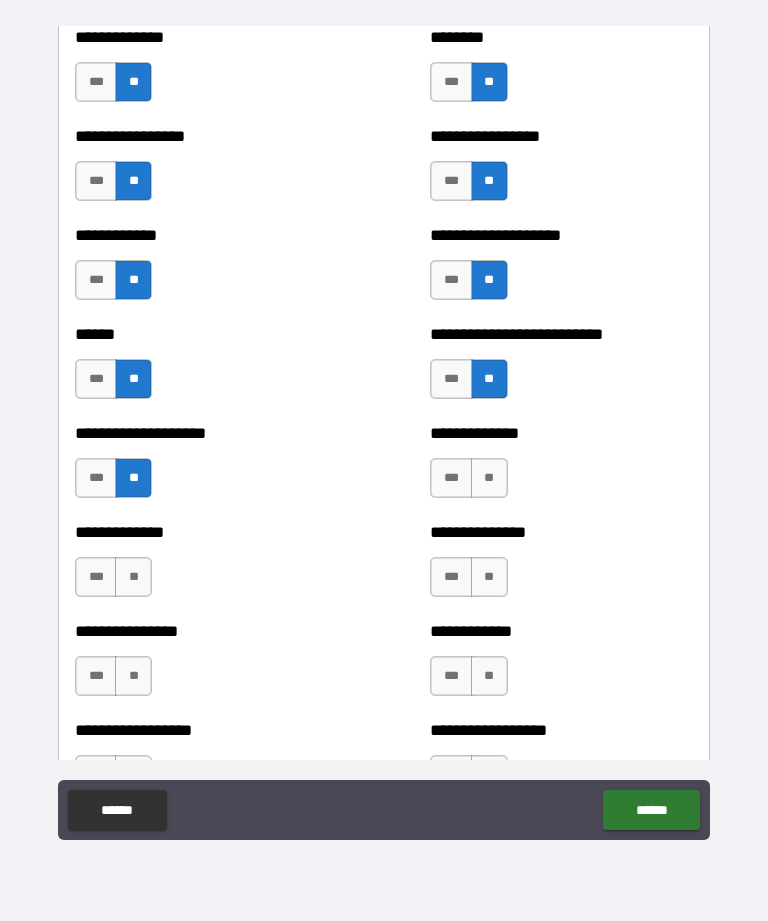 click on "**" at bounding box center (489, 478) 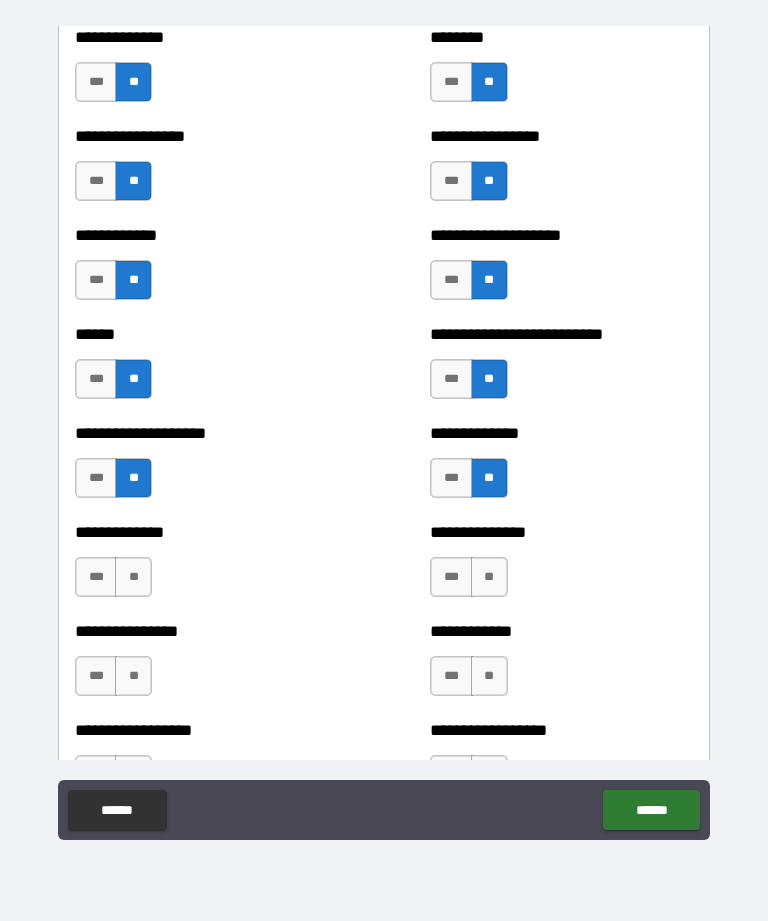 click on "**" at bounding box center (133, 577) 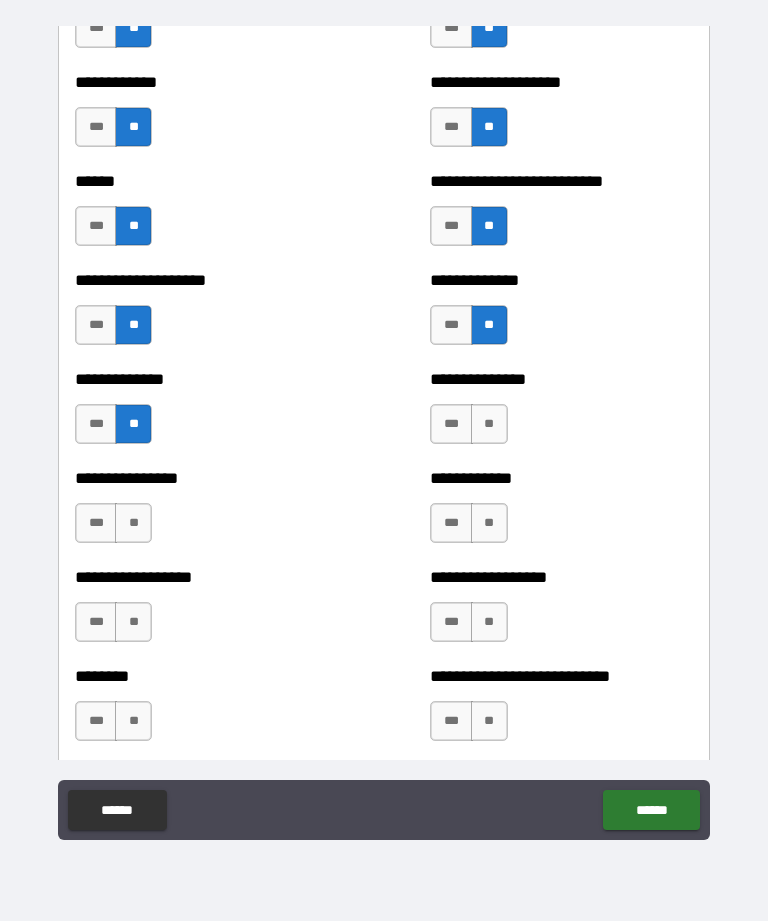 scroll, scrollTop: 3918, scrollLeft: 0, axis: vertical 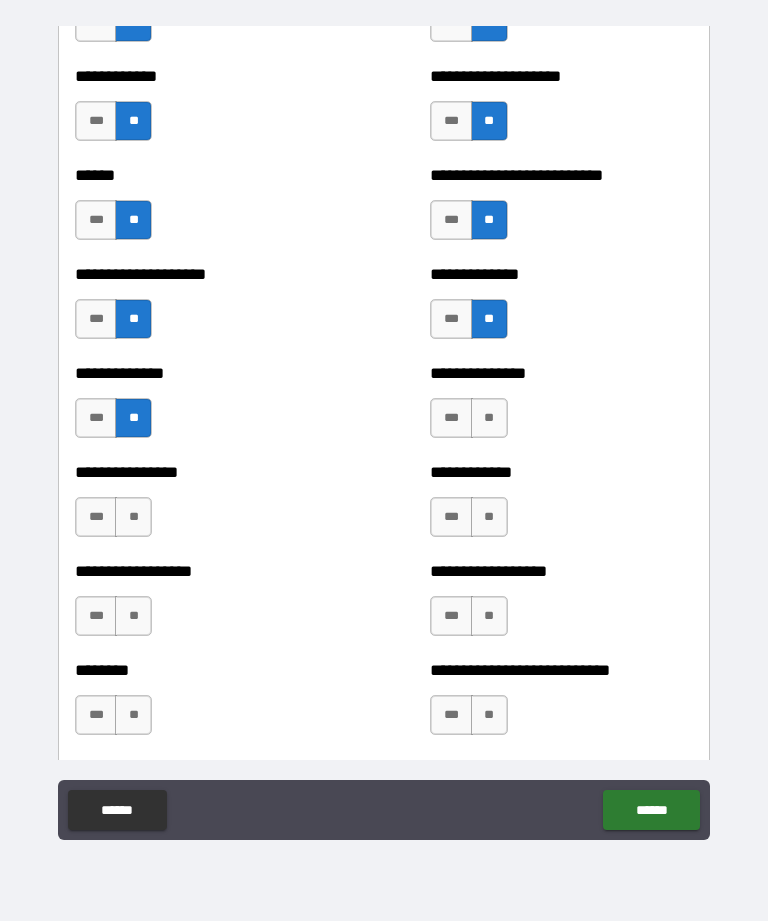 click on "**" at bounding box center [489, 418] 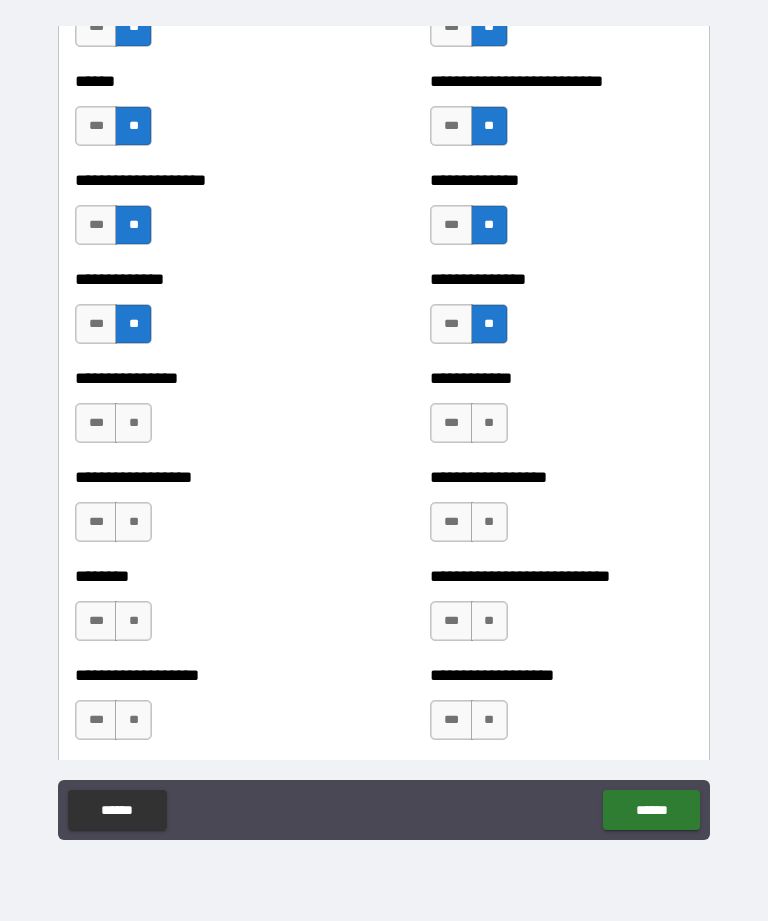 scroll, scrollTop: 4015, scrollLeft: 0, axis: vertical 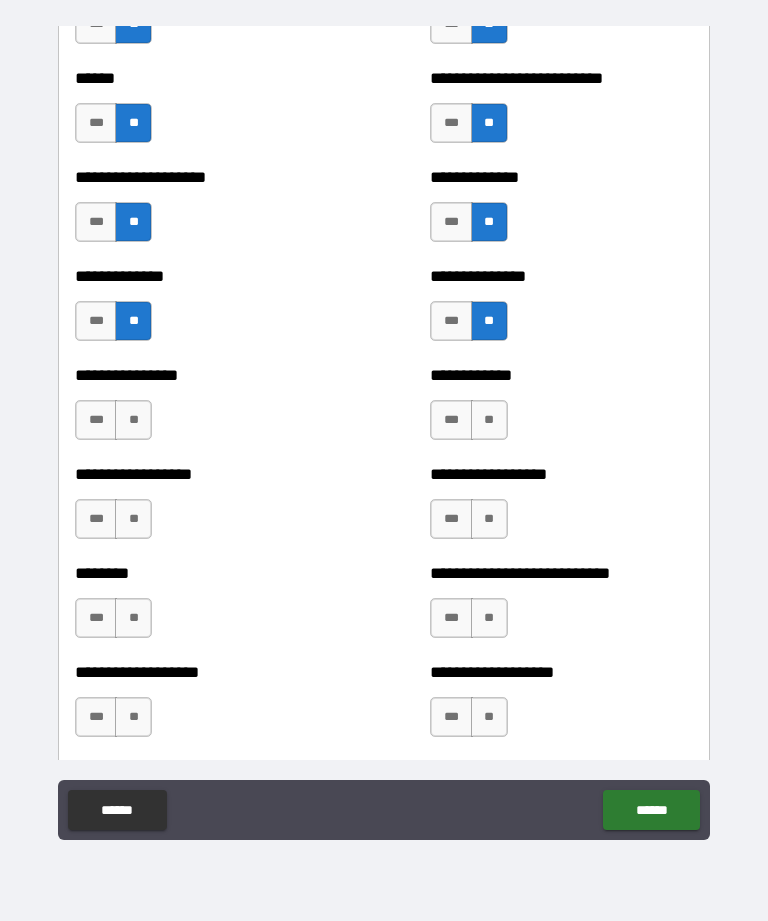 click on "**" at bounding box center [133, 420] 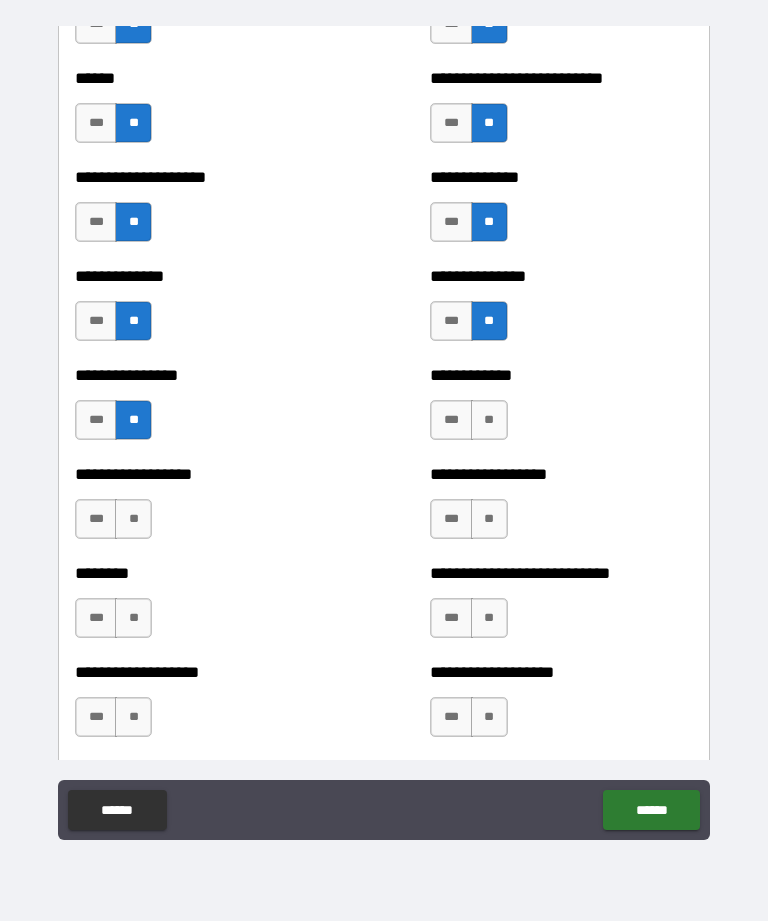 click on "**" at bounding box center [489, 420] 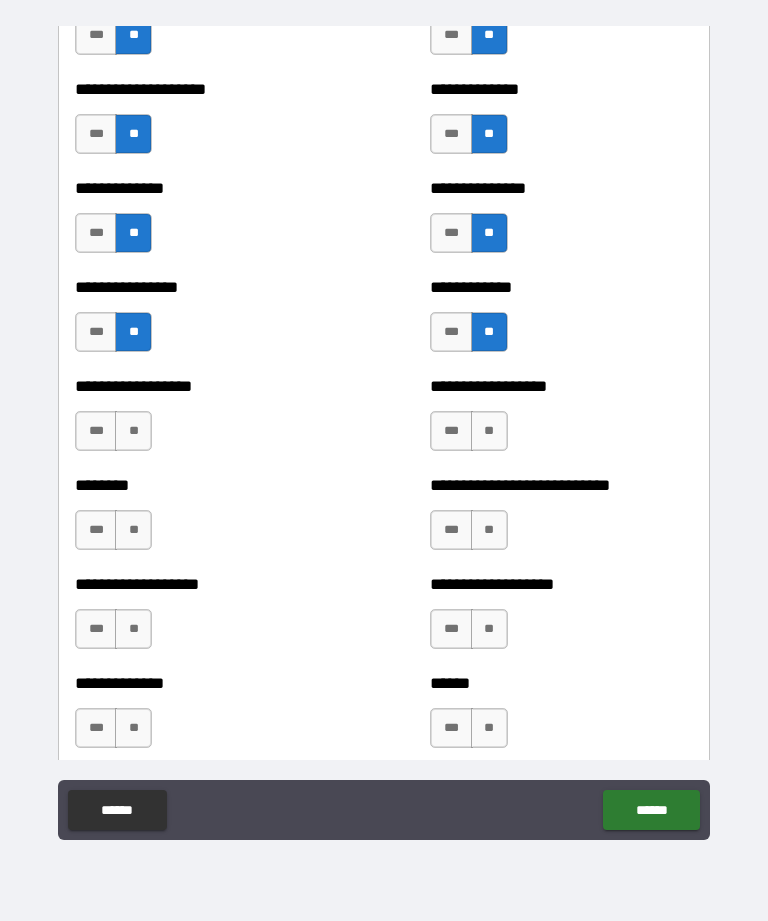 scroll, scrollTop: 4108, scrollLeft: 0, axis: vertical 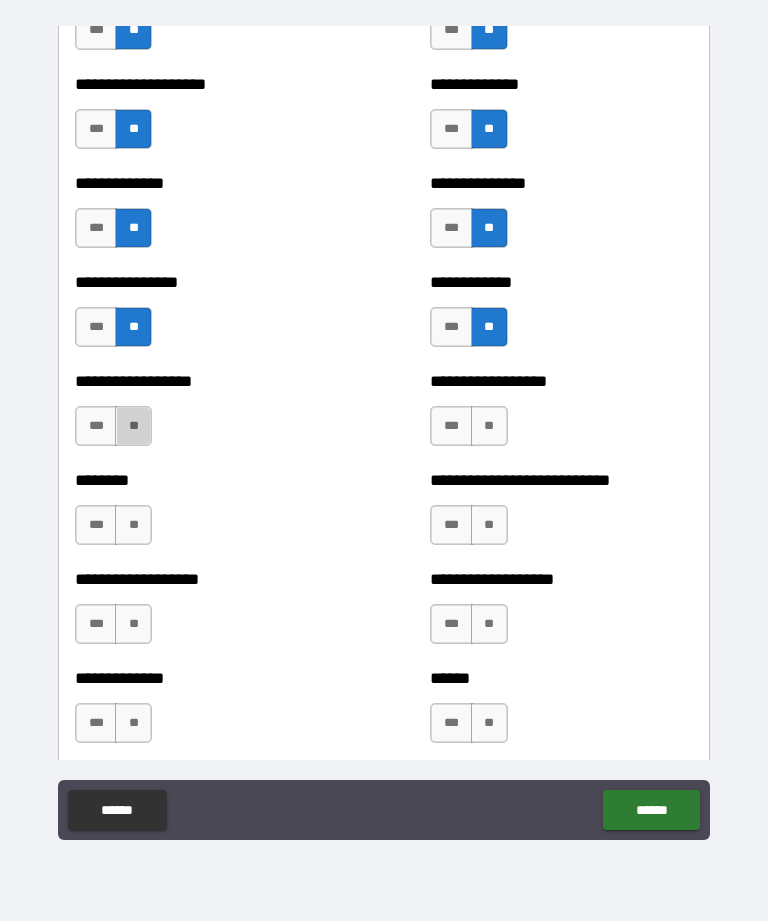 click on "**" at bounding box center [133, 426] 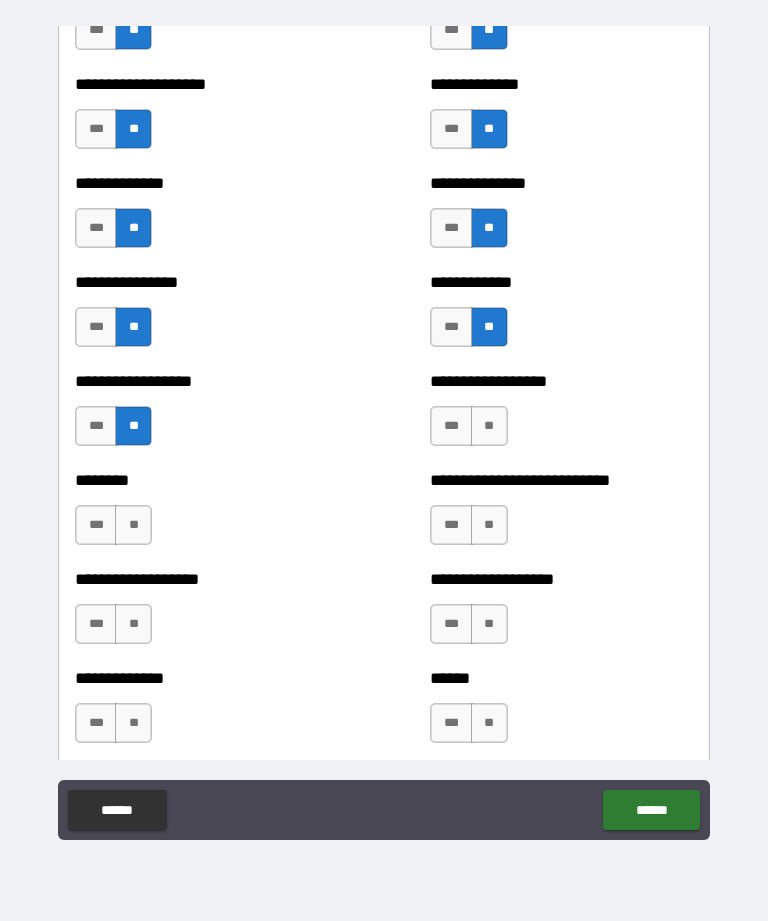 click on "**" at bounding box center [489, 426] 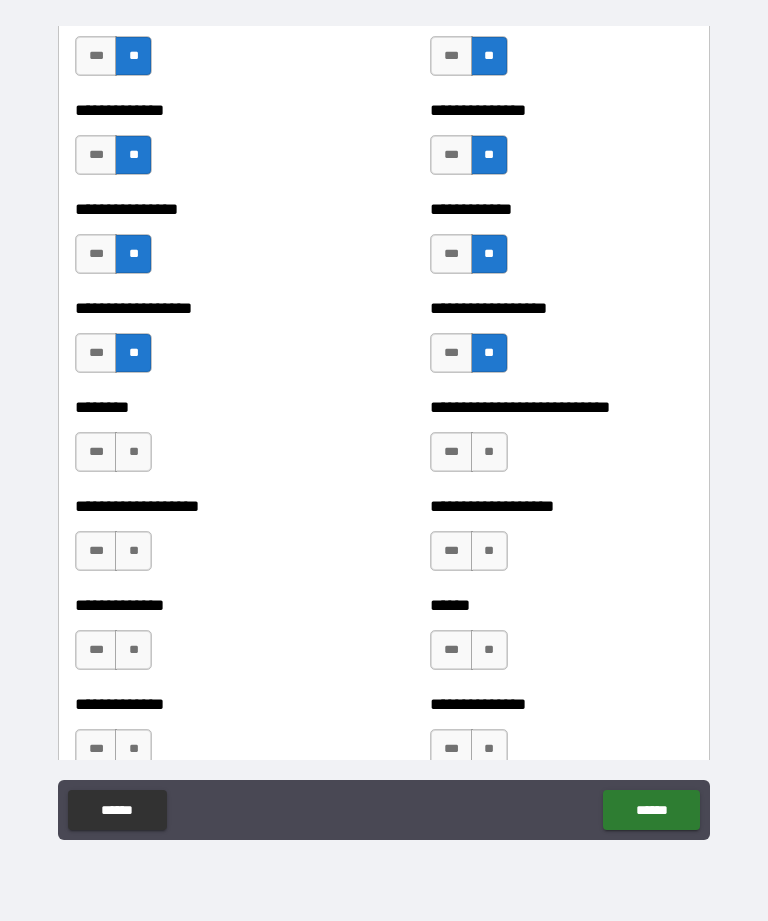 scroll, scrollTop: 4183, scrollLeft: 0, axis: vertical 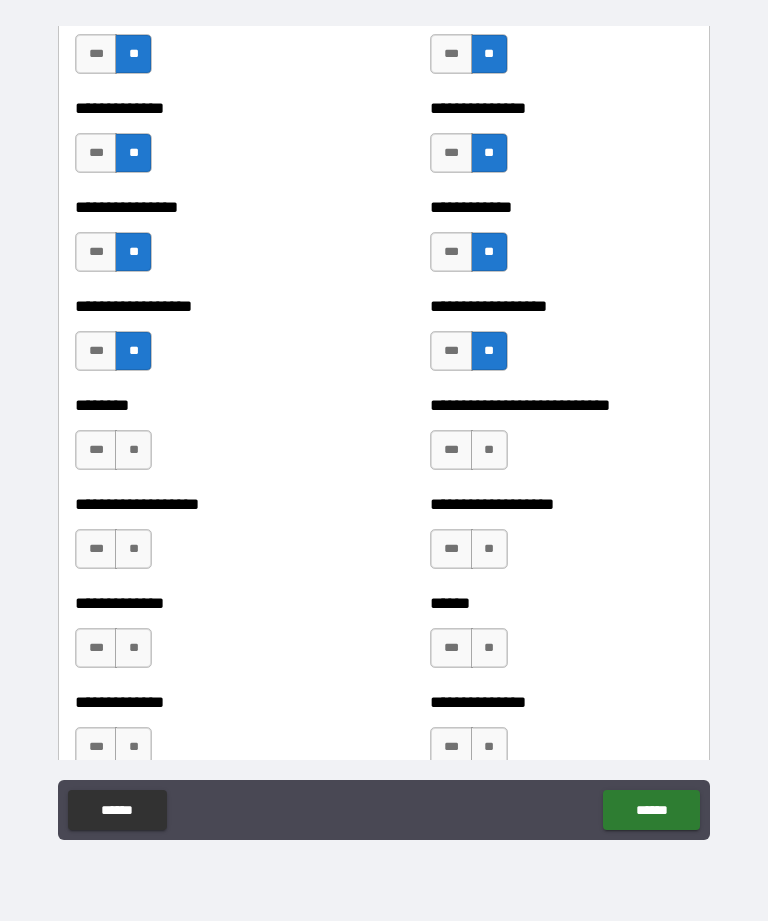 click on "**" at bounding box center [133, 450] 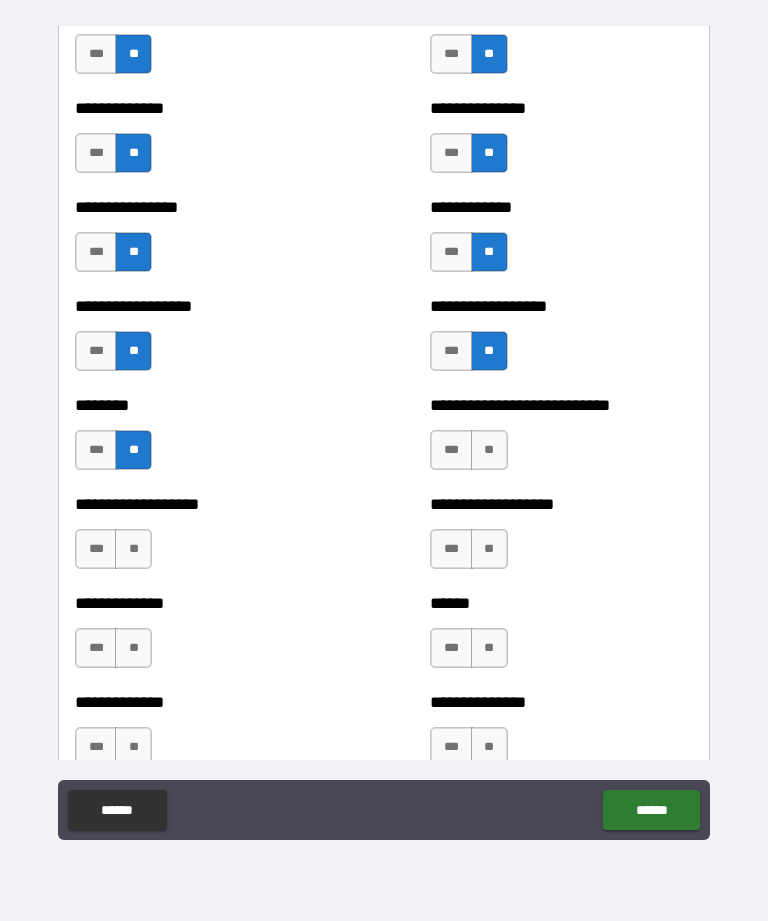 click on "**" at bounding box center (489, 450) 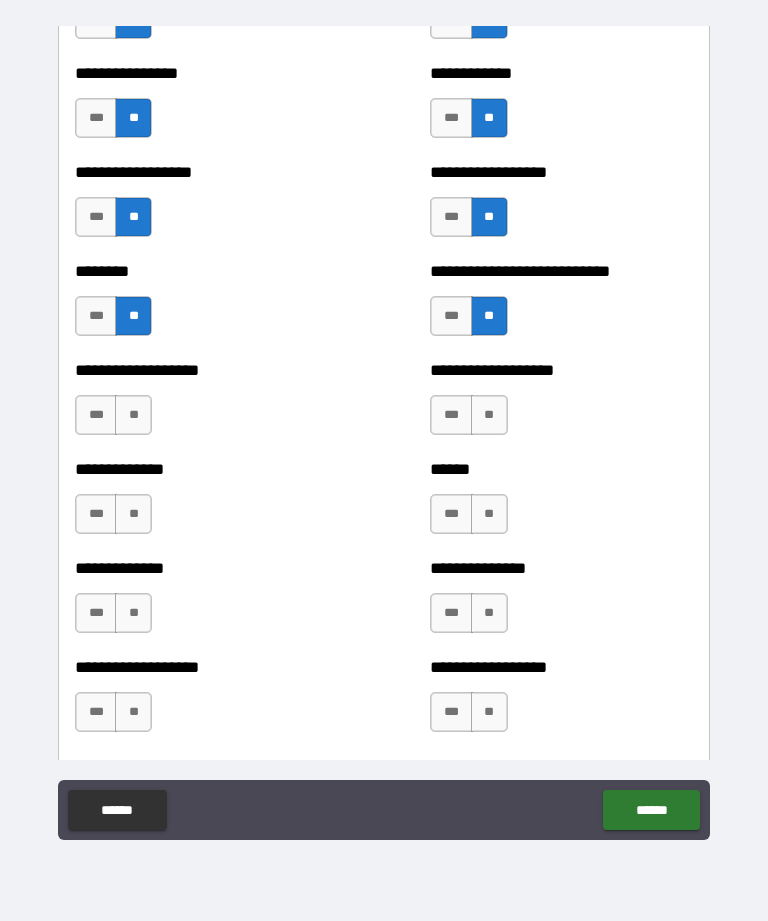 scroll, scrollTop: 4329, scrollLeft: 0, axis: vertical 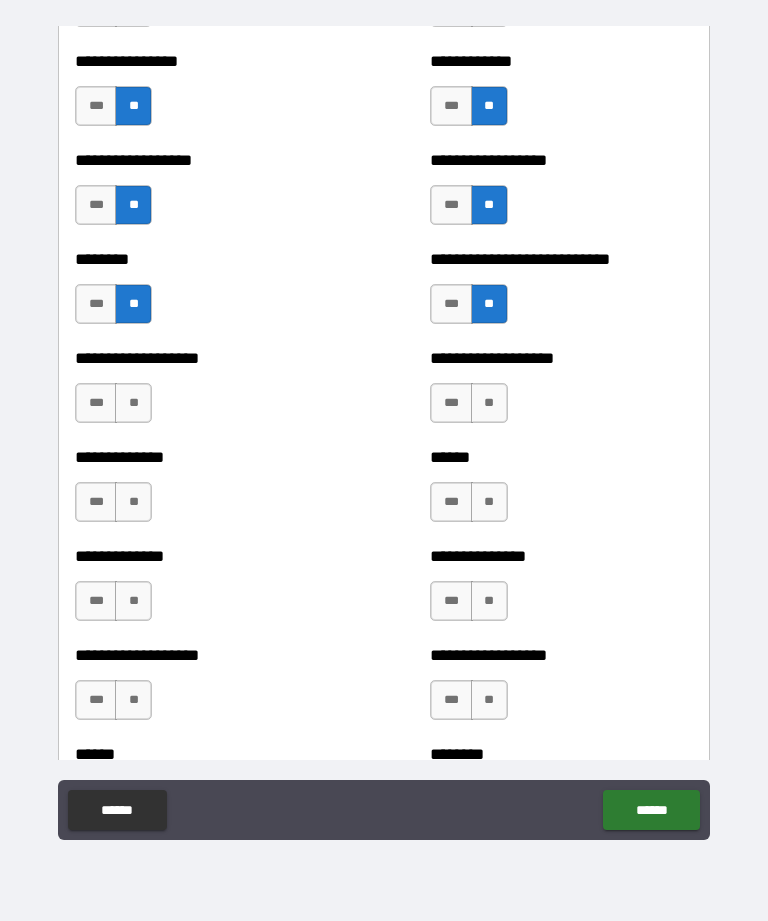 click on "**" at bounding box center (133, 403) 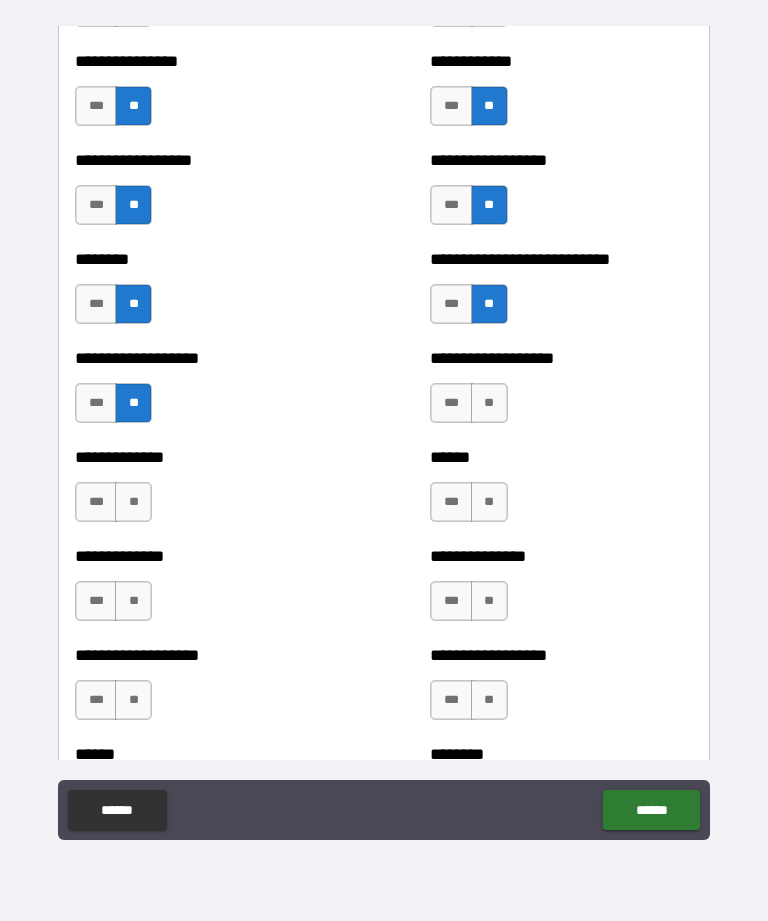 click on "**" at bounding box center [489, 403] 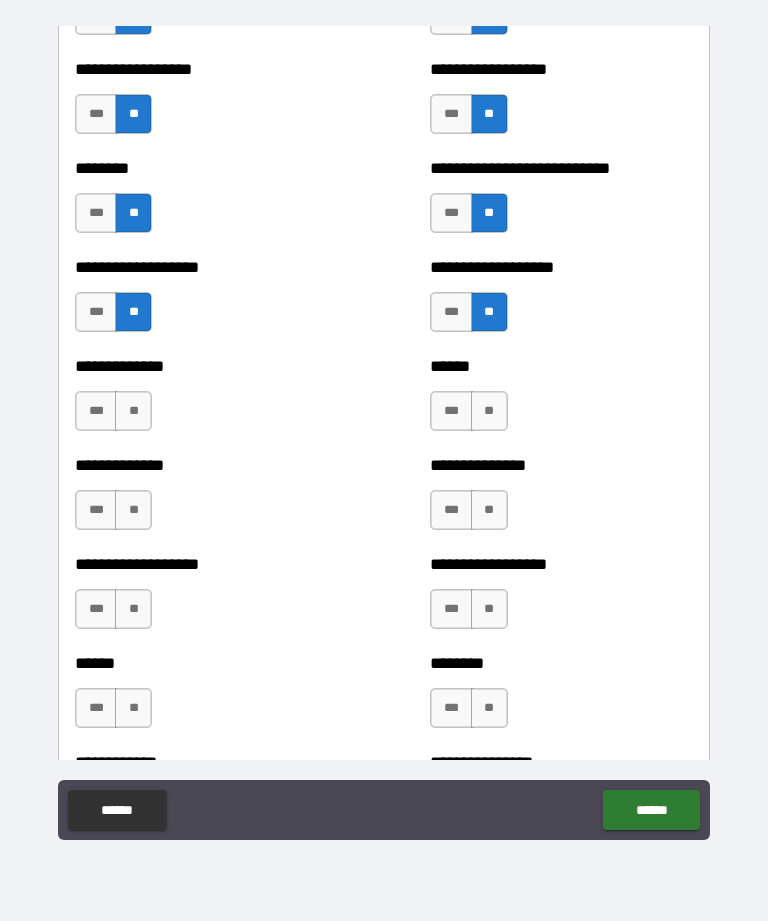 scroll, scrollTop: 4427, scrollLeft: 0, axis: vertical 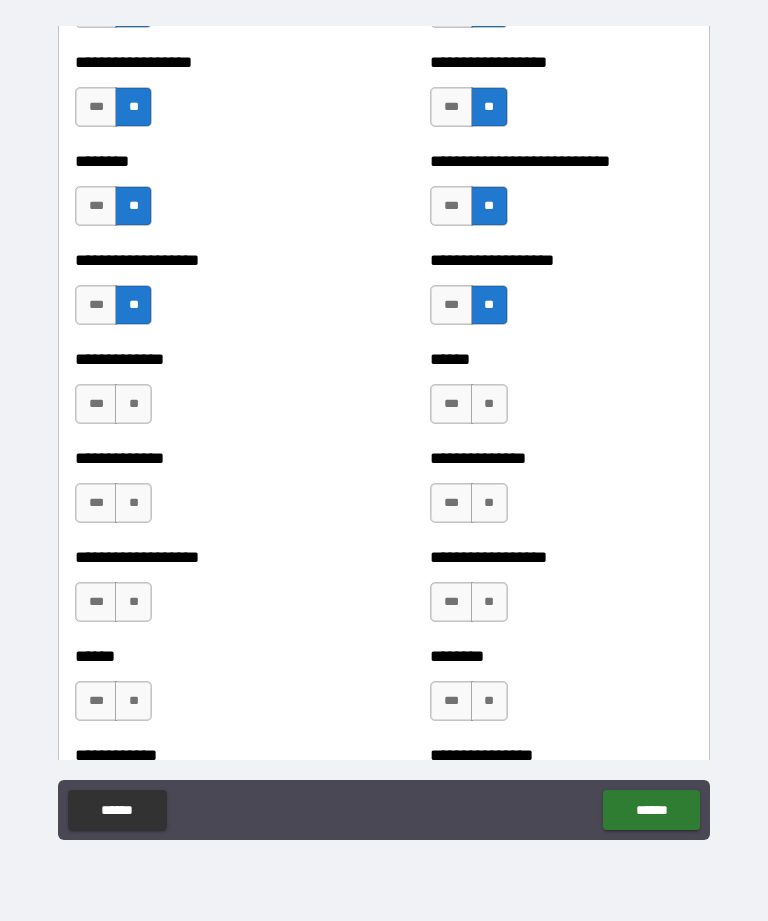 click on "**" at bounding box center (133, 404) 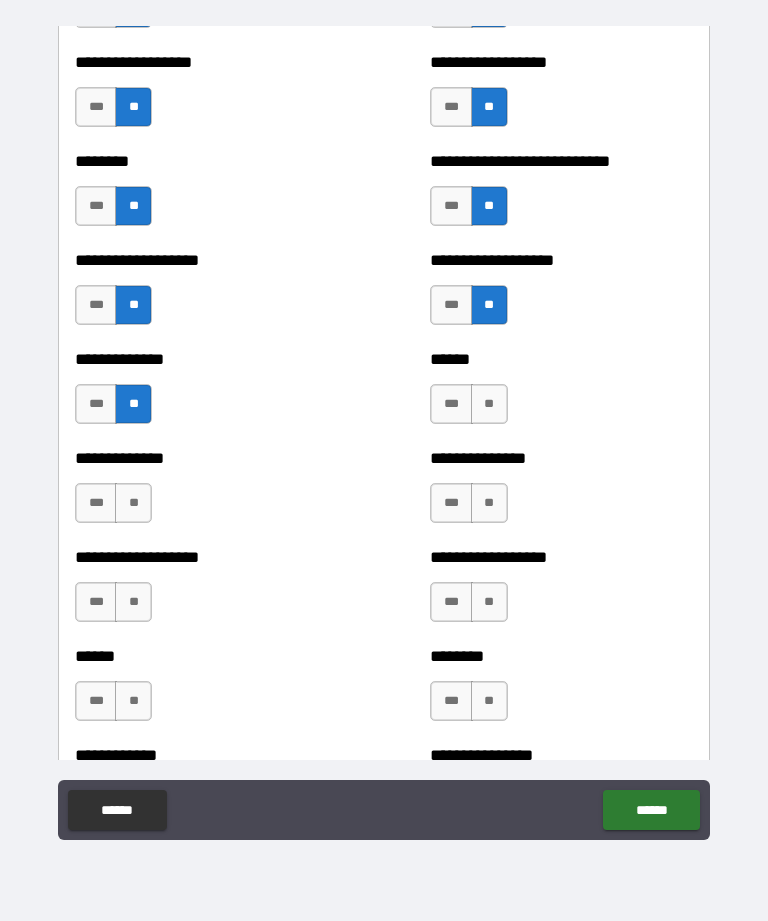 click on "**" at bounding box center (489, 404) 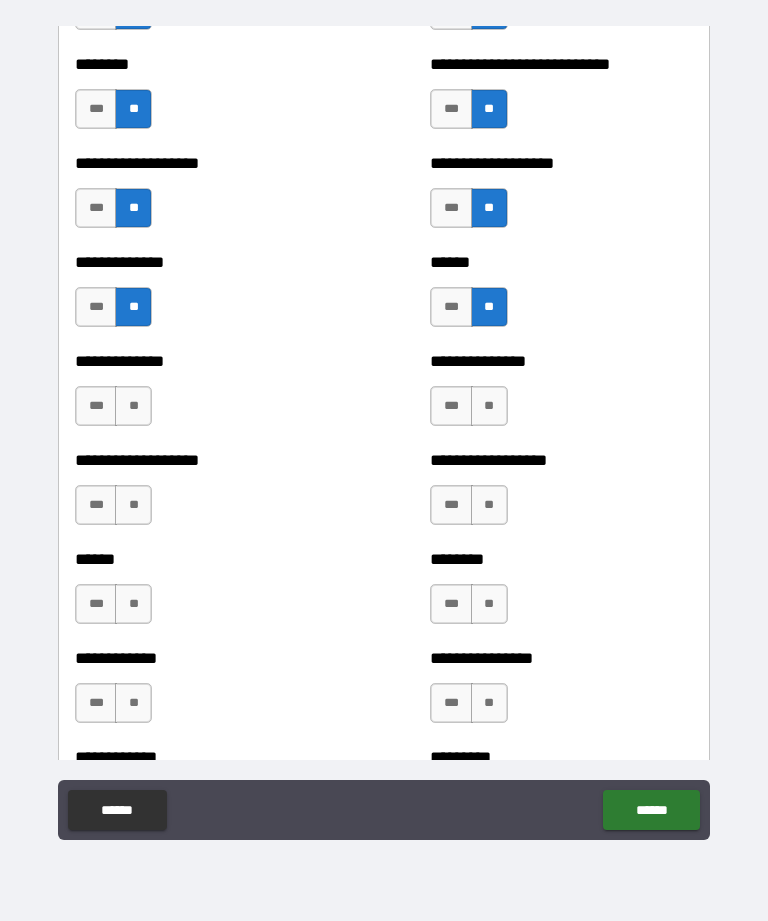 scroll, scrollTop: 4522, scrollLeft: 0, axis: vertical 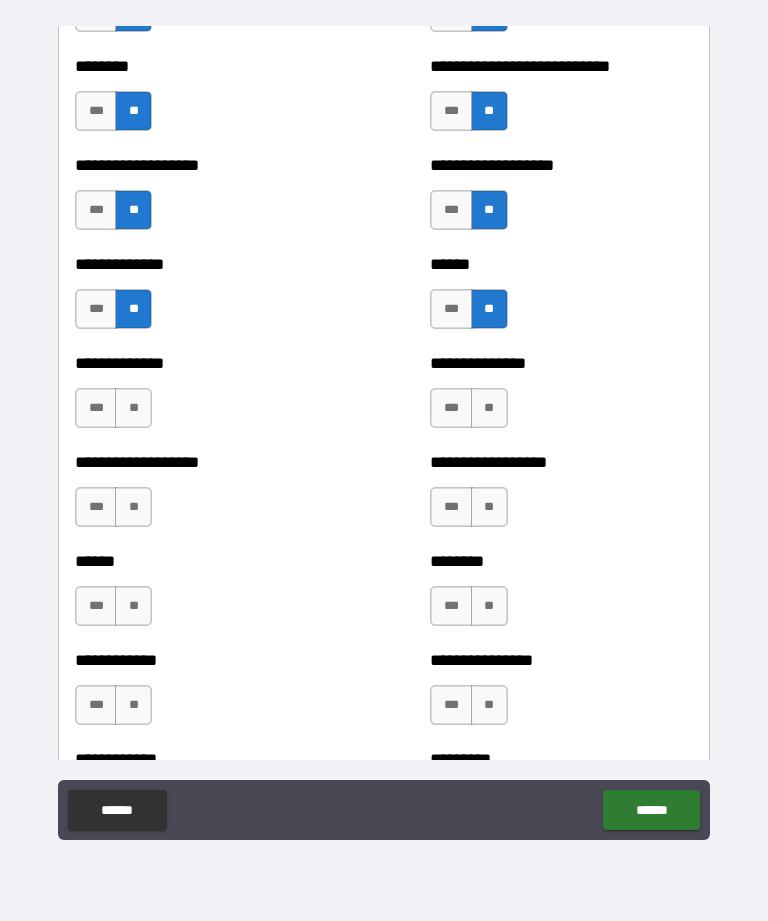 click on "**" at bounding box center [133, 408] 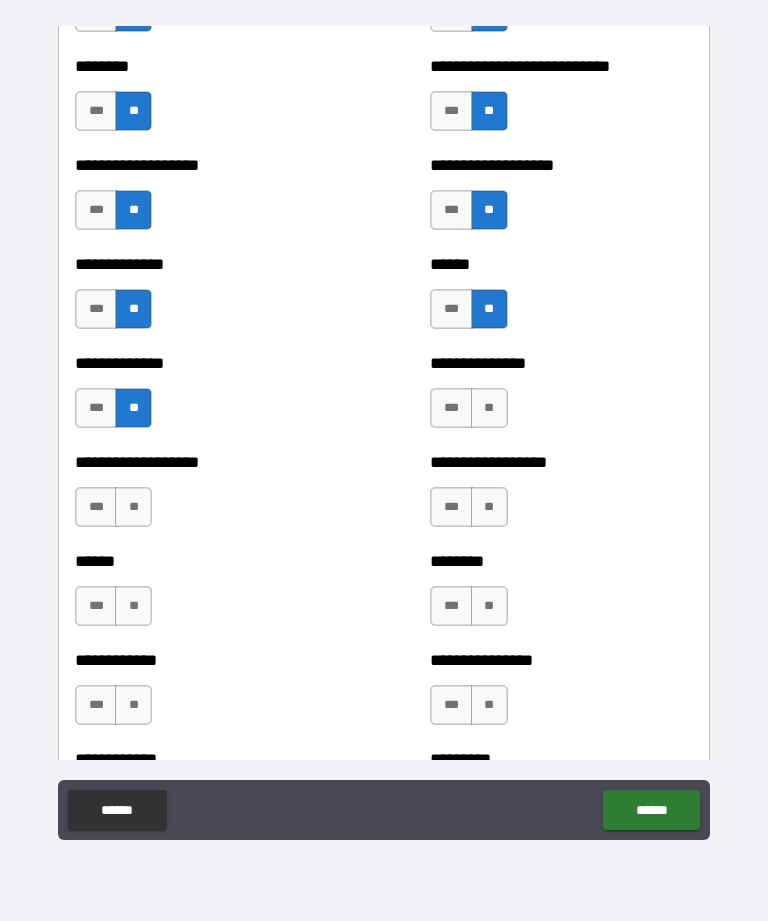 click on "**" at bounding box center (489, 408) 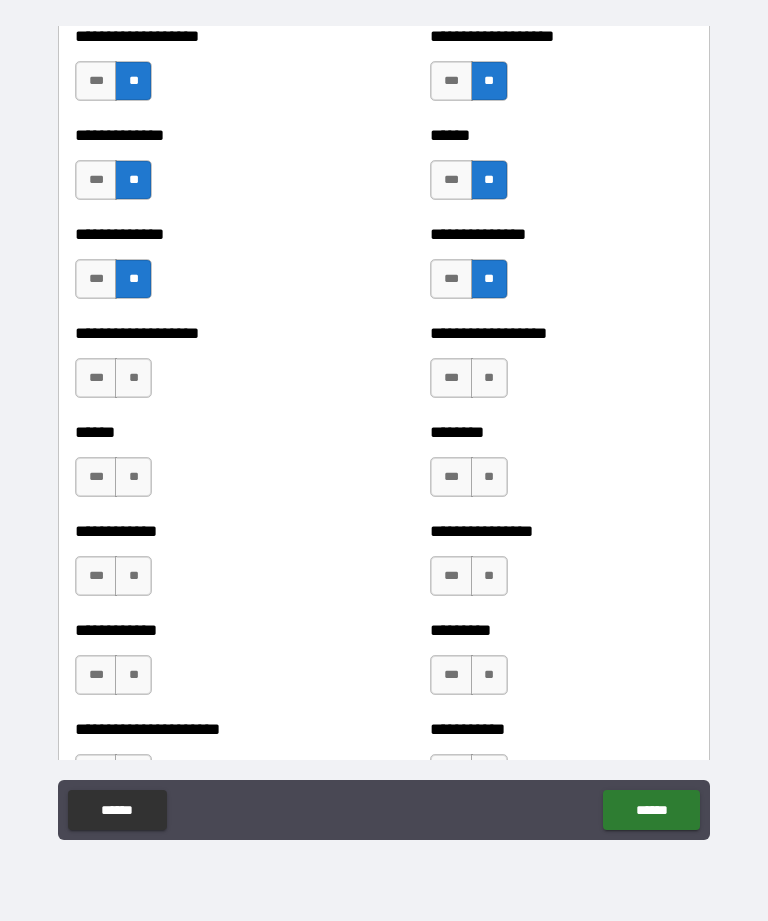 scroll, scrollTop: 4653, scrollLeft: 0, axis: vertical 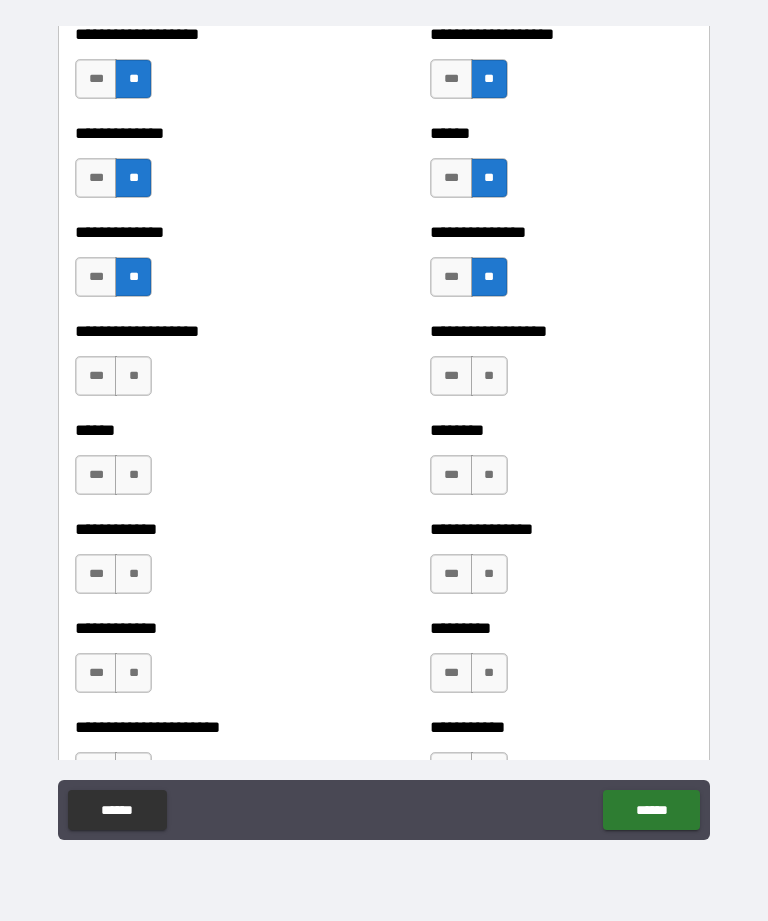 click on "**" at bounding box center [133, 376] 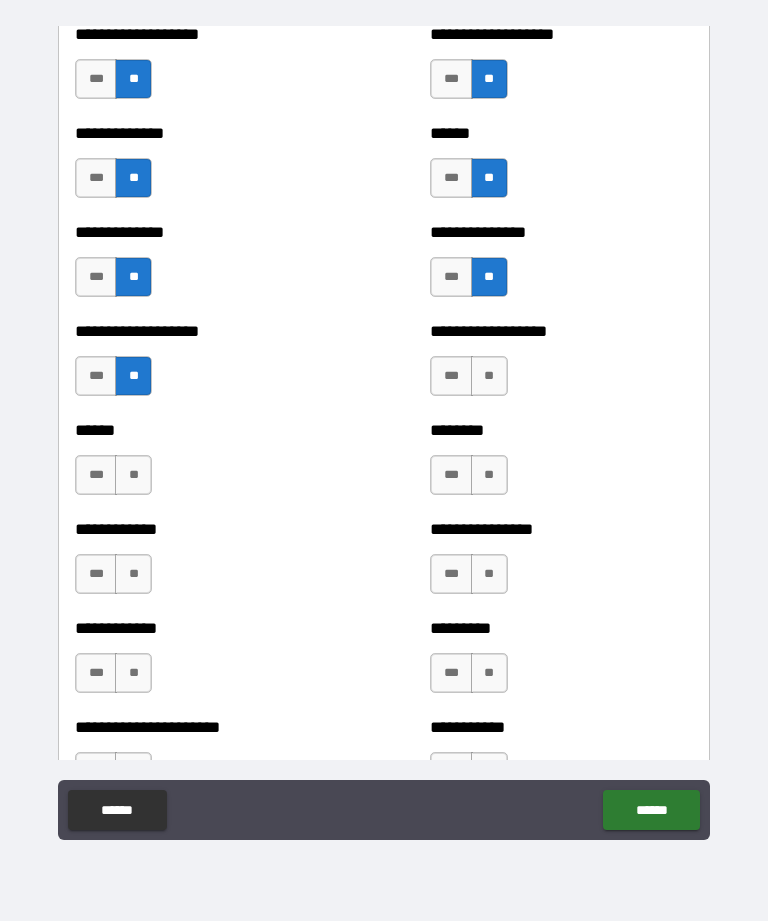 click on "**" at bounding box center [489, 376] 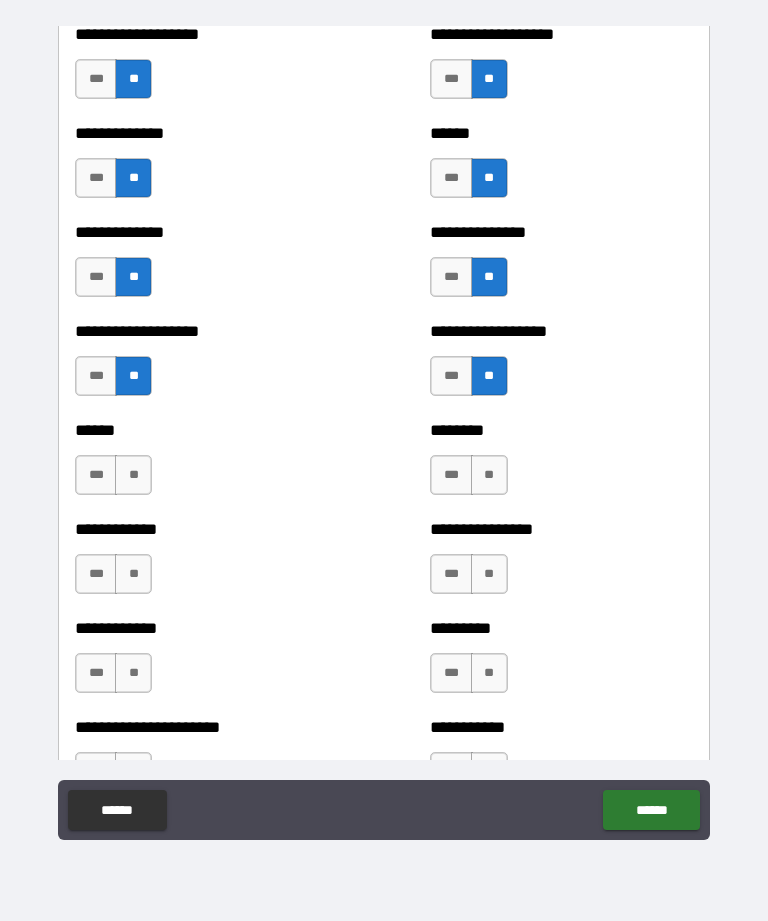 click on "**" at bounding box center [133, 475] 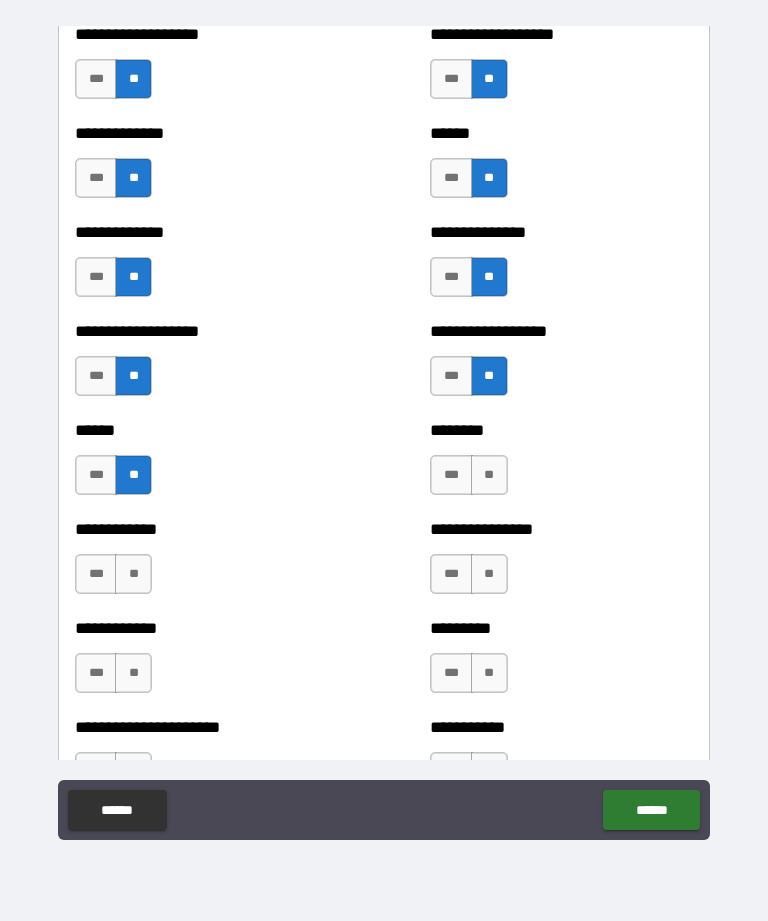 click on "**" at bounding box center (489, 475) 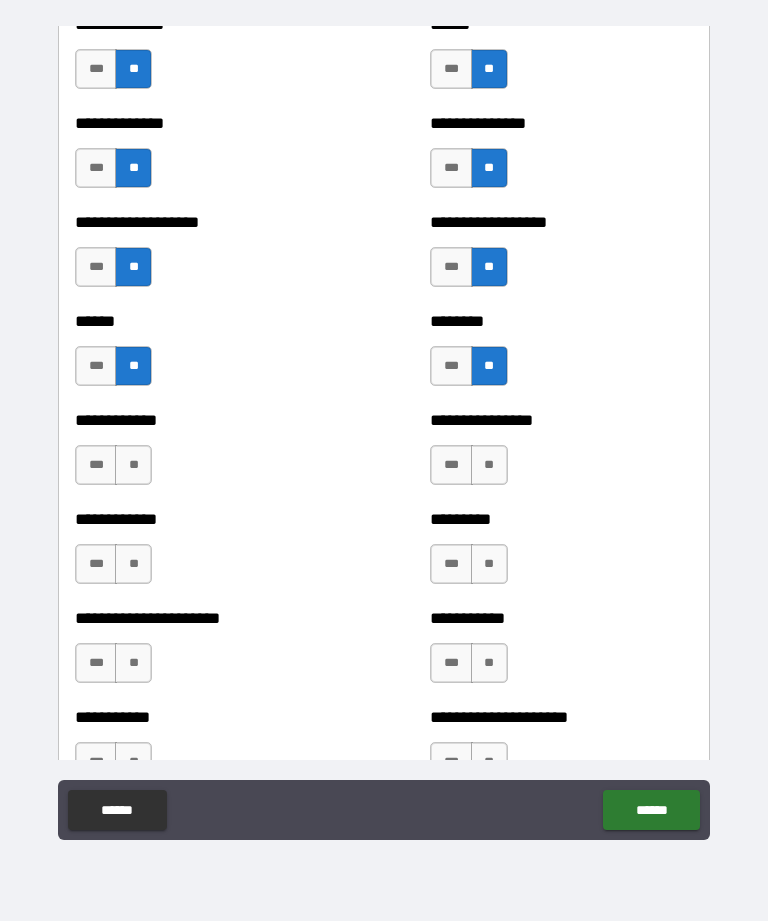 scroll, scrollTop: 4764, scrollLeft: 0, axis: vertical 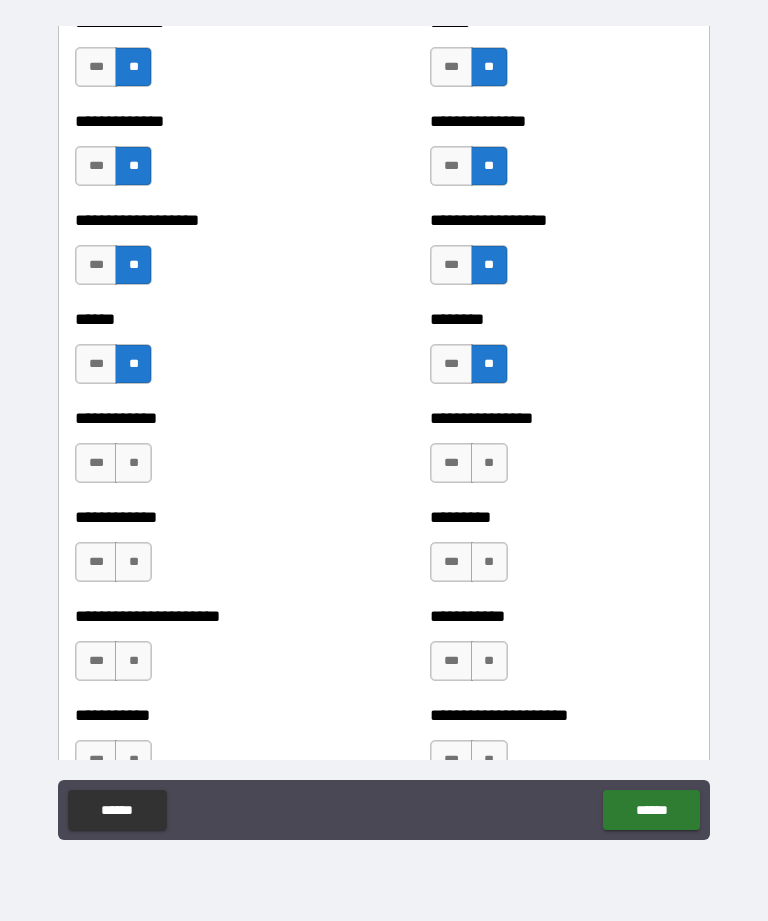 click on "**" at bounding box center [133, 463] 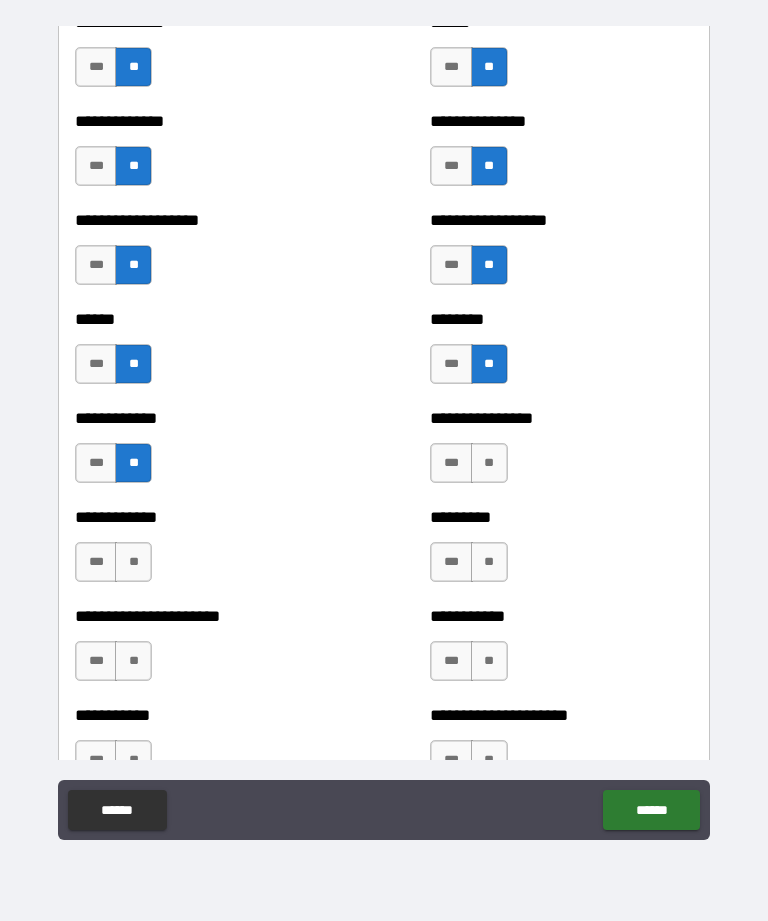 click on "**" at bounding box center [489, 463] 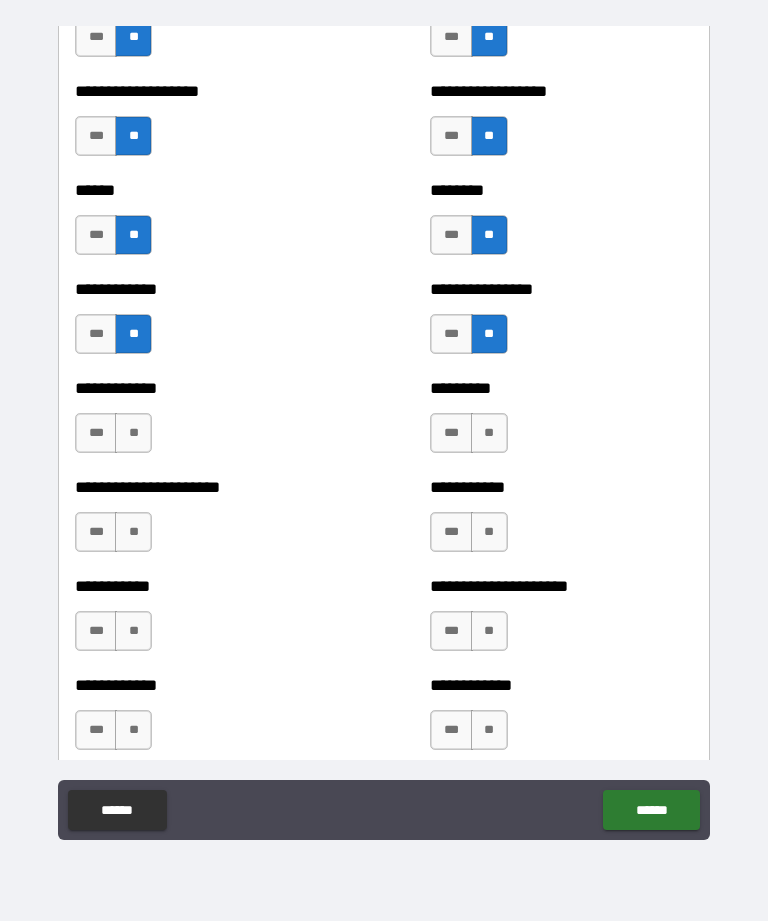 scroll, scrollTop: 4896, scrollLeft: 0, axis: vertical 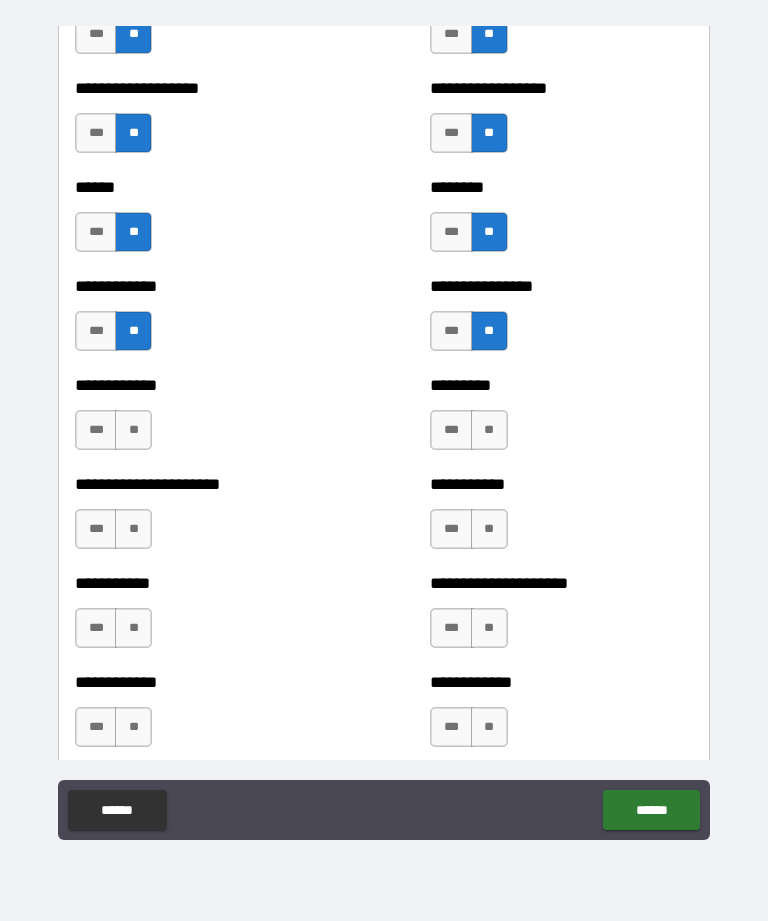 click on "**" at bounding box center (133, 430) 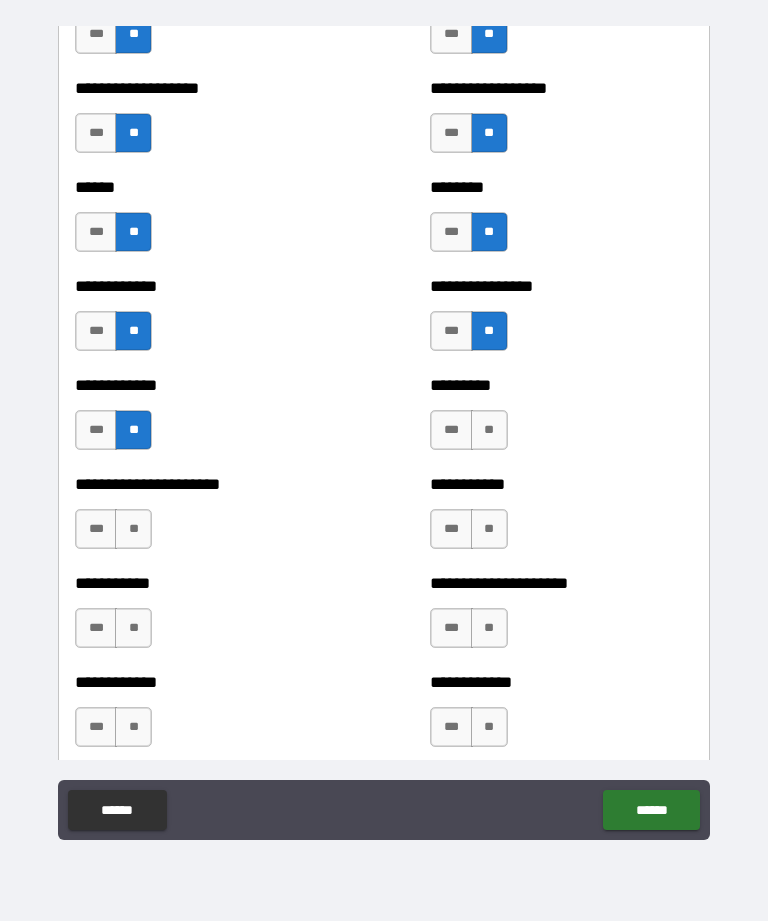 scroll, scrollTop: 4959, scrollLeft: 0, axis: vertical 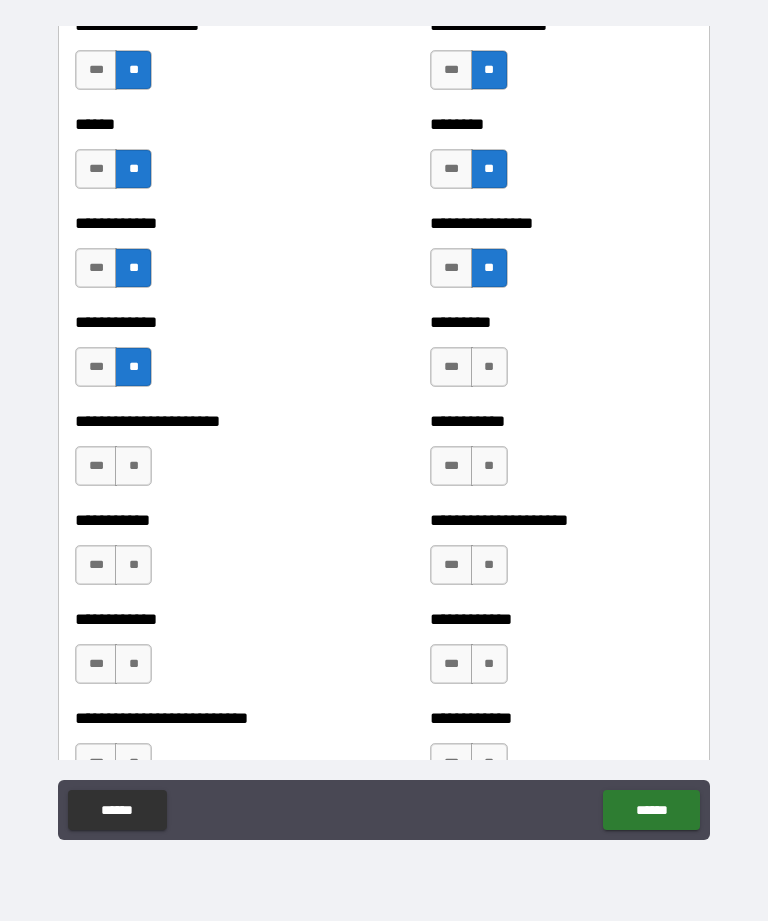 click on "**" at bounding box center [489, 367] 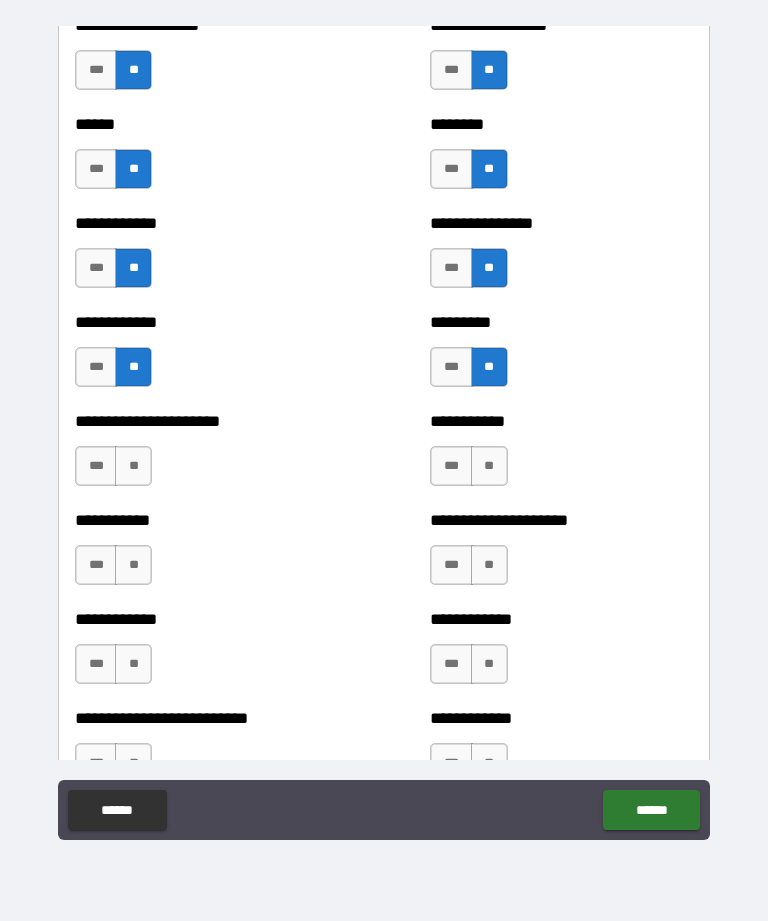 click on "**" at bounding box center [133, 466] 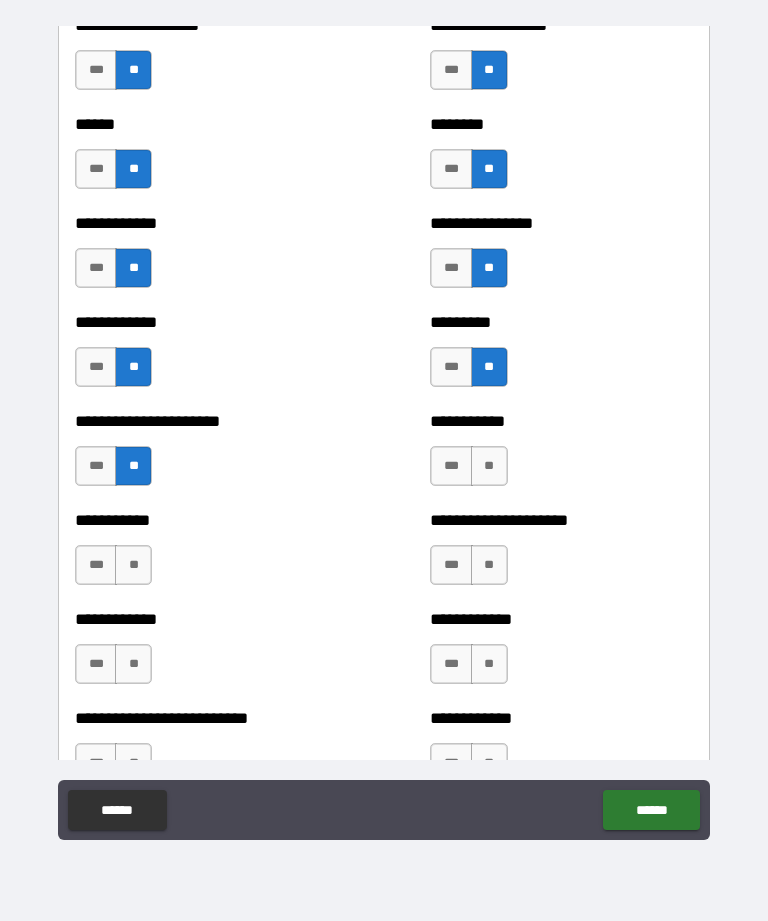 click on "**" at bounding box center [489, 466] 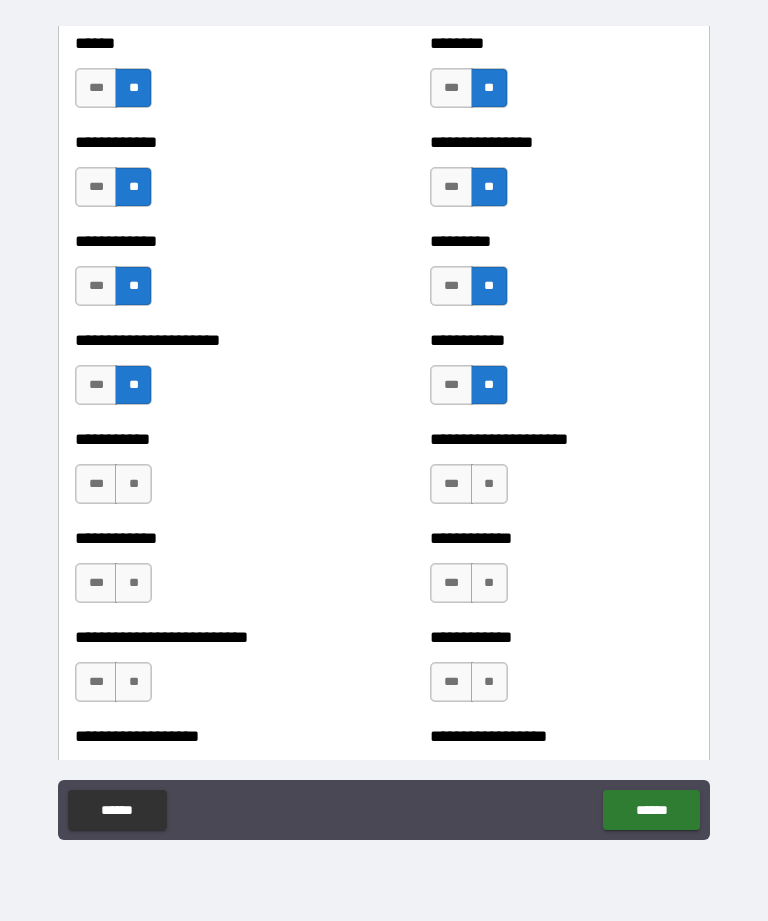 scroll, scrollTop: 5043, scrollLeft: 0, axis: vertical 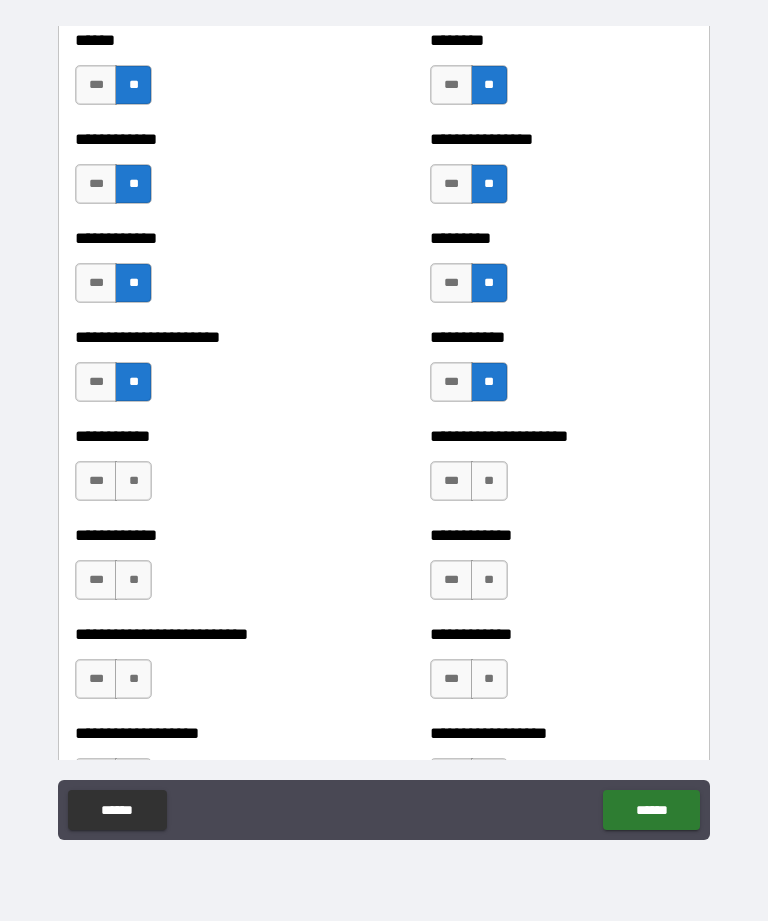 click on "**" at bounding box center [133, 481] 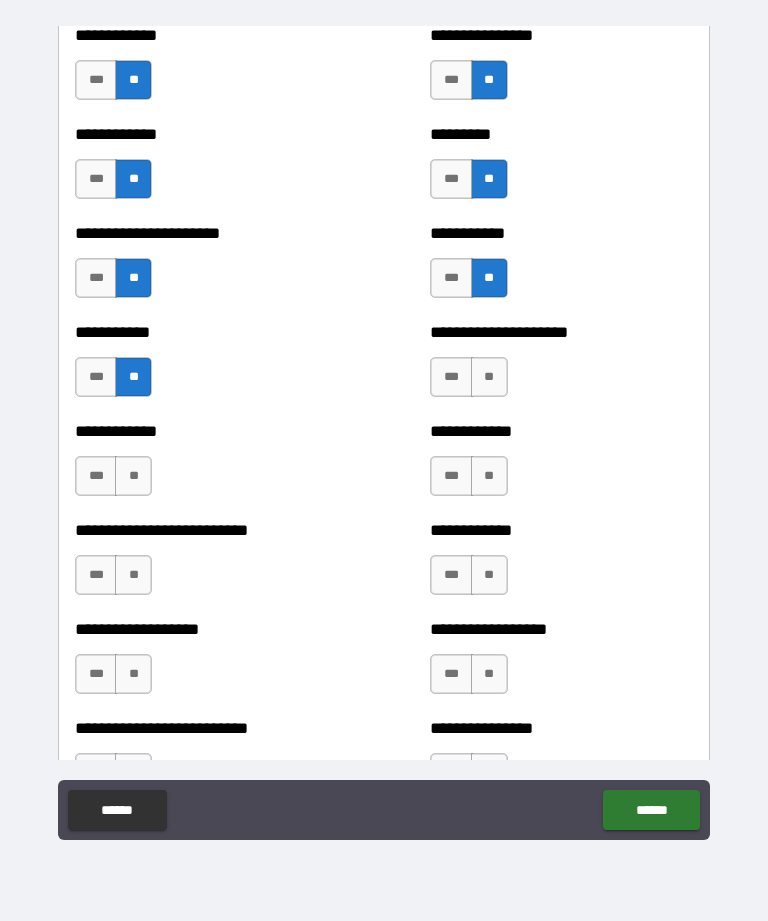 scroll, scrollTop: 5151, scrollLeft: 0, axis: vertical 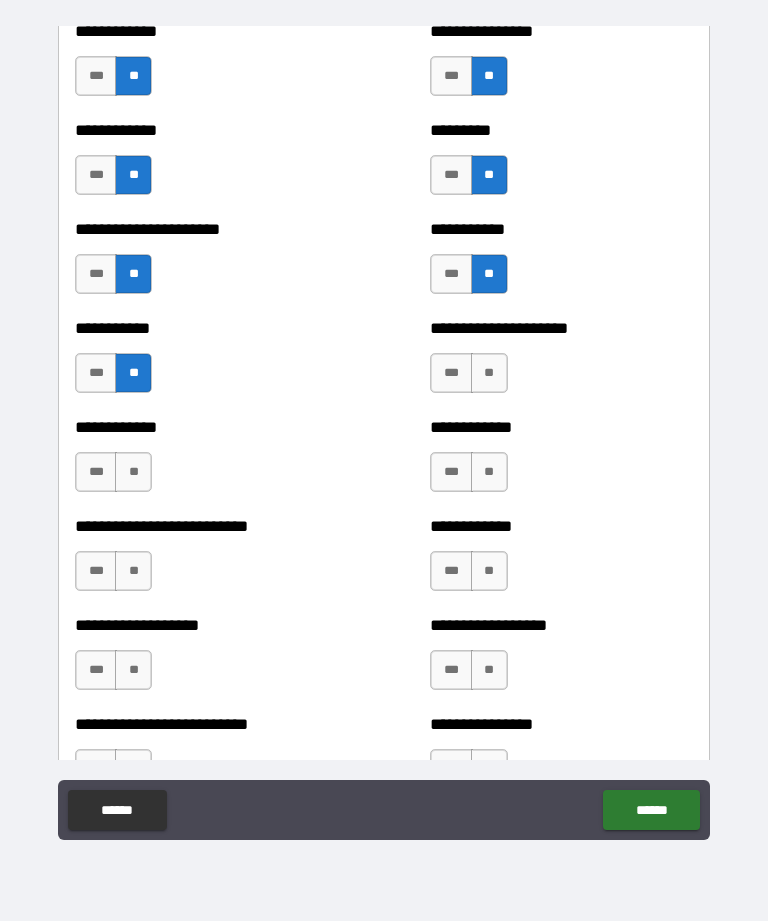 click on "**" at bounding box center (489, 373) 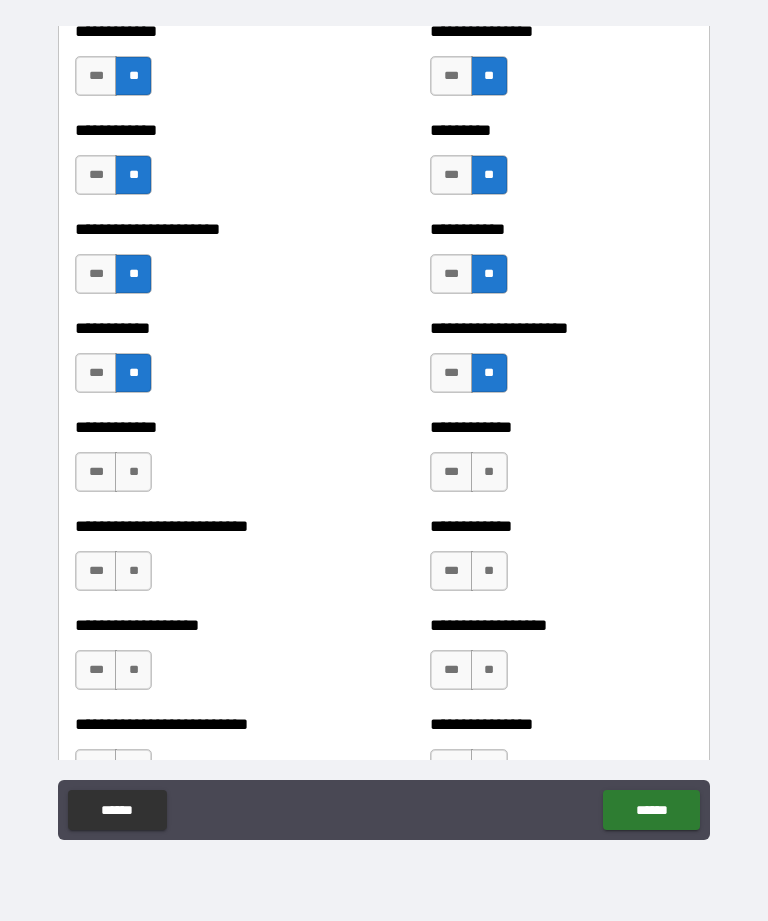 click on "**" at bounding box center [133, 472] 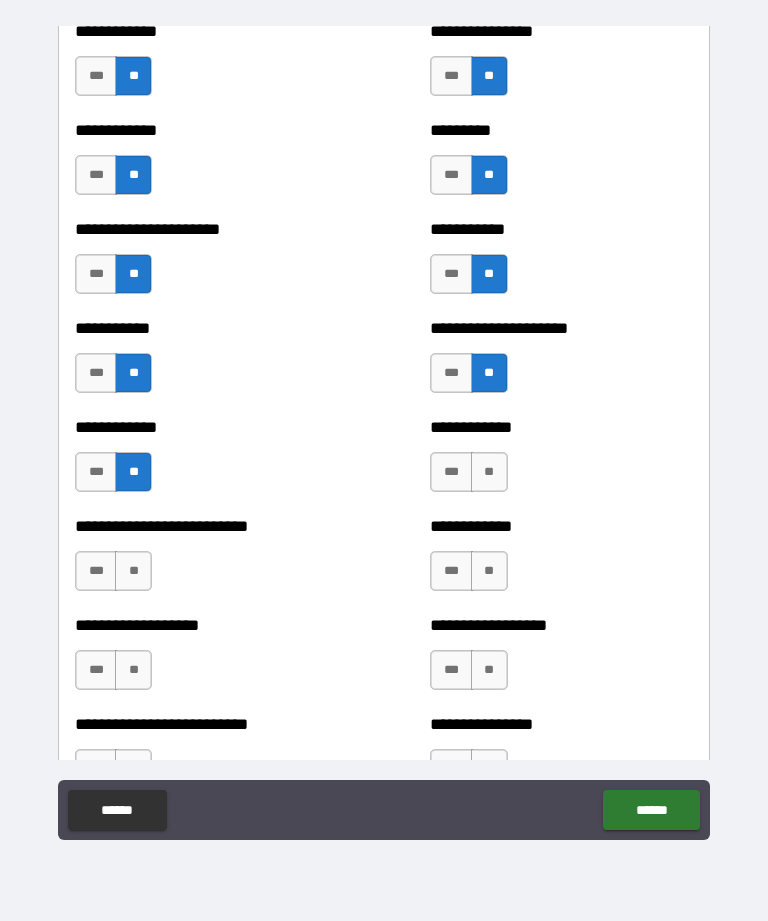 click on "**" at bounding box center (489, 472) 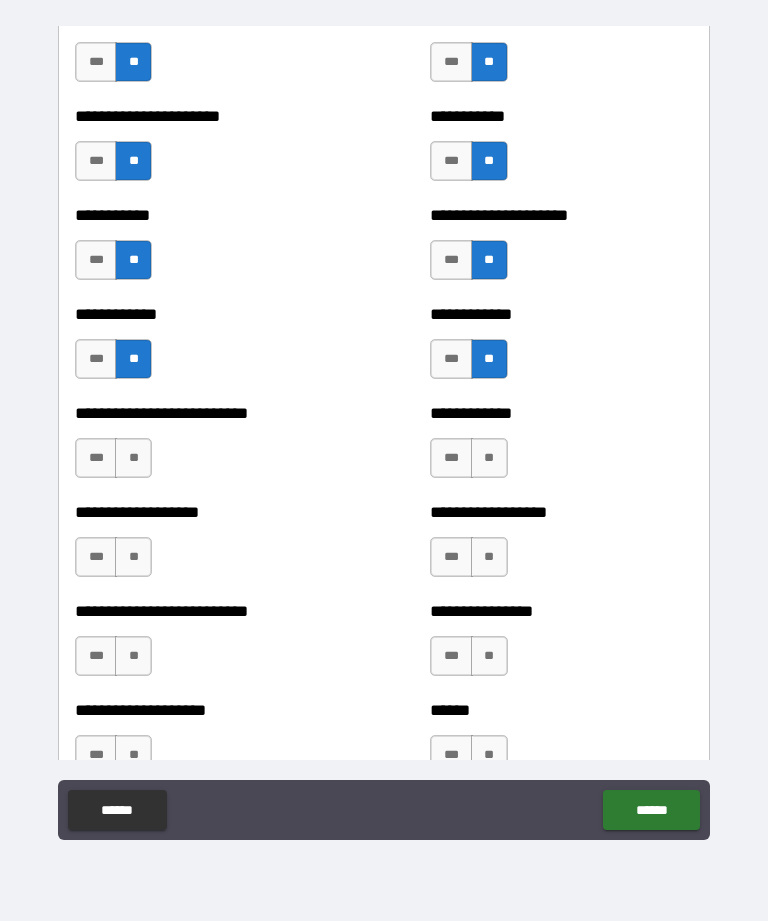 scroll, scrollTop: 5269, scrollLeft: 0, axis: vertical 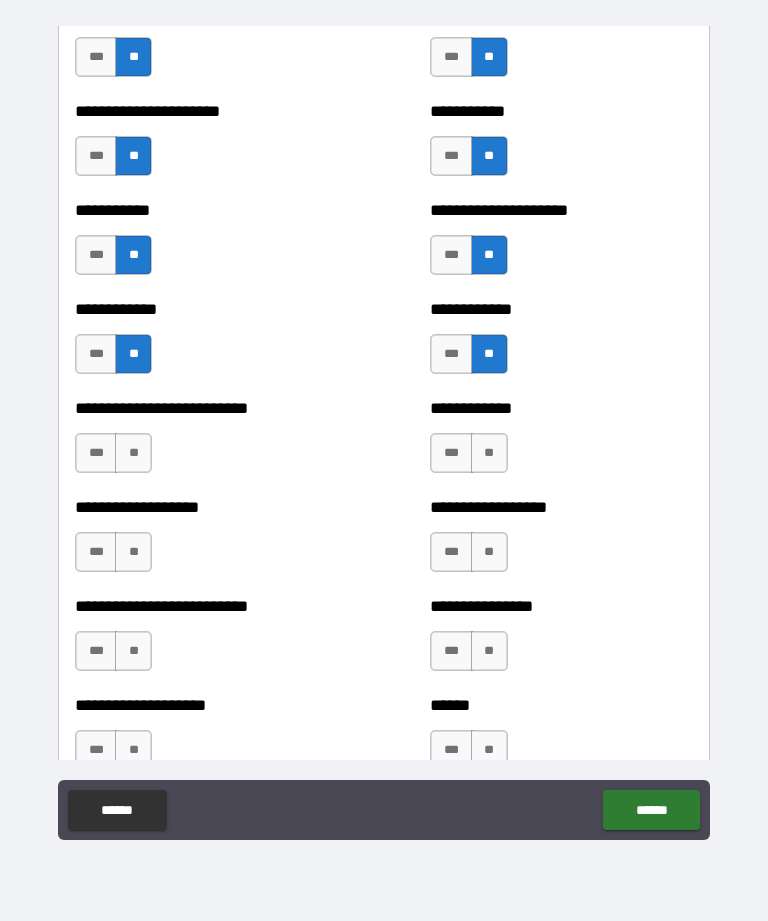 click on "**" at bounding box center [133, 453] 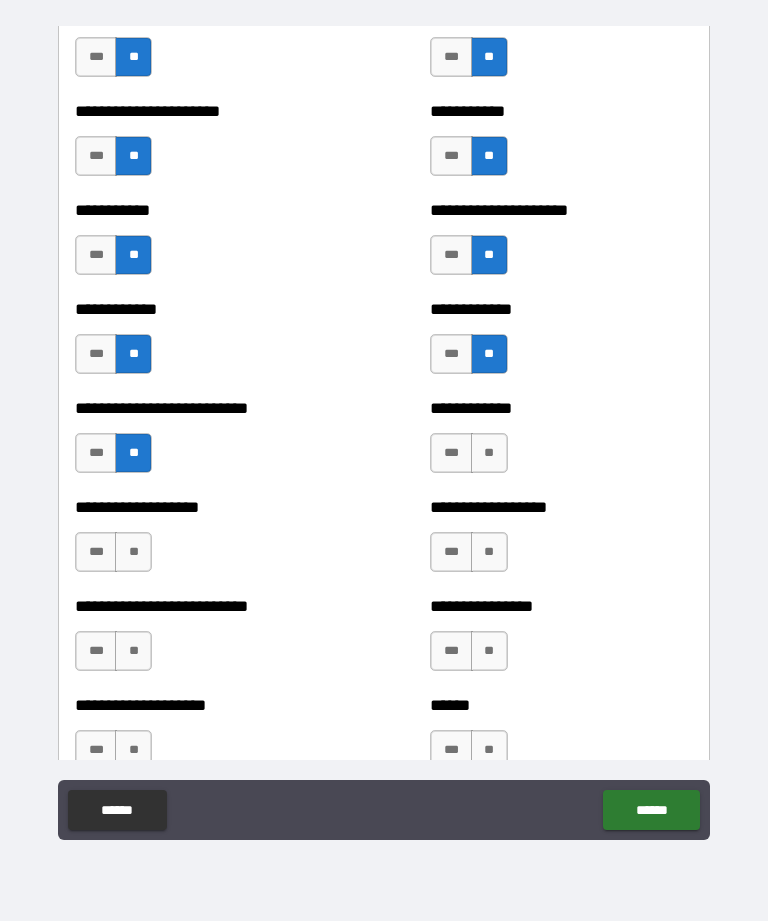 click on "**" at bounding box center [489, 453] 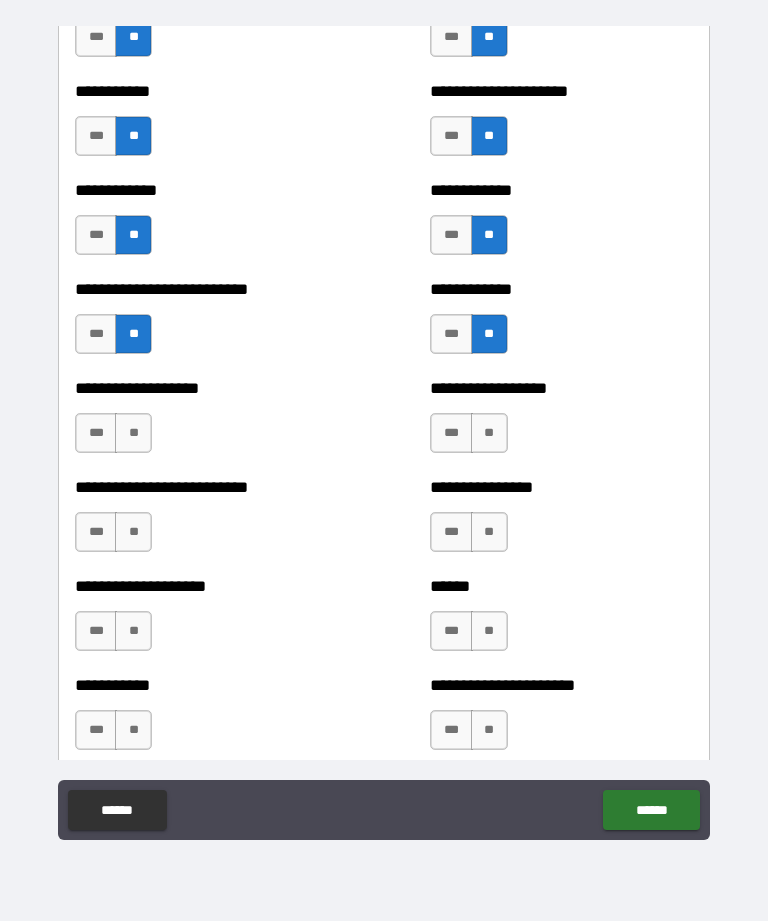 scroll, scrollTop: 5390, scrollLeft: 0, axis: vertical 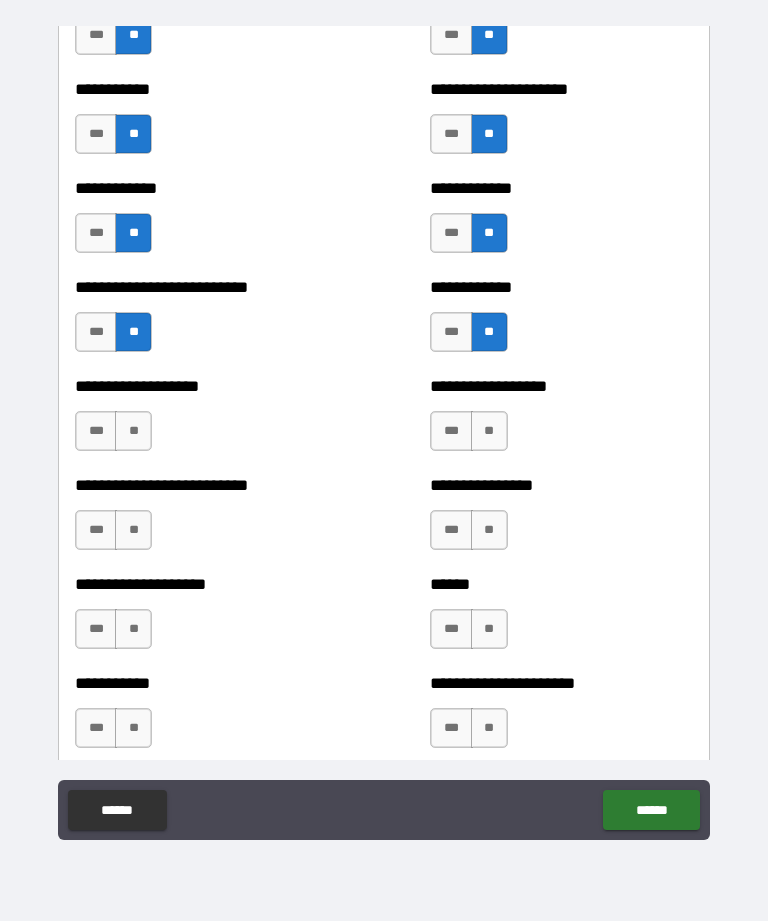 click on "**" at bounding box center (133, 431) 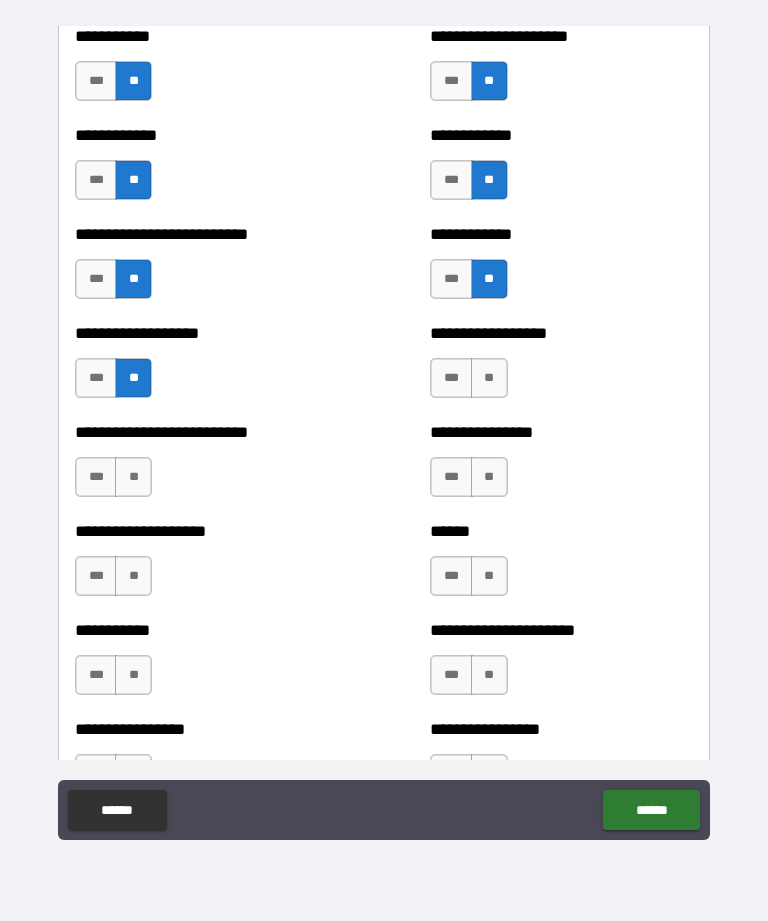 scroll, scrollTop: 5444, scrollLeft: 0, axis: vertical 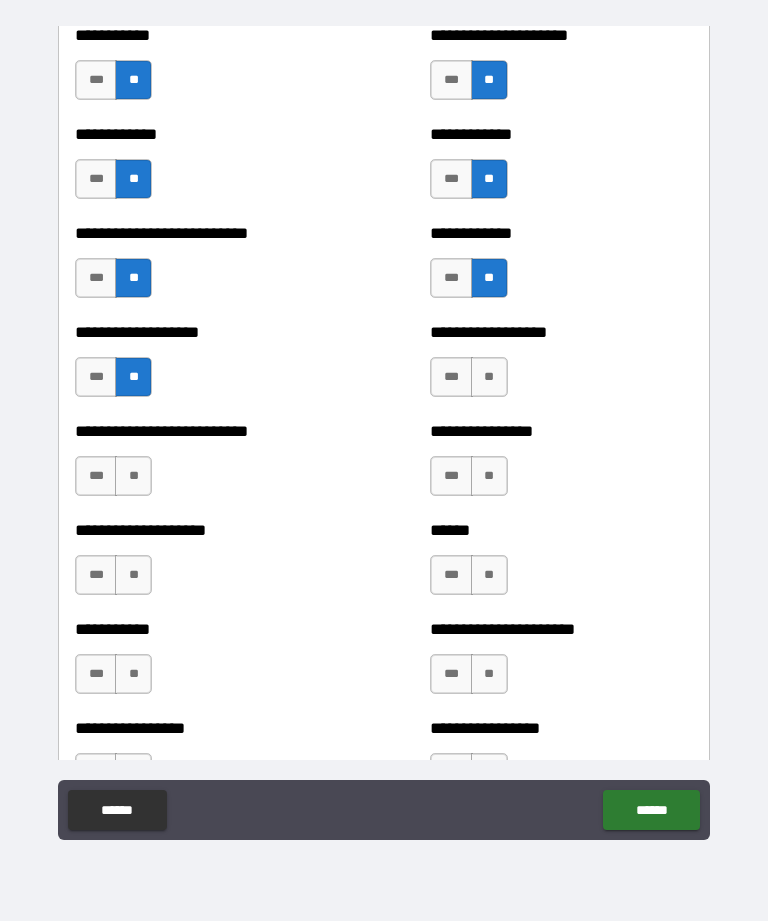click on "**" at bounding box center (489, 377) 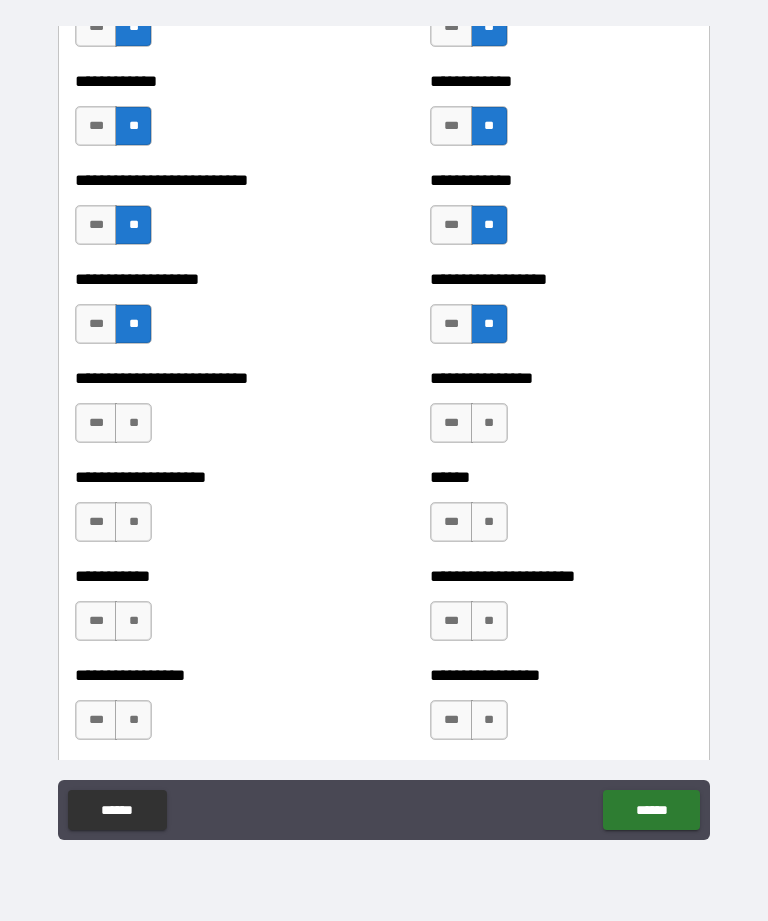 scroll, scrollTop: 5498, scrollLeft: 0, axis: vertical 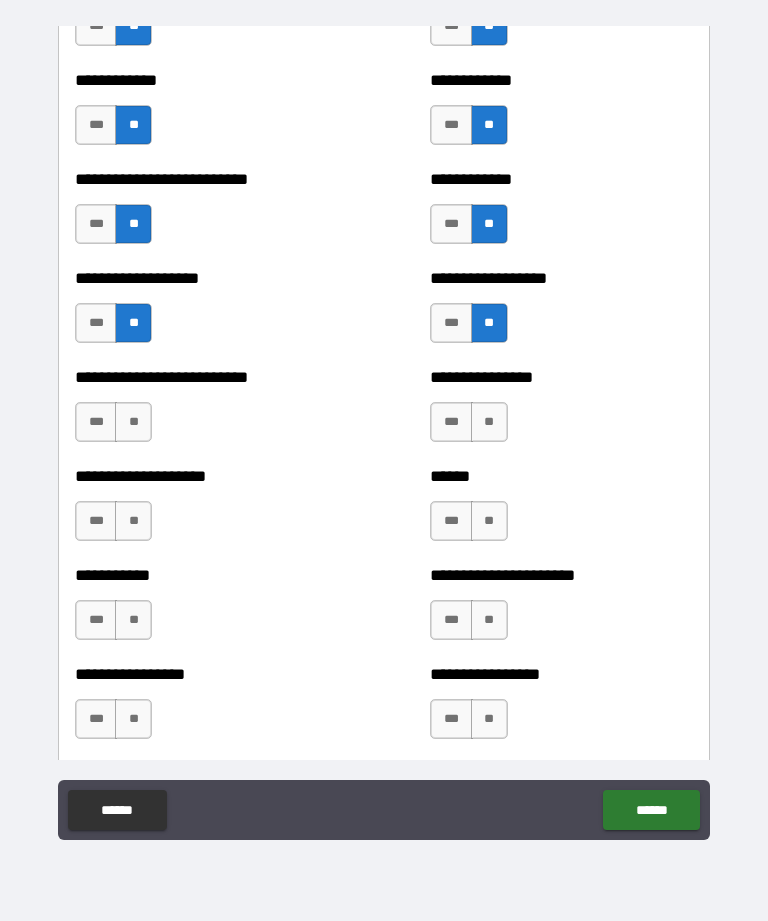 click on "**" at bounding box center (133, 422) 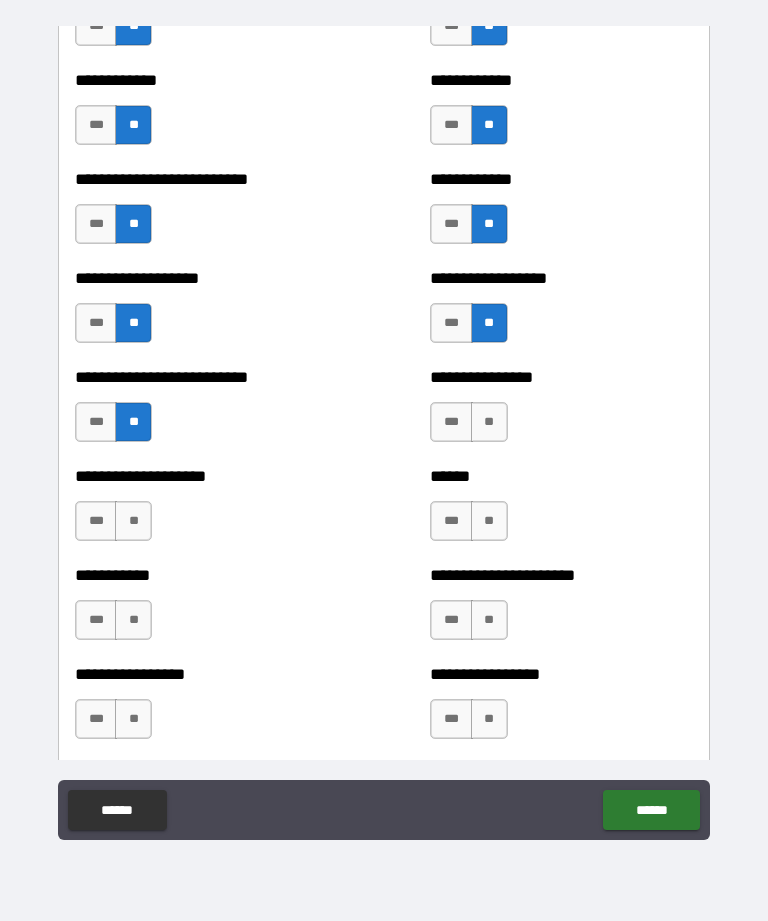 click on "**" at bounding box center (489, 422) 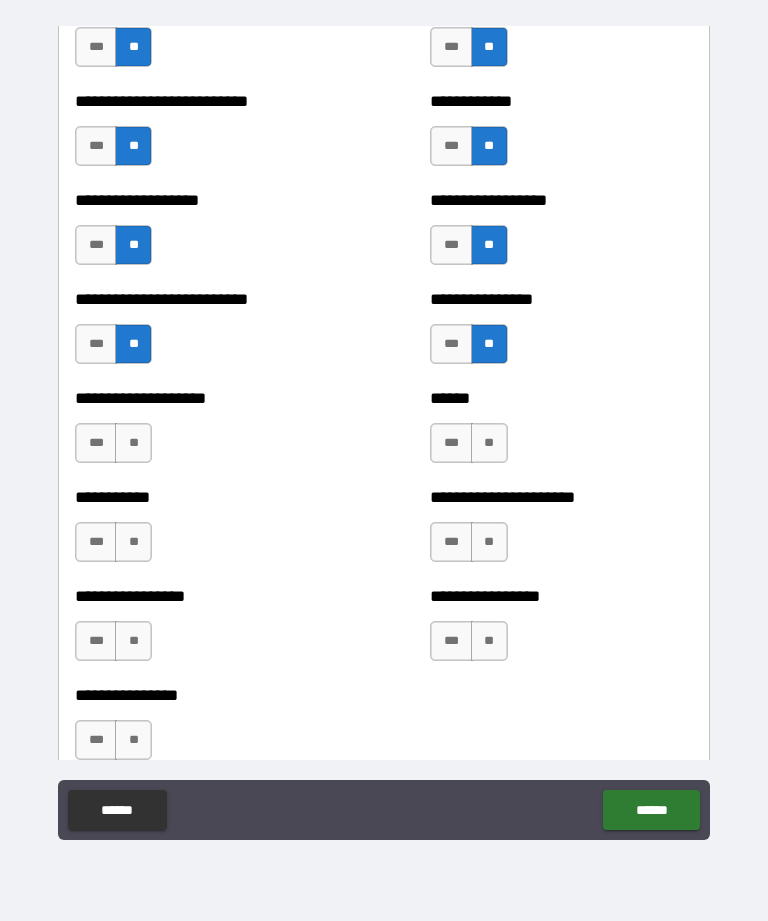 scroll, scrollTop: 5587, scrollLeft: 0, axis: vertical 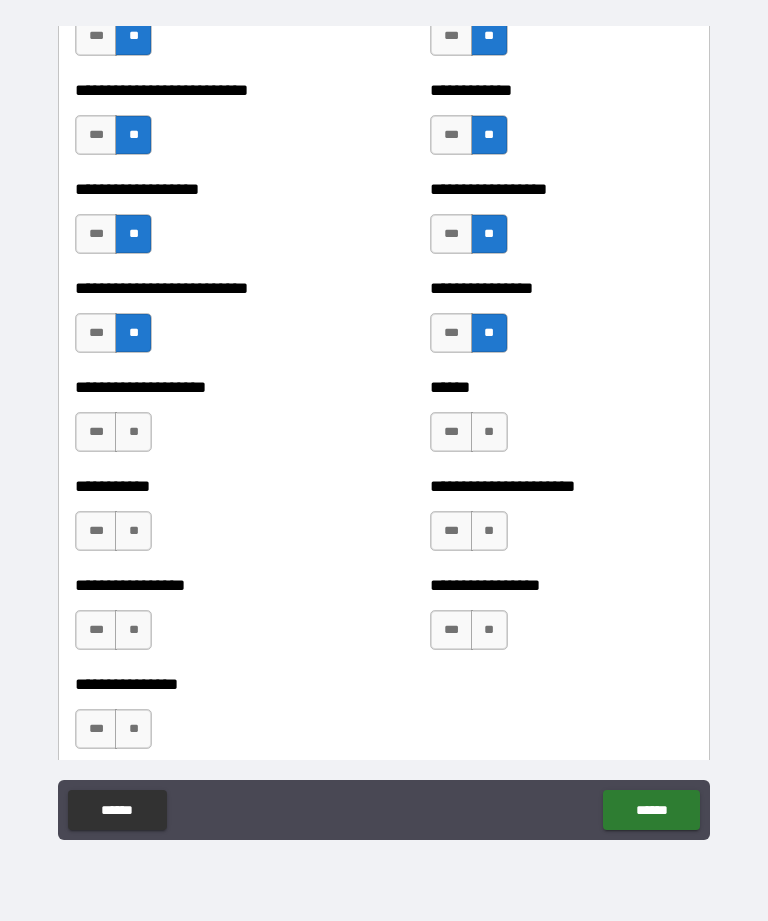 click on "**" at bounding box center (133, 432) 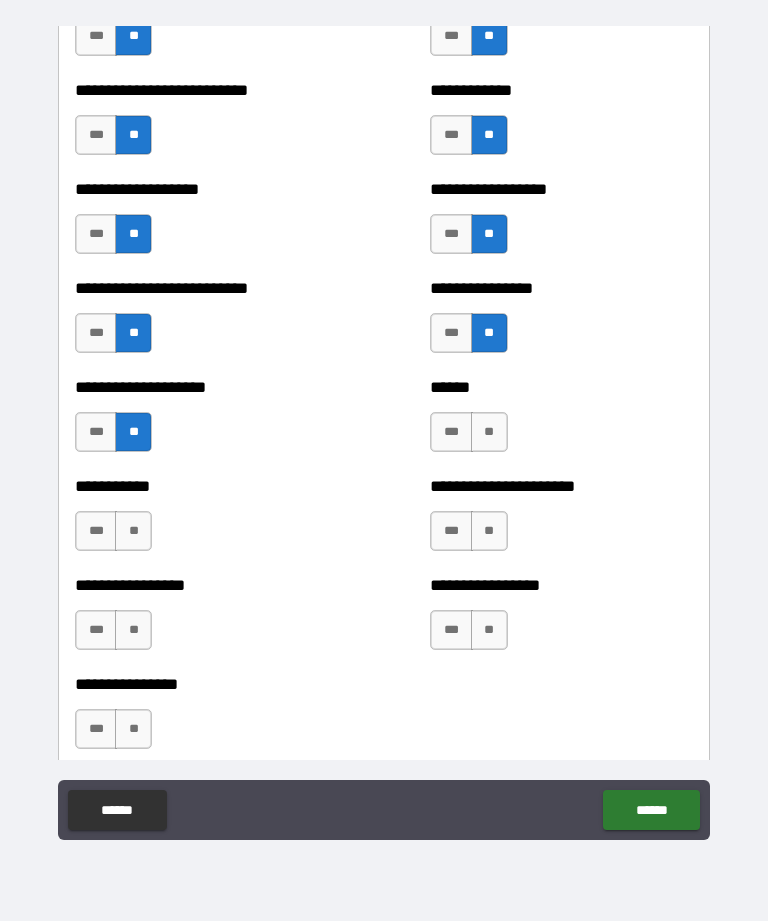 click on "**" at bounding box center [489, 432] 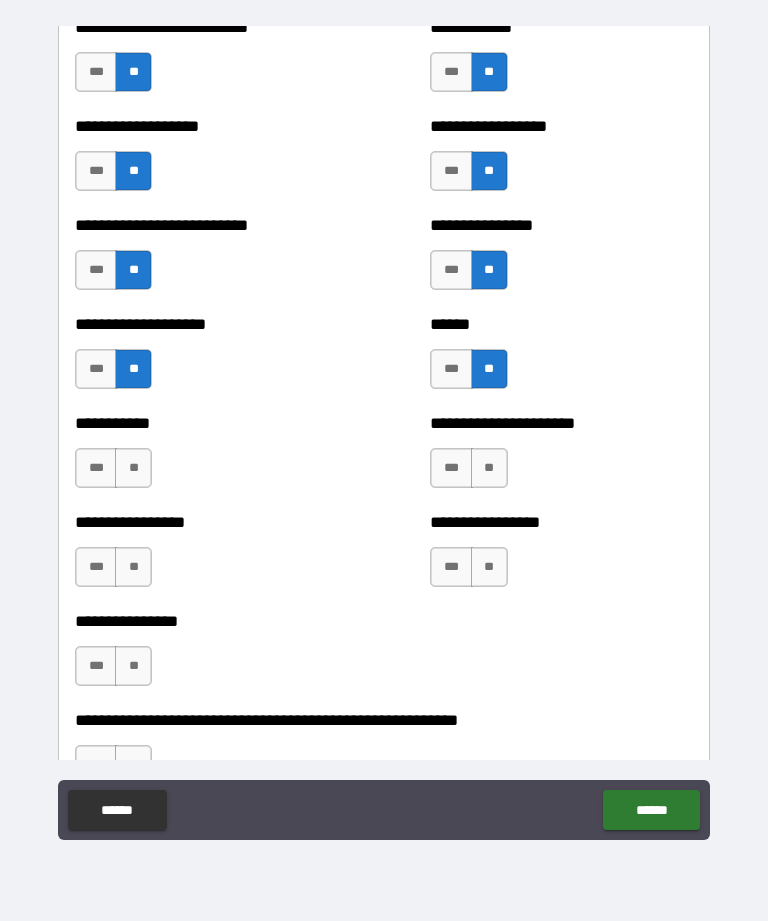 scroll, scrollTop: 5655, scrollLeft: 0, axis: vertical 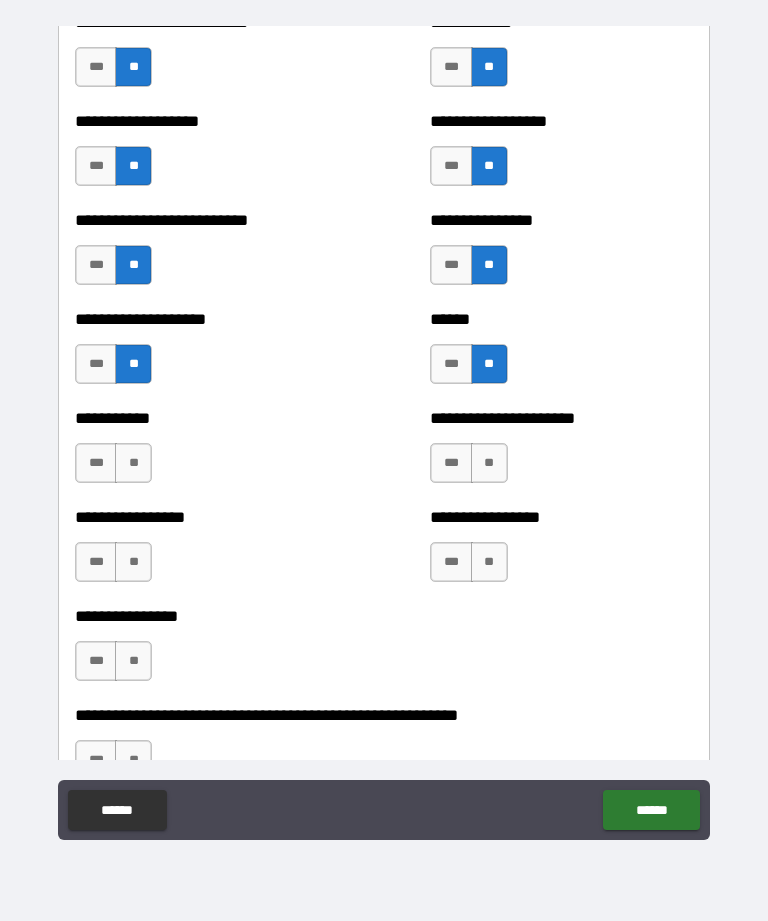 click on "**" at bounding box center [133, 463] 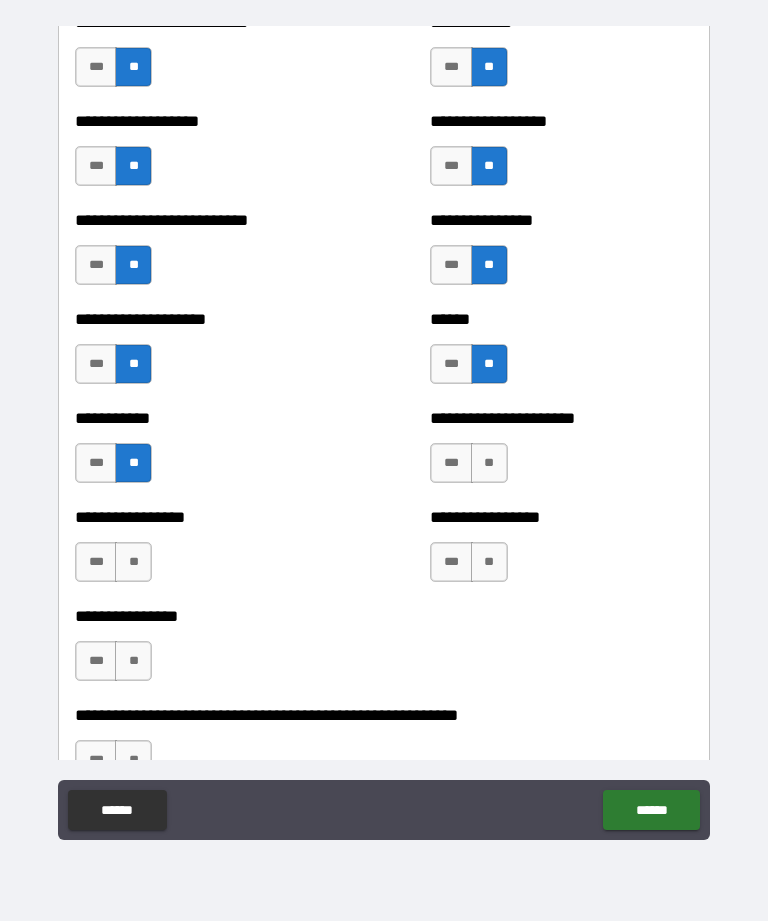 click on "**" at bounding box center (489, 463) 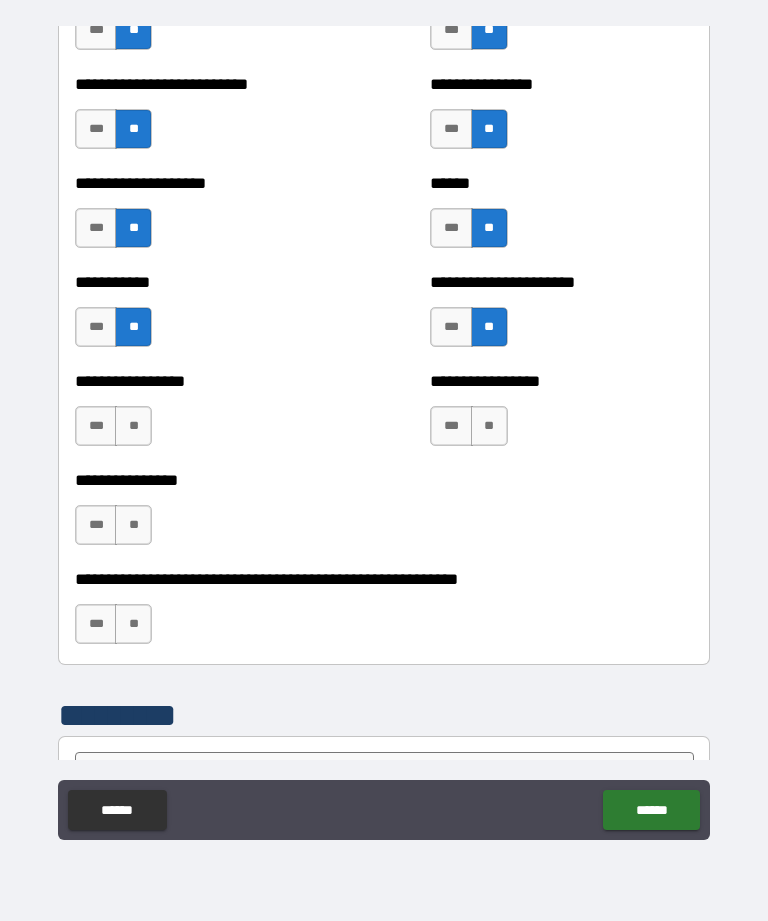 scroll, scrollTop: 5792, scrollLeft: 0, axis: vertical 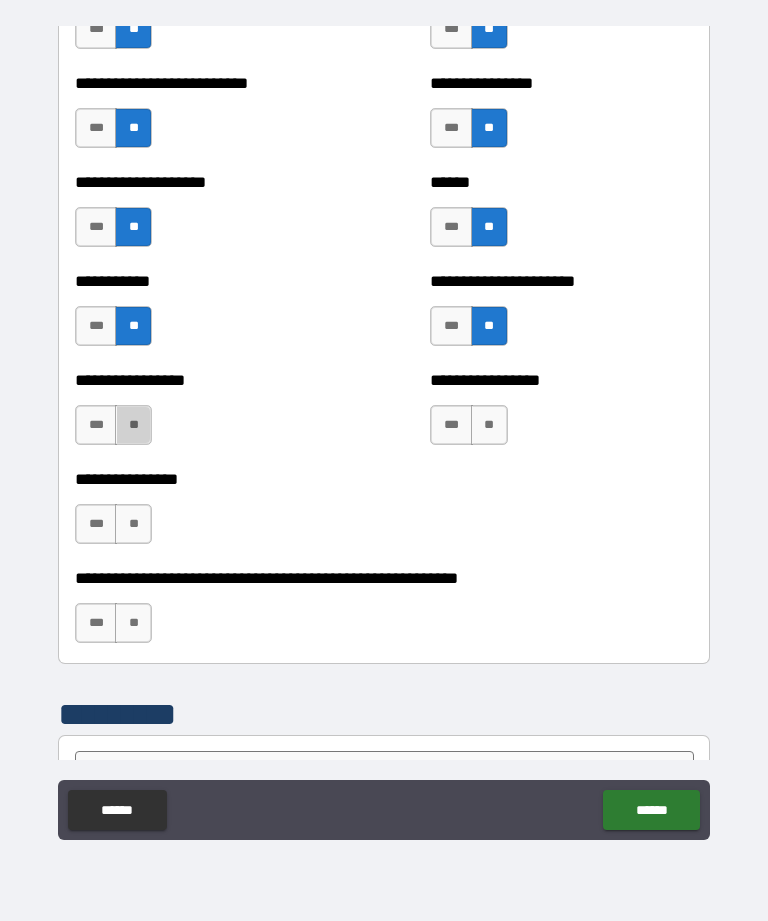 click on "**" at bounding box center (133, 425) 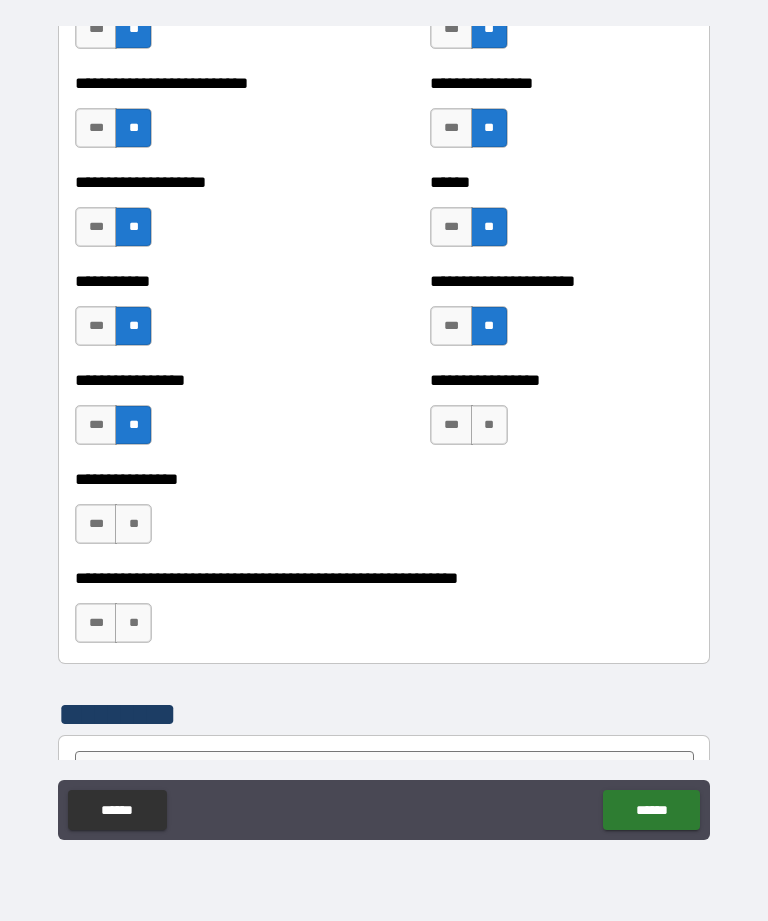 click on "**" at bounding box center [489, 425] 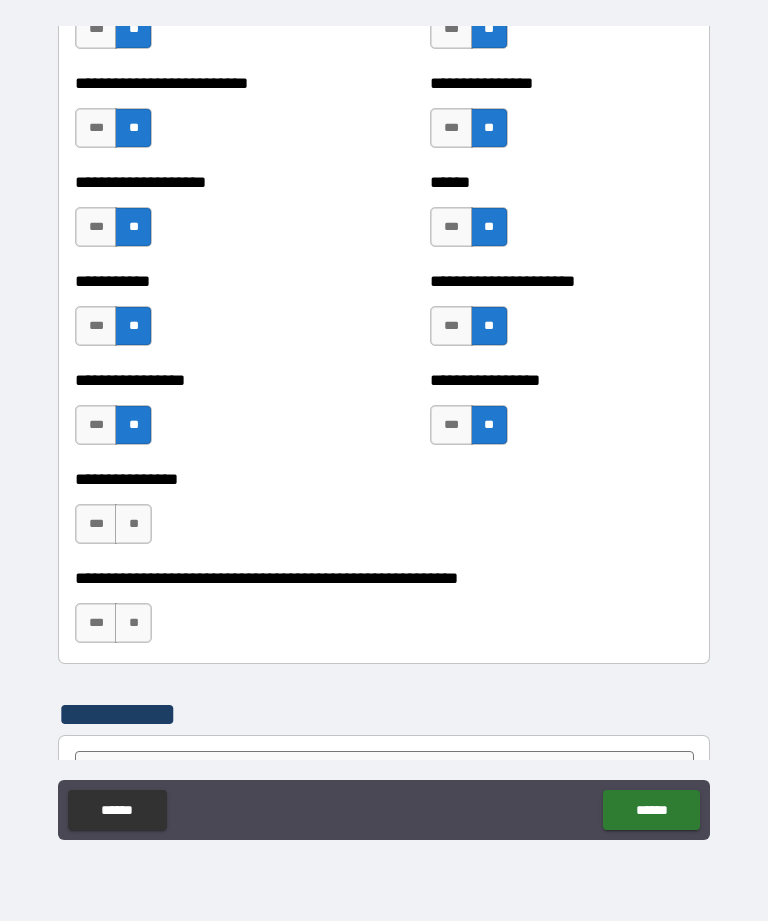 click on "**********" at bounding box center (206, 514) 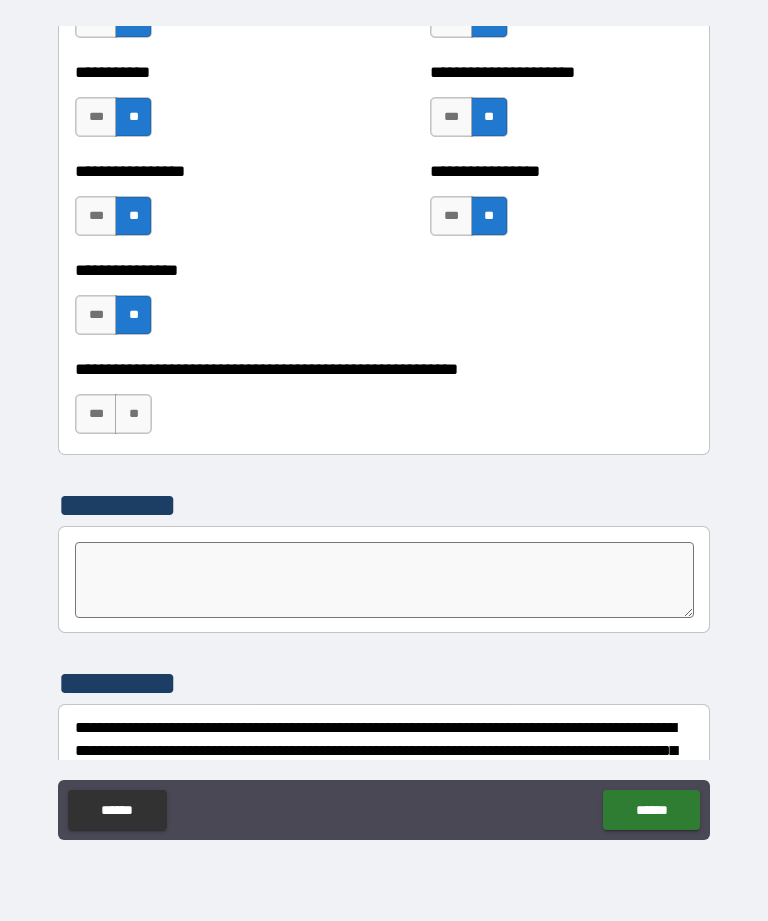 scroll, scrollTop: 6005, scrollLeft: 0, axis: vertical 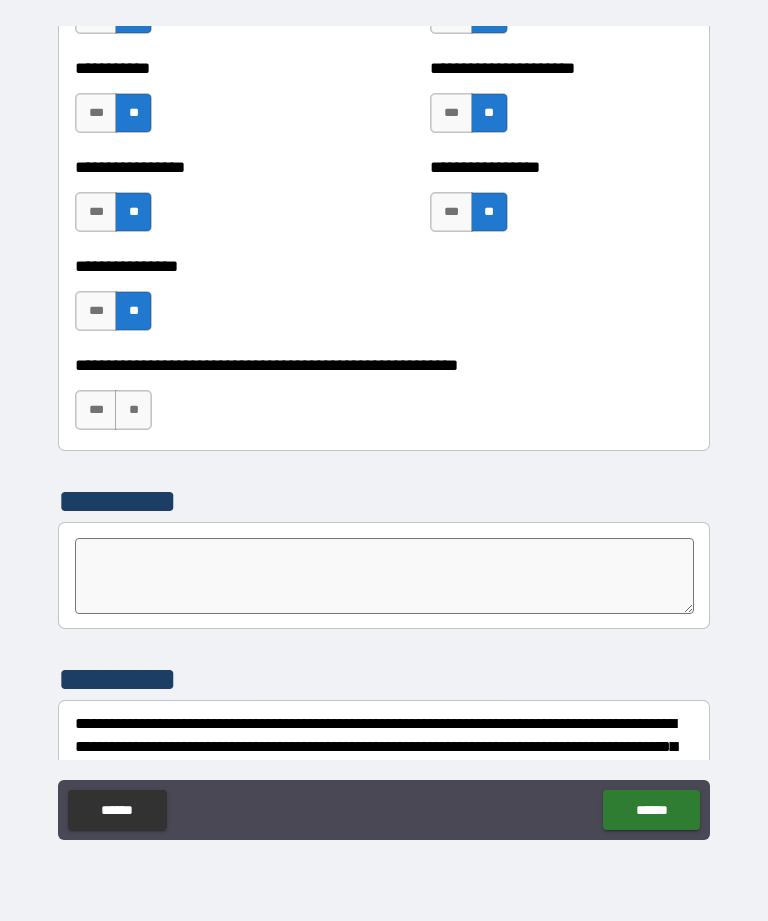 click on "**" at bounding box center (133, 410) 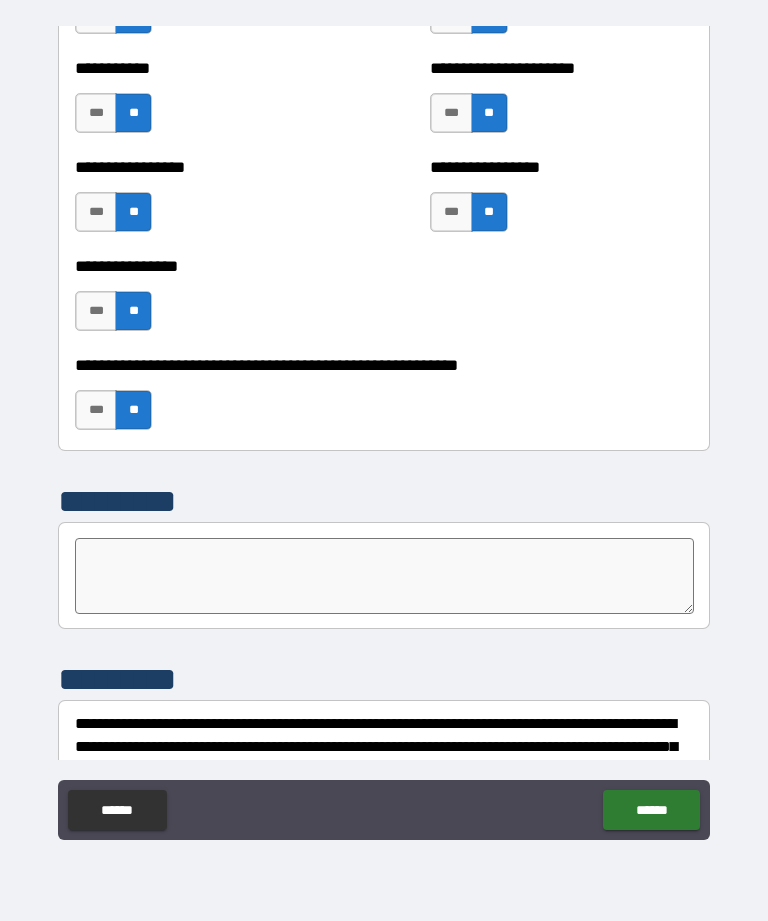 click at bounding box center [384, 576] 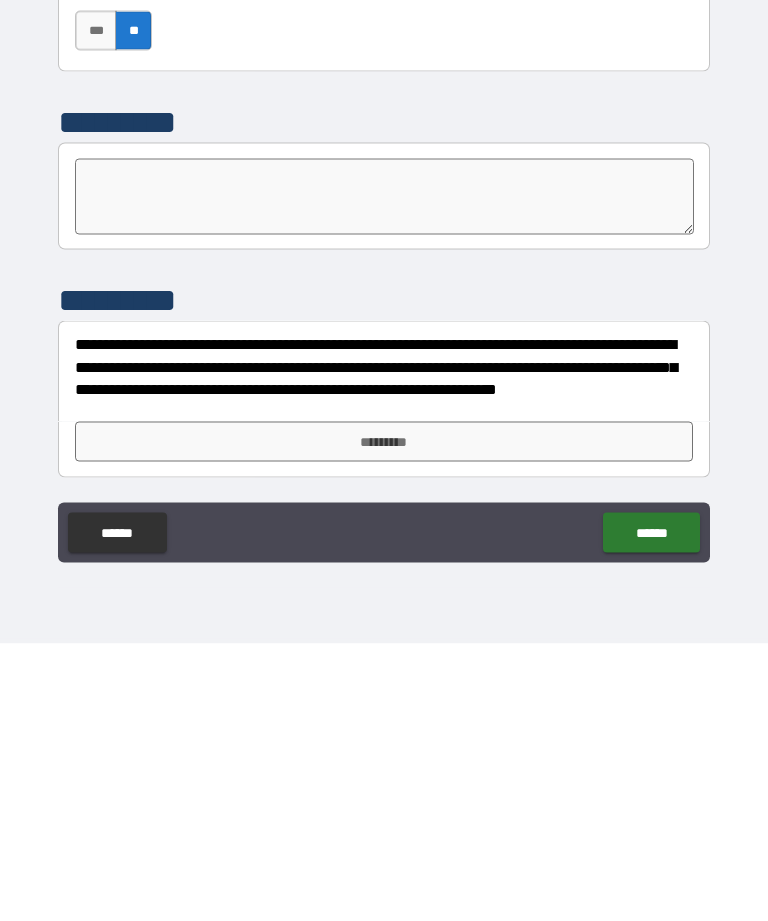 scroll, scrollTop: 6107, scrollLeft: 0, axis: vertical 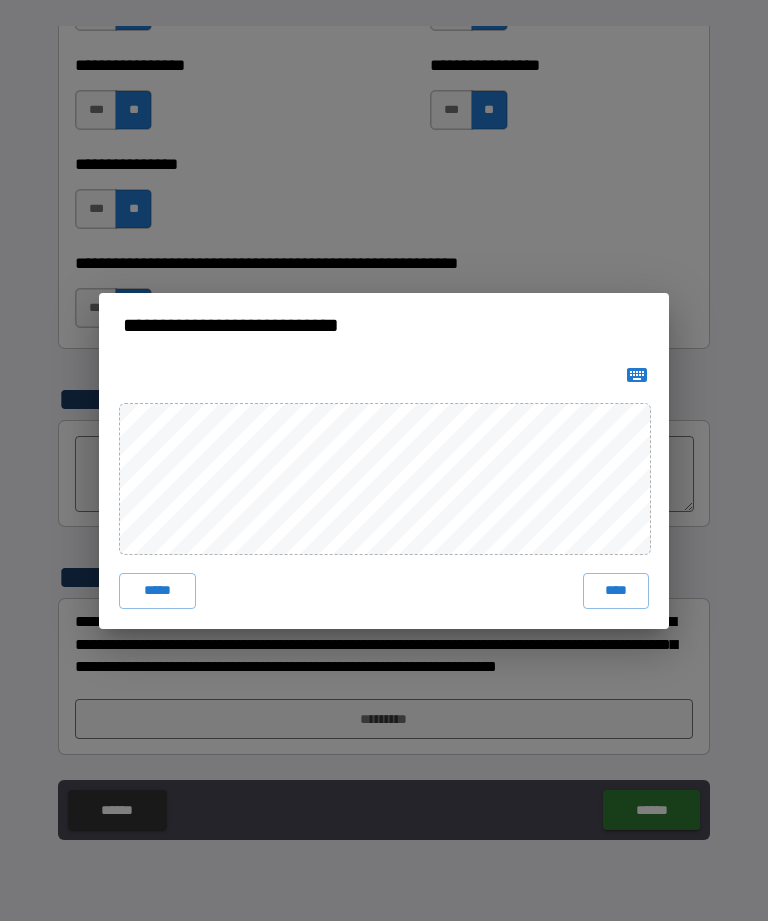 click on "****" at bounding box center (616, 591) 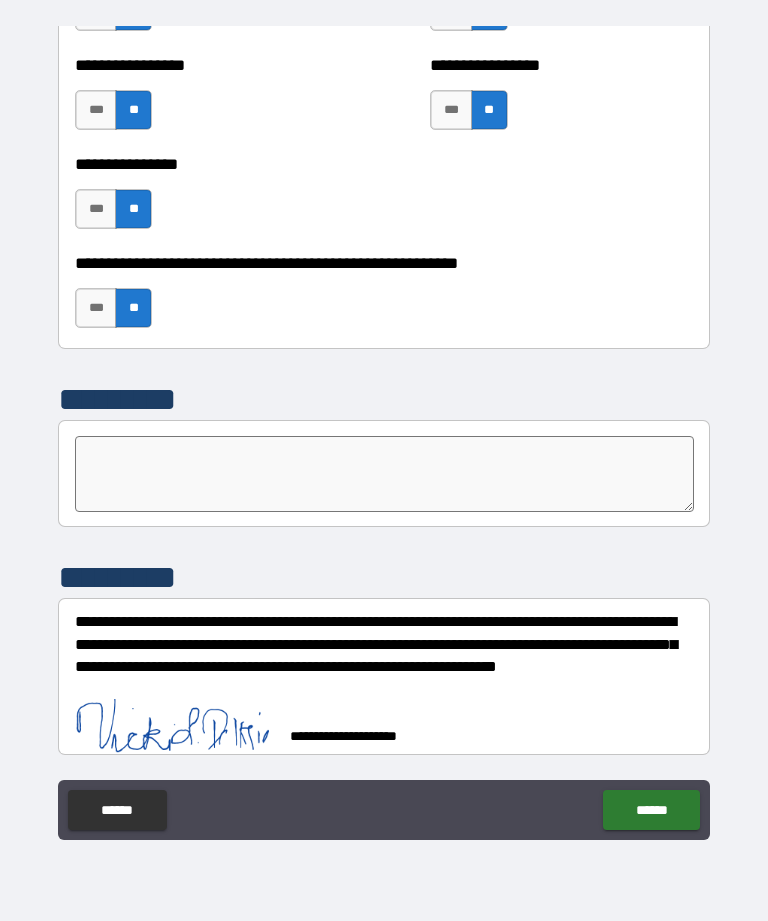 scroll, scrollTop: 6097, scrollLeft: 0, axis: vertical 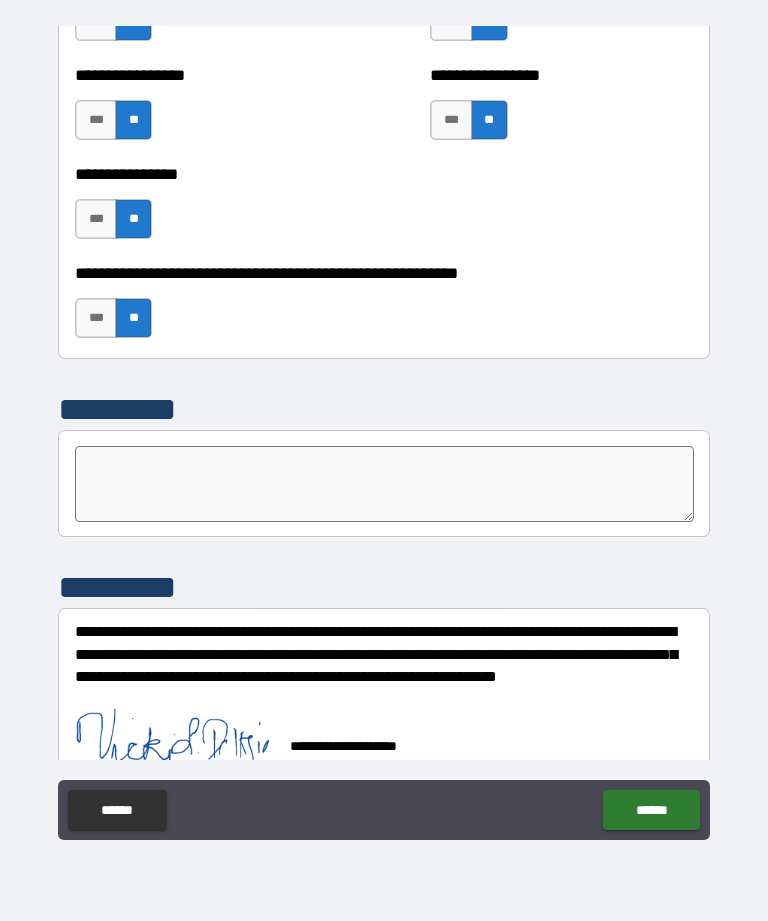 click on "******" at bounding box center [651, 810] 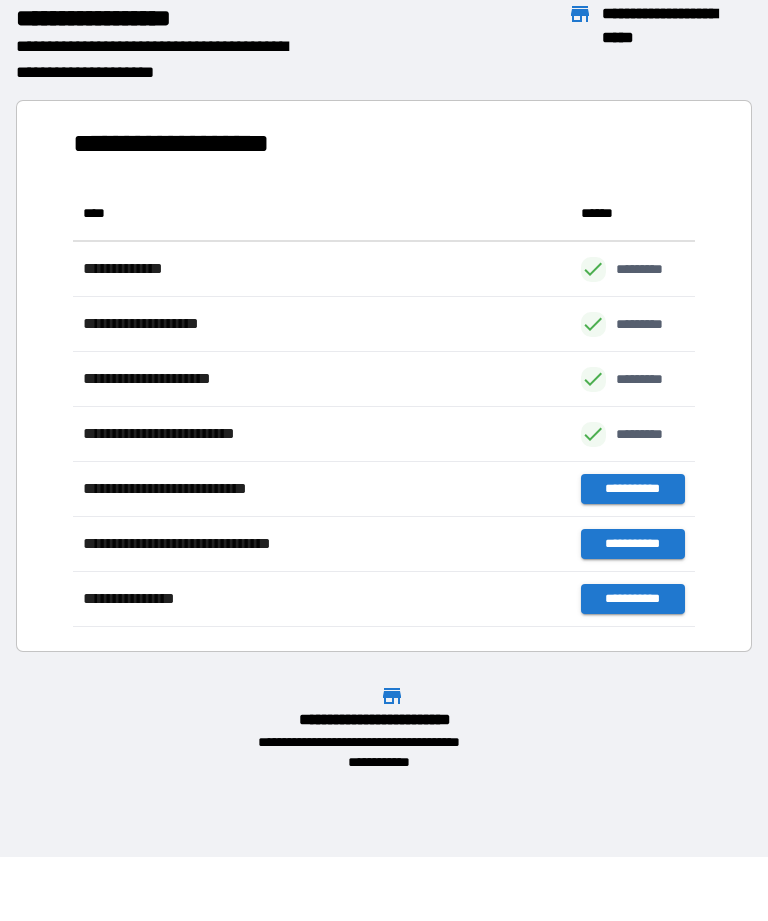 scroll, scrollTop: 441, scrollLeft: 622, axis: both 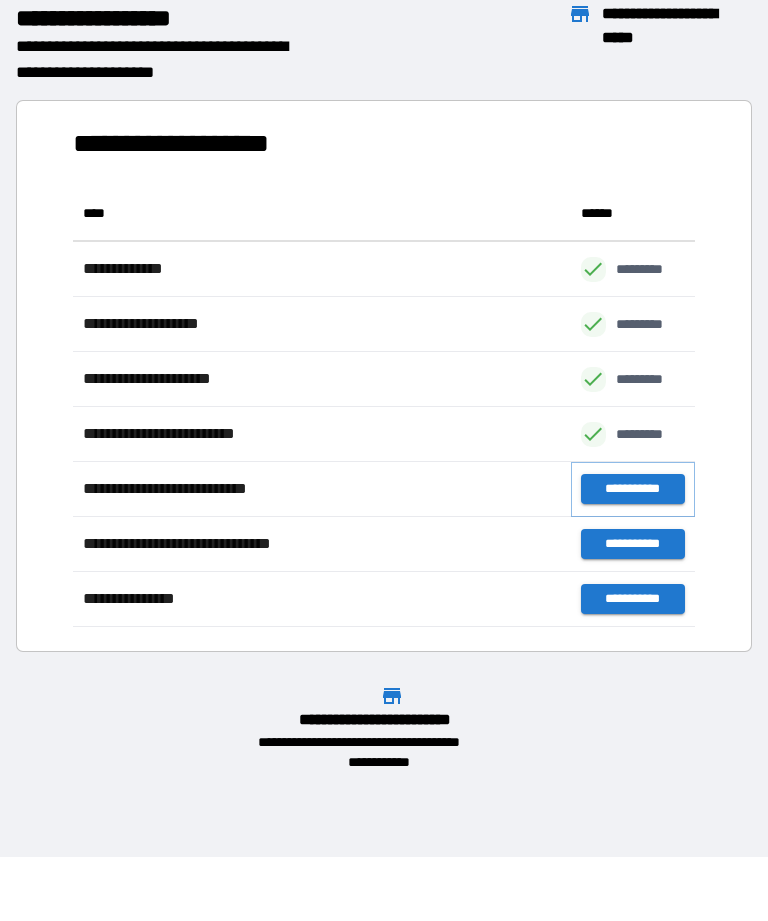 click on "**********" at bounding box center [633, 489] 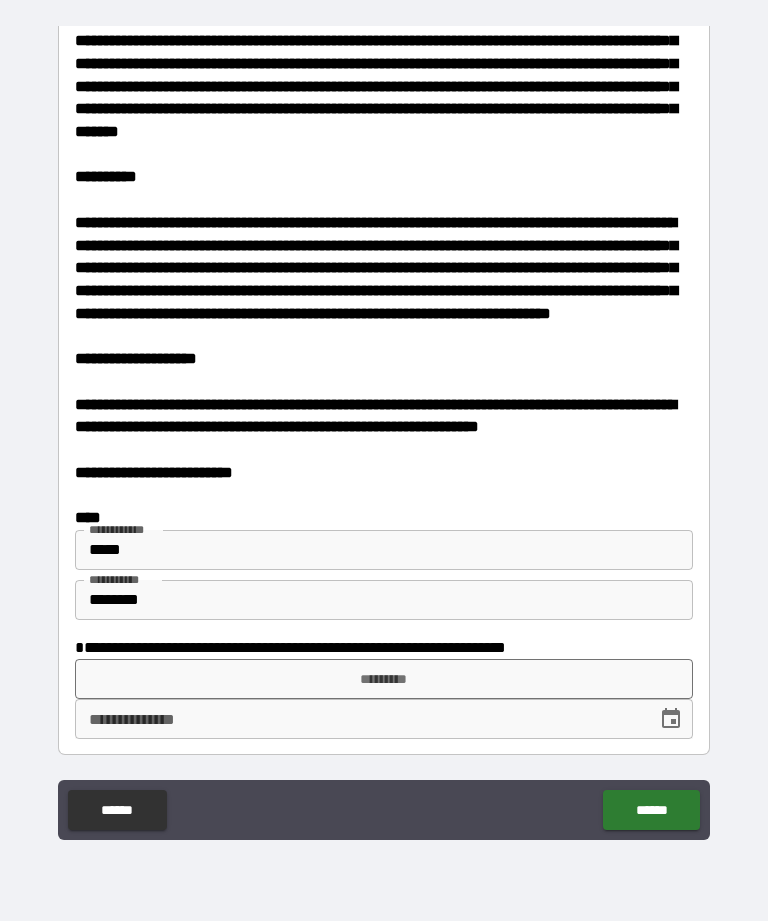 scroll, scrollTop: 3803, scrollLeft: 0, axis: vertical 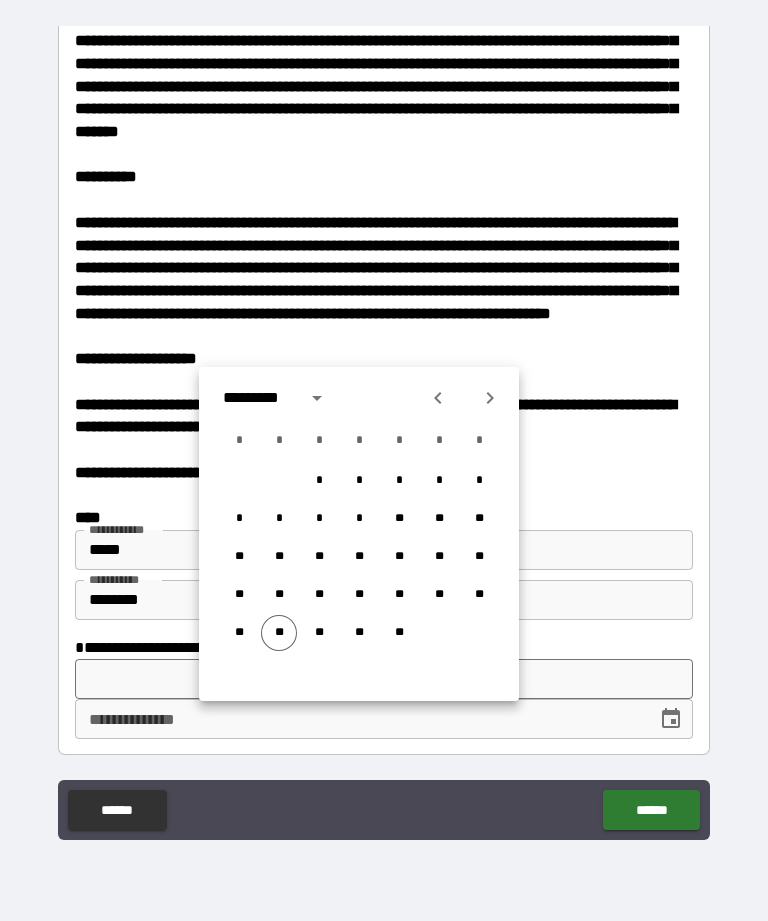 click on "**" at bounding box center [239, 633] 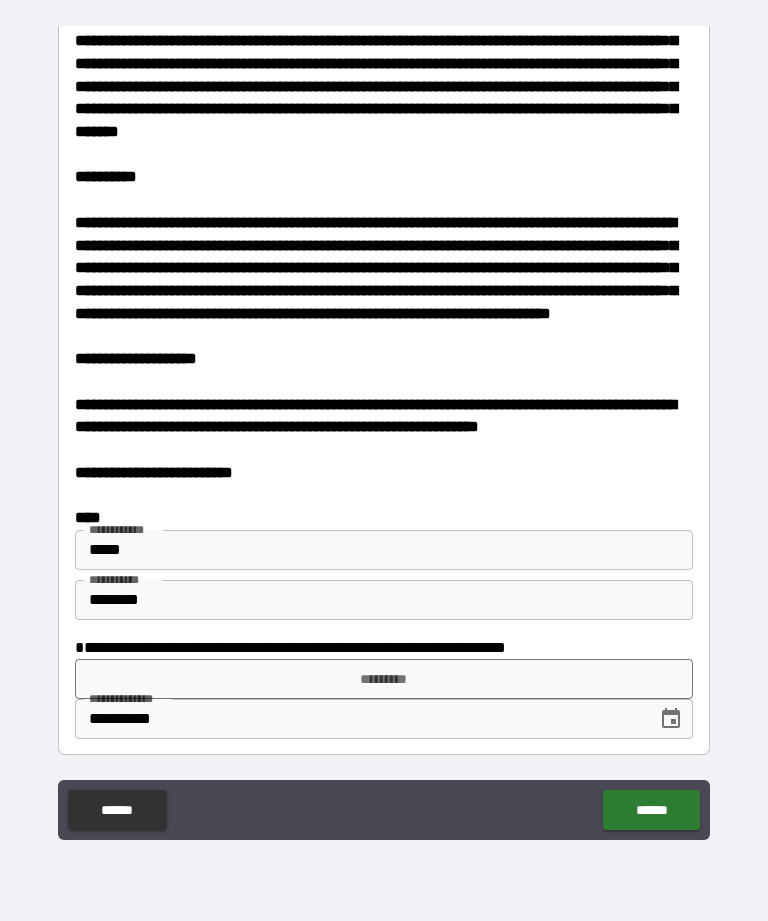 type on "**********" 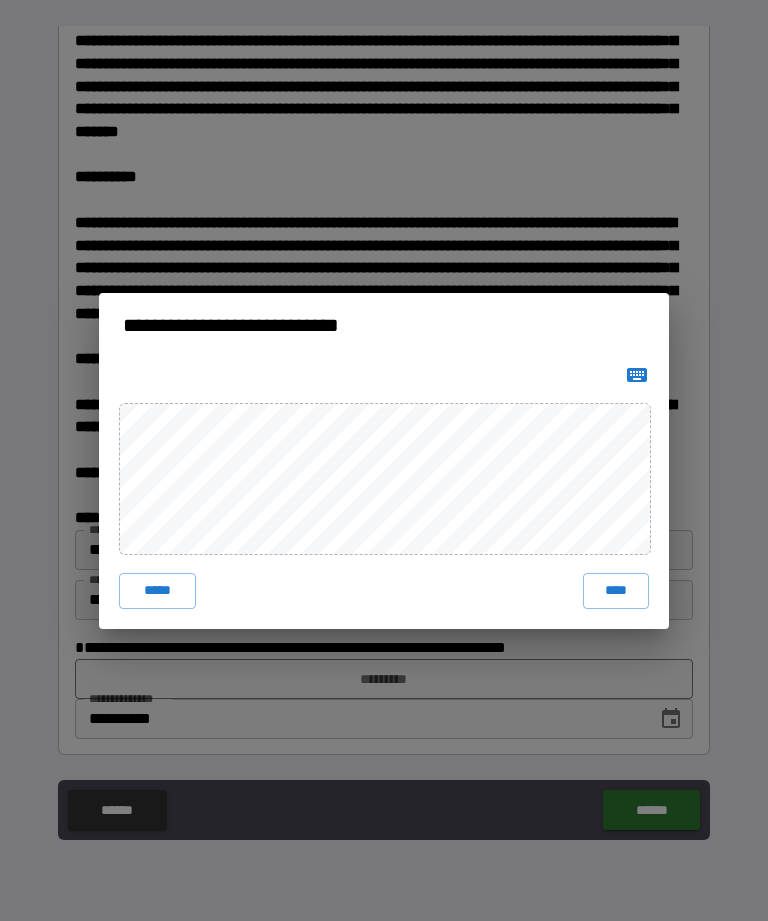 click on "****" at bounding box center [616, 591] 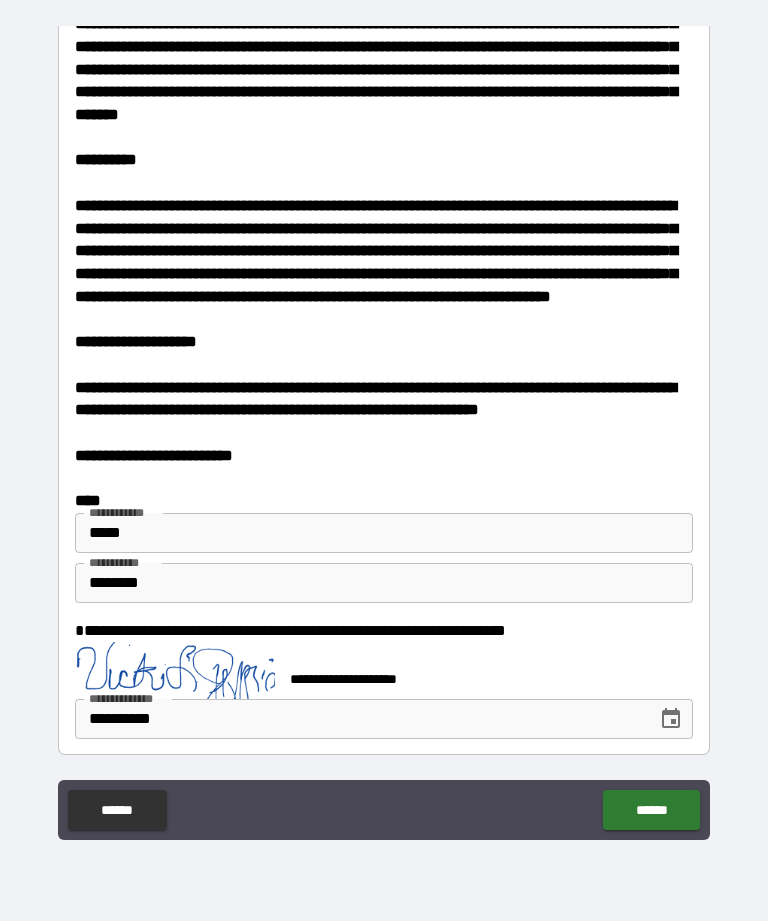 click on "******" at bounding box center [651, 810] 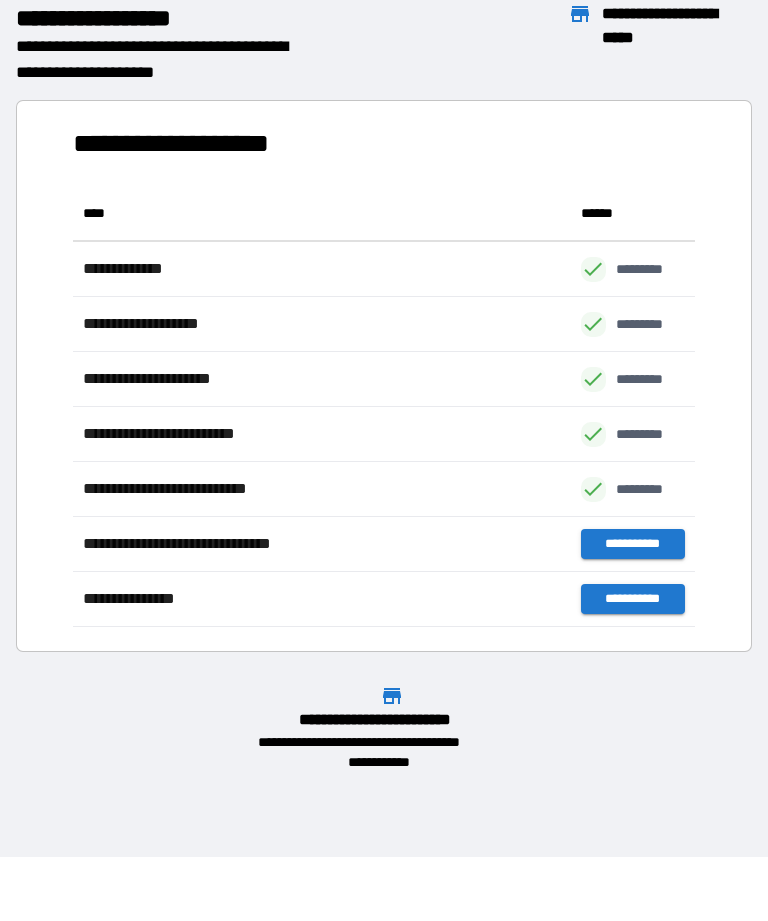 scroll, scrollTop: 441, scrollLeft: 622, axis: both 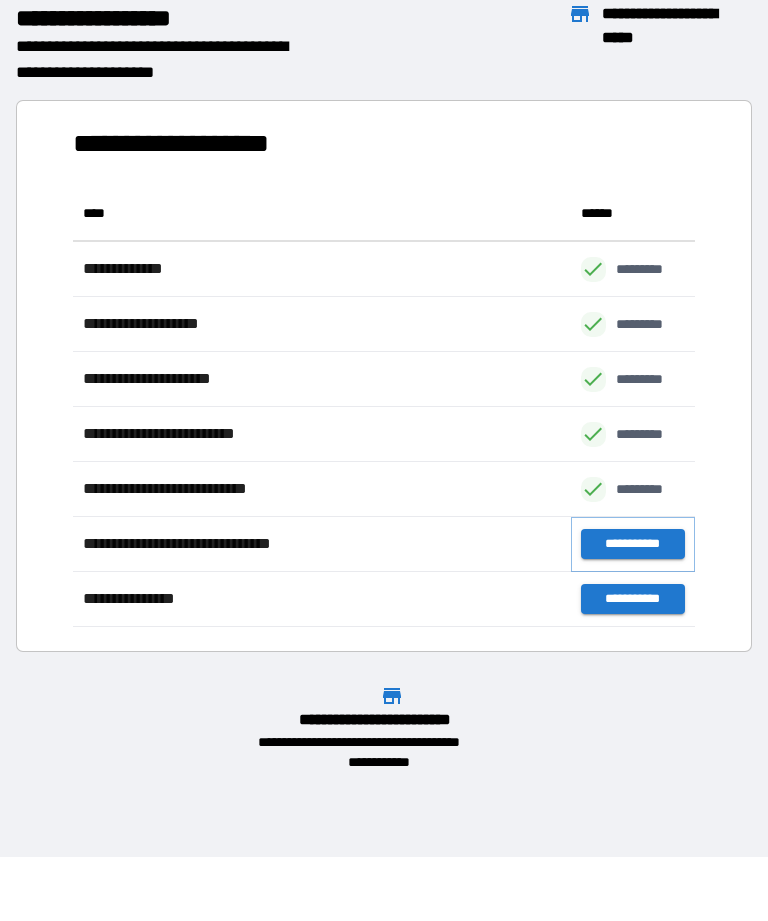 click on "**********" at bounding box center (633, 544) 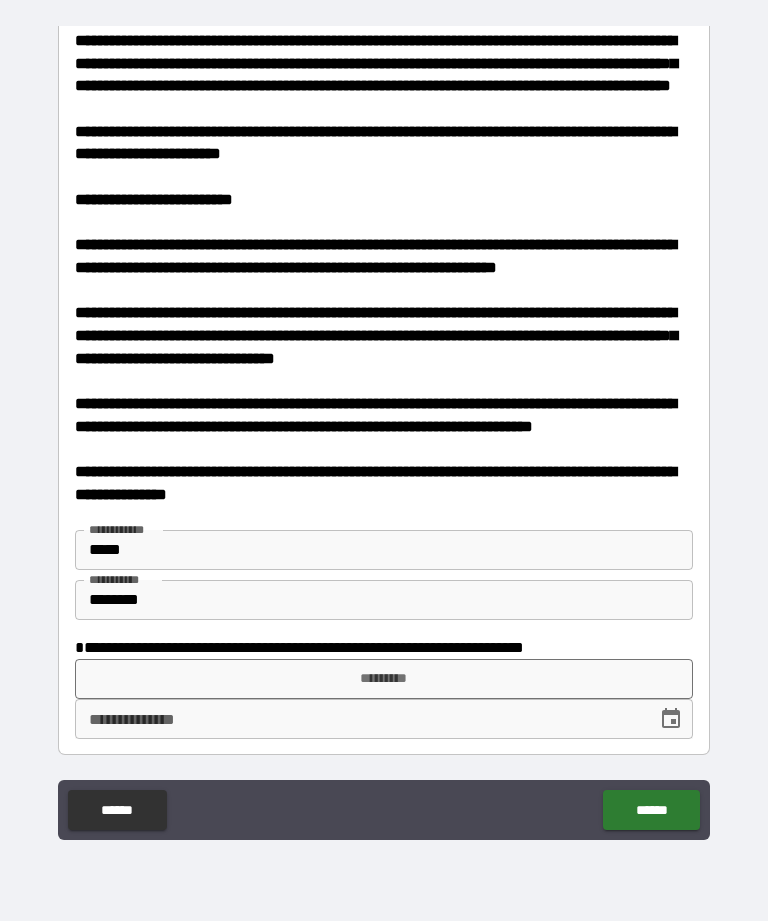 scroll, scrollTop: 1244, scrollLeft: 0, axis: vertical 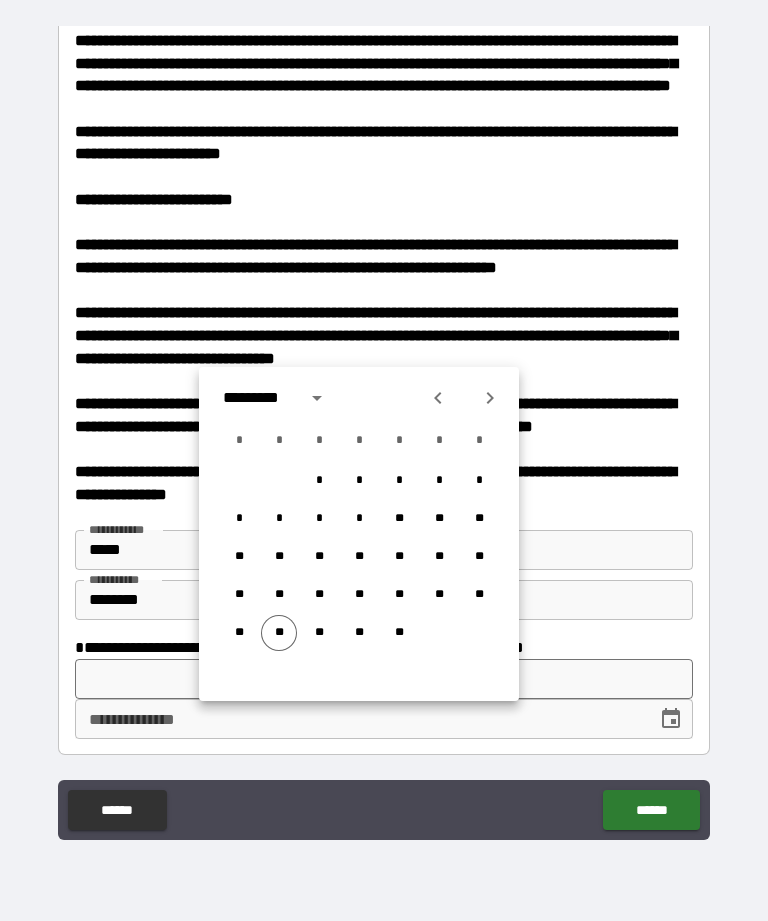 click on "**" at bounding box center [279, 633] 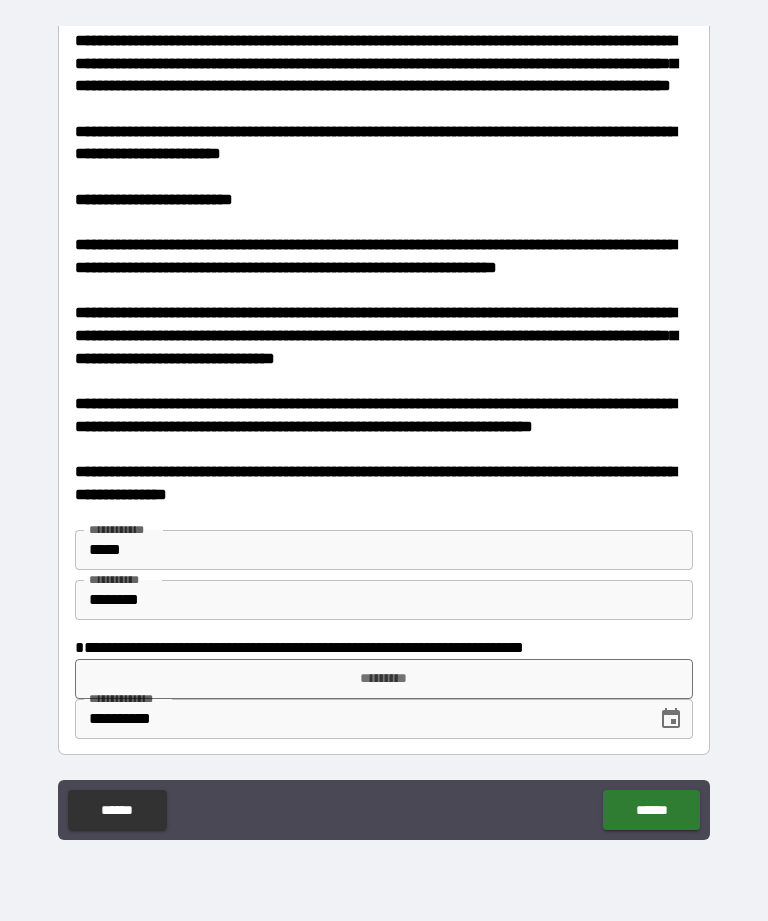 type on "**********" 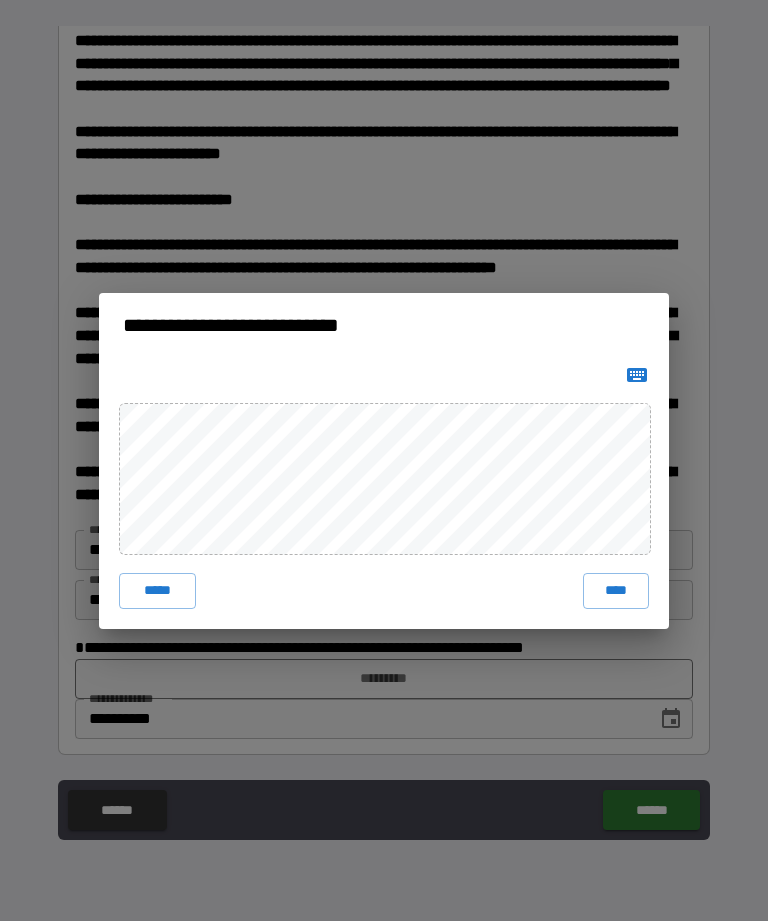 click on "***** ****" at bounding box center [384, 493] 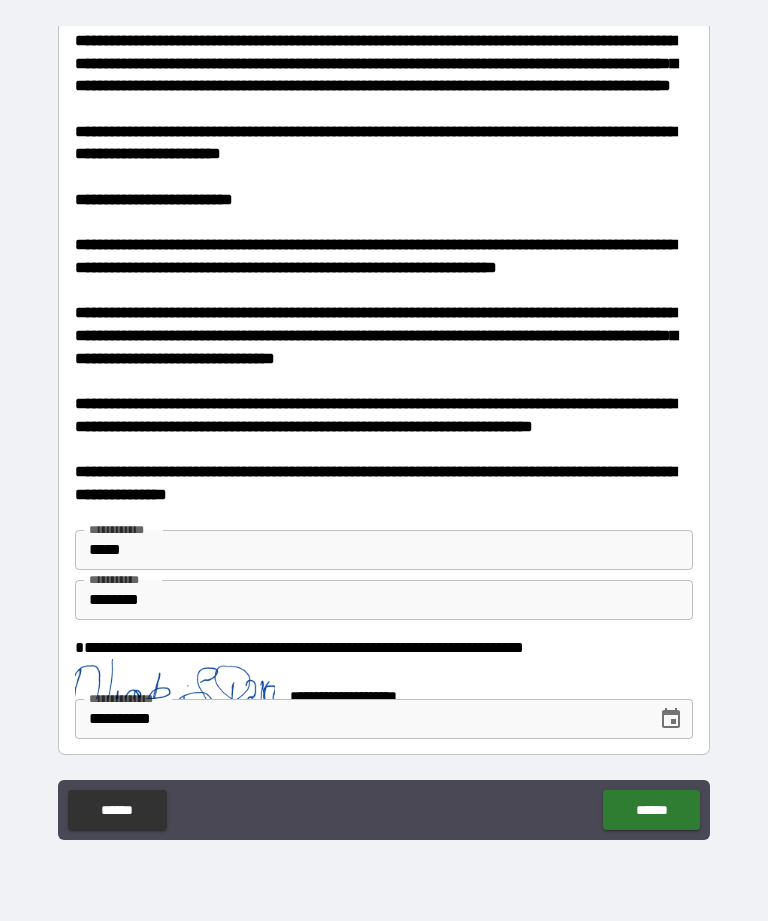 scroll, scrollTop: 1234, scrollLeft: 0, axis: vertical 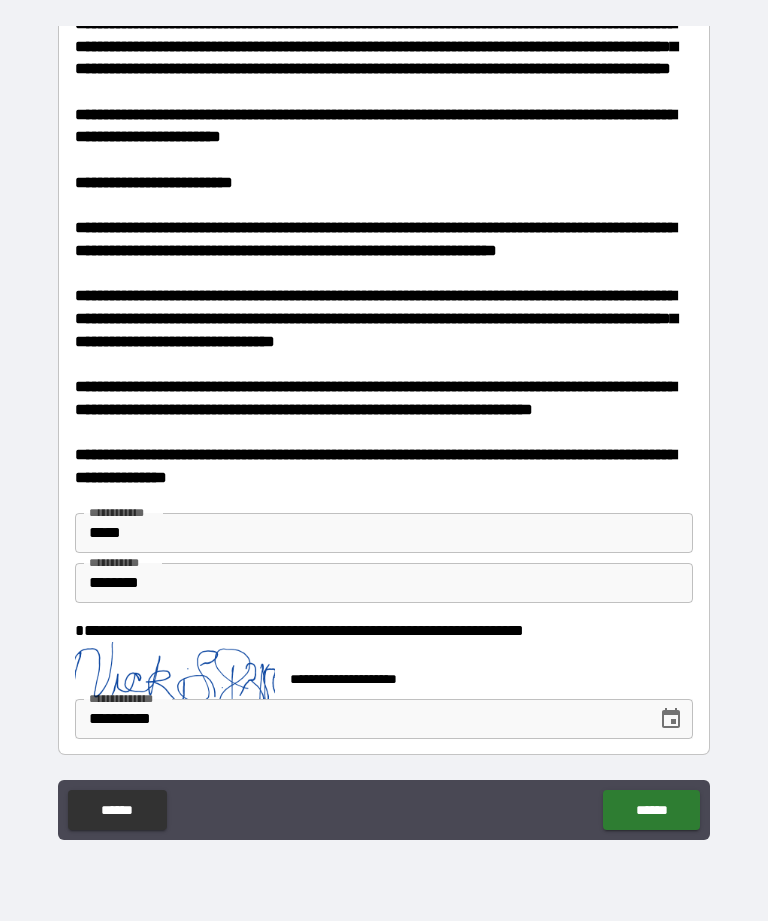 click on "******" at bounding box center (651, 810) 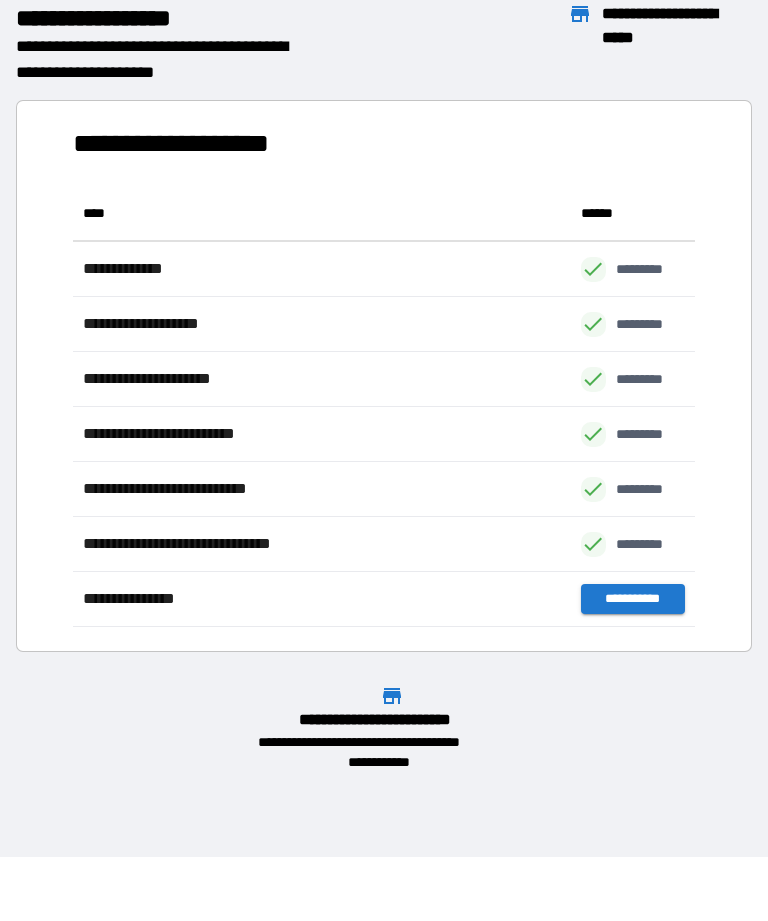 scroll, scrollTop: 441, scrollLeft: 622, axis: both 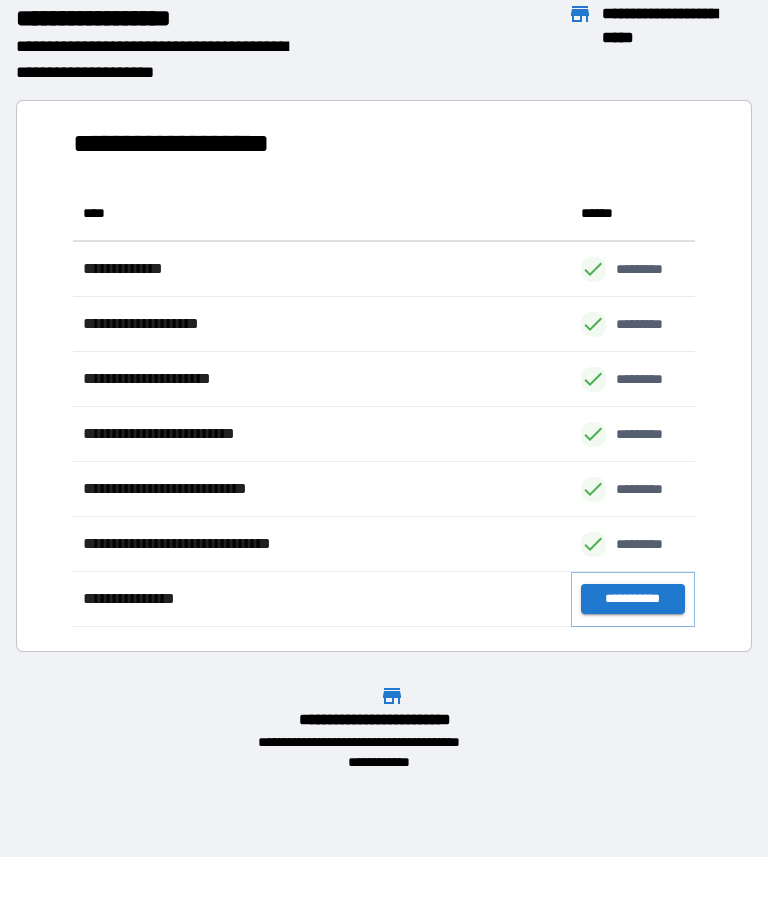 click on "**********" at bounding box center [633, 599] 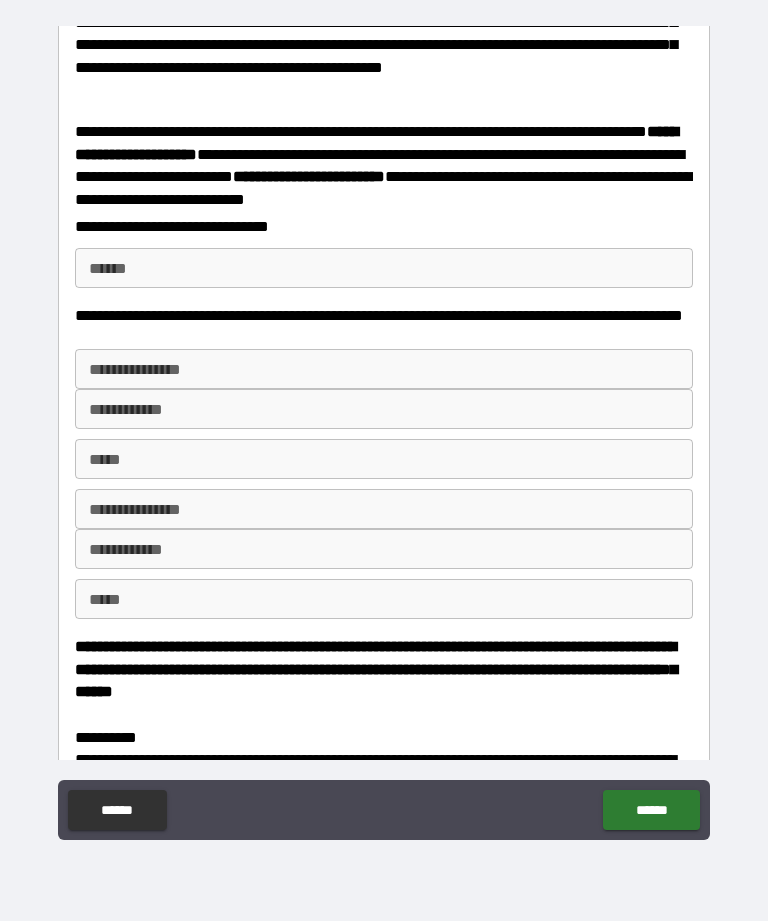 scroll, scrollTop: 436, scrollLeft: 0, axis: vertical 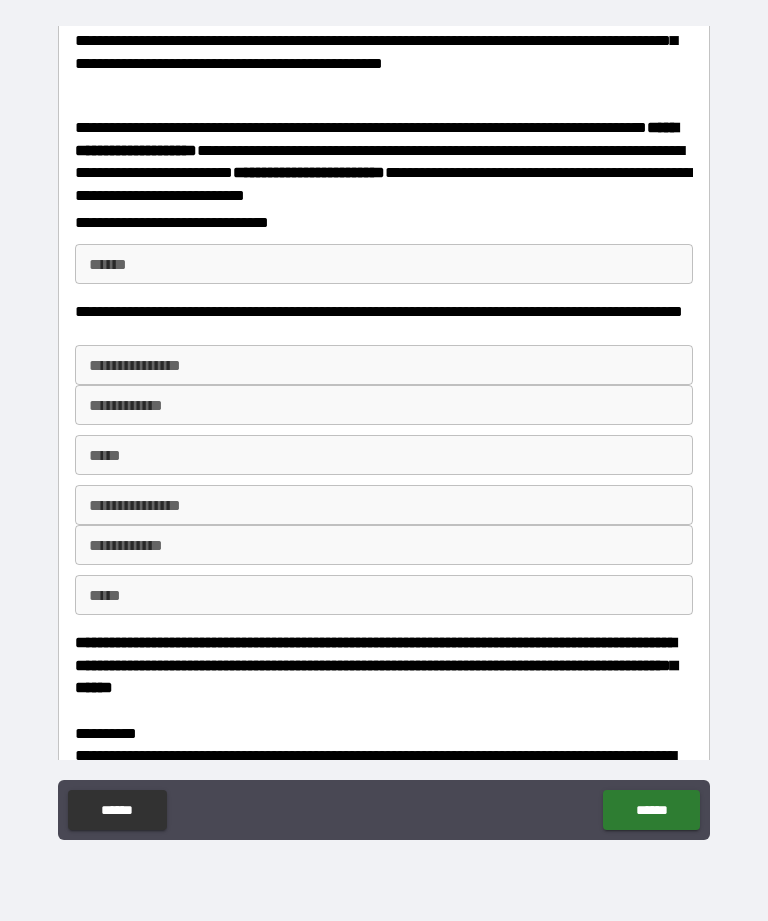 click on "****   *" at bounding box center (384, 264) 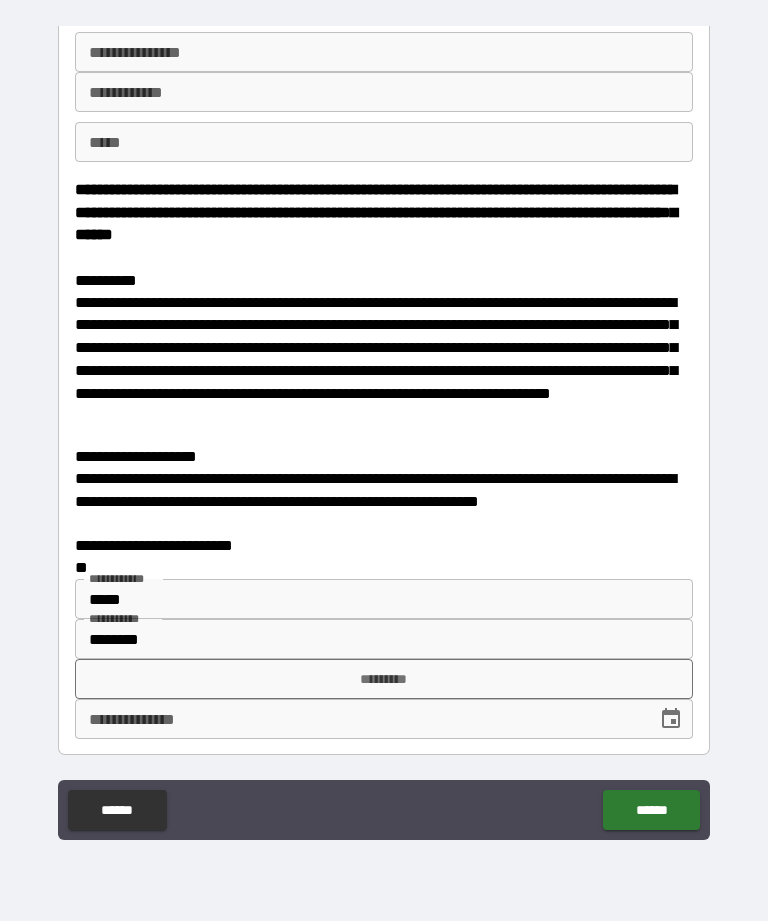 scroll, scrollTop: 940, scrollLeft: 0, axis: vertical 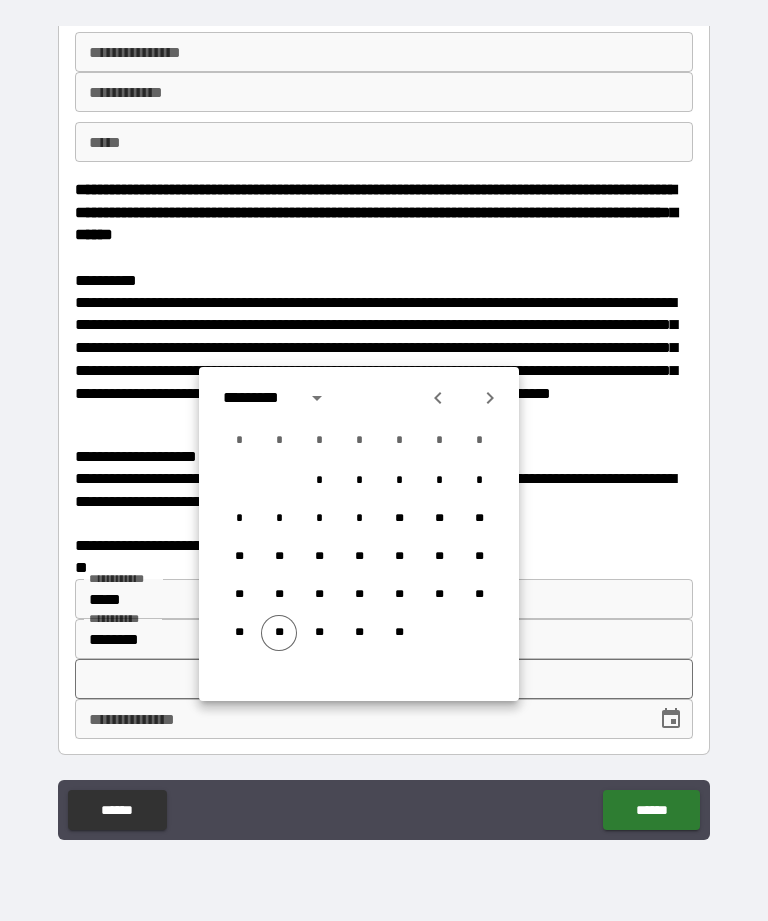 click on "**" at bounding box center [279, 633] 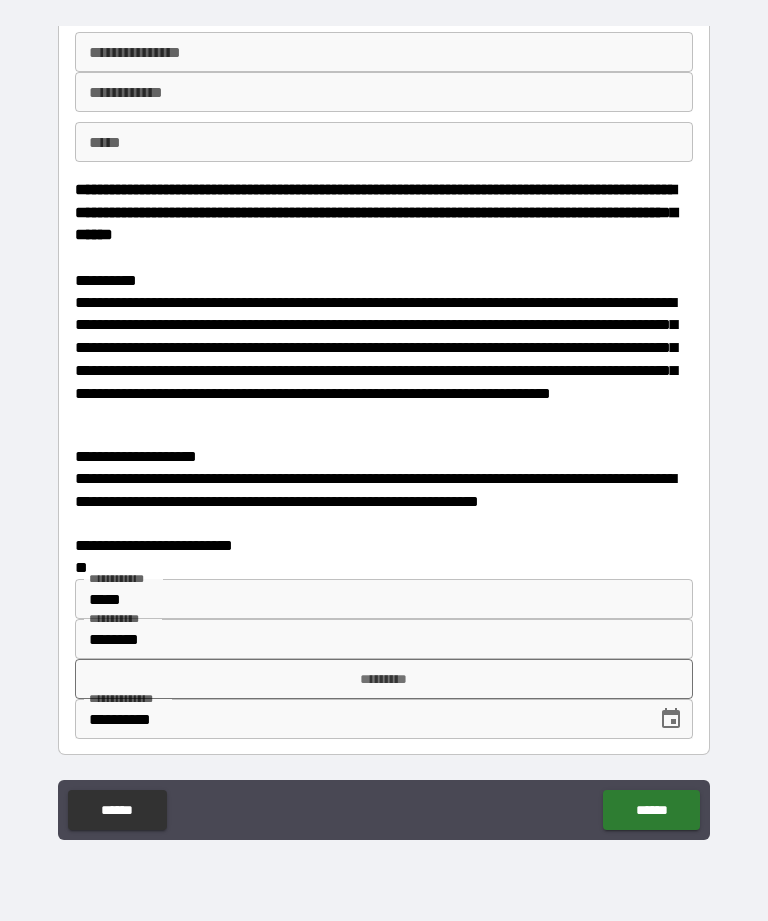 type on "**********" 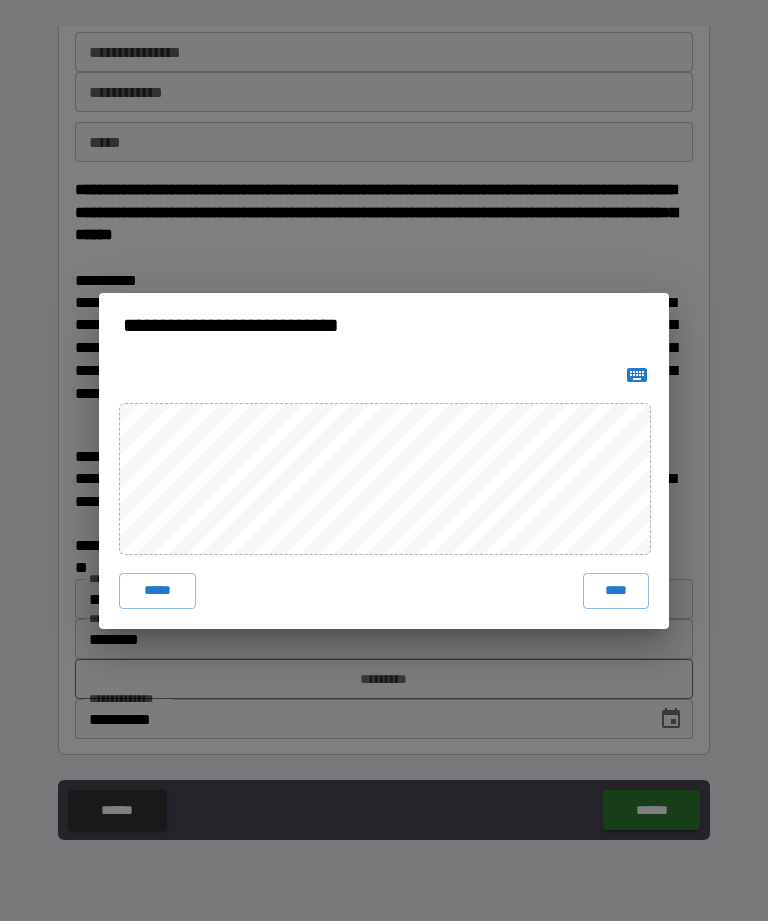 click on "****" at bounding box center [616, 591] 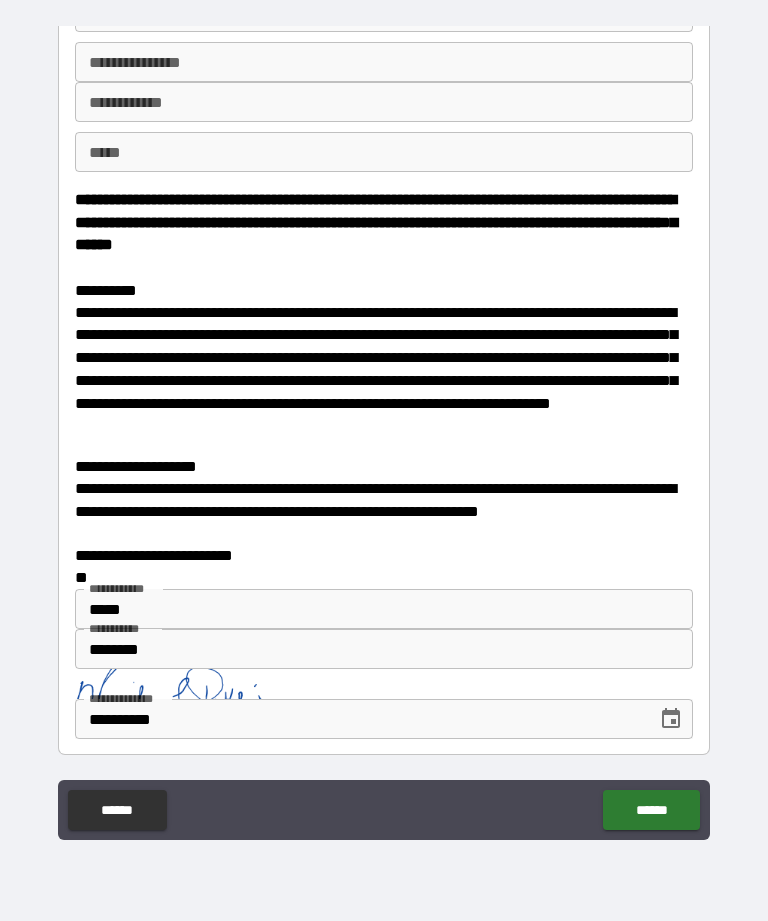 scroll, scrollTop: 930, scrollLeft: 0, axis: vertical 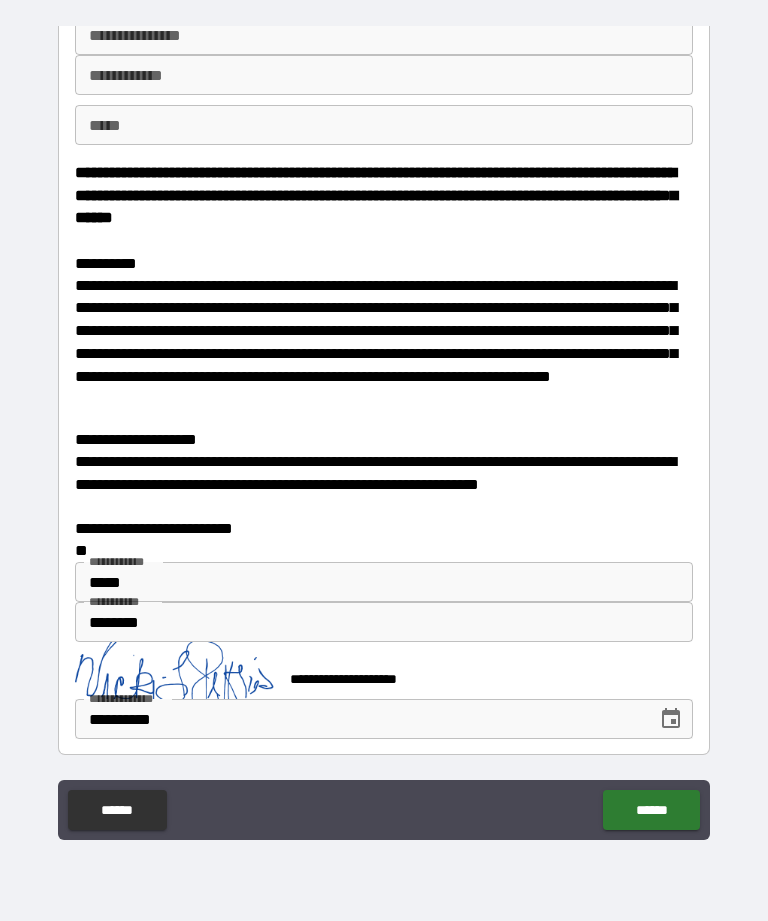 click on "******" at bounding box center [651, 810] 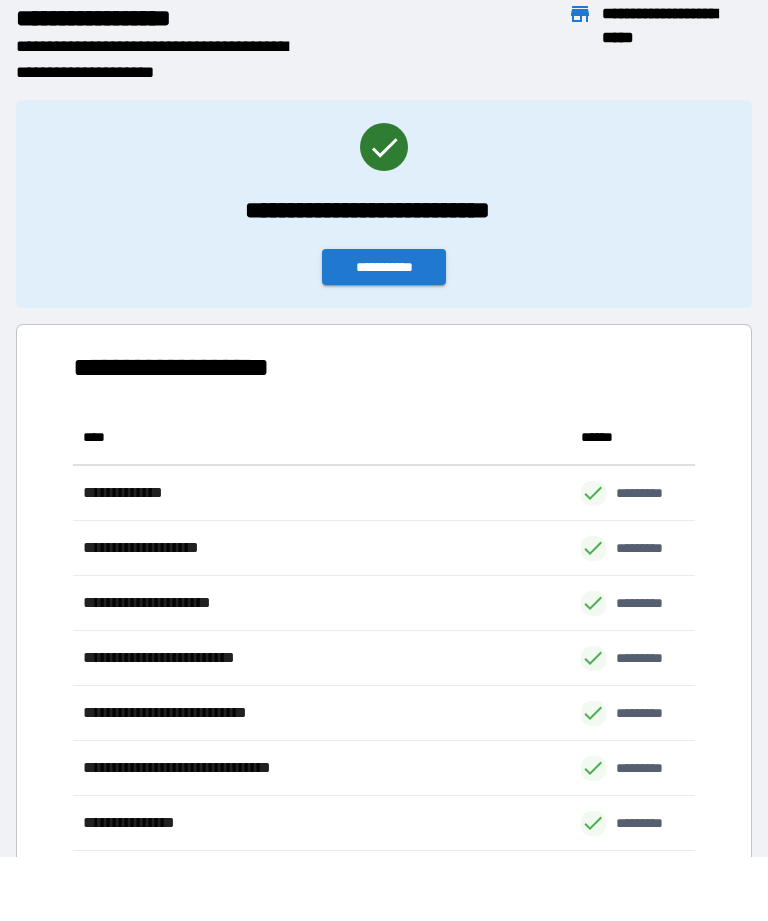 scroll, scrollTop: 441, scrollLeft: 622, axis: both 